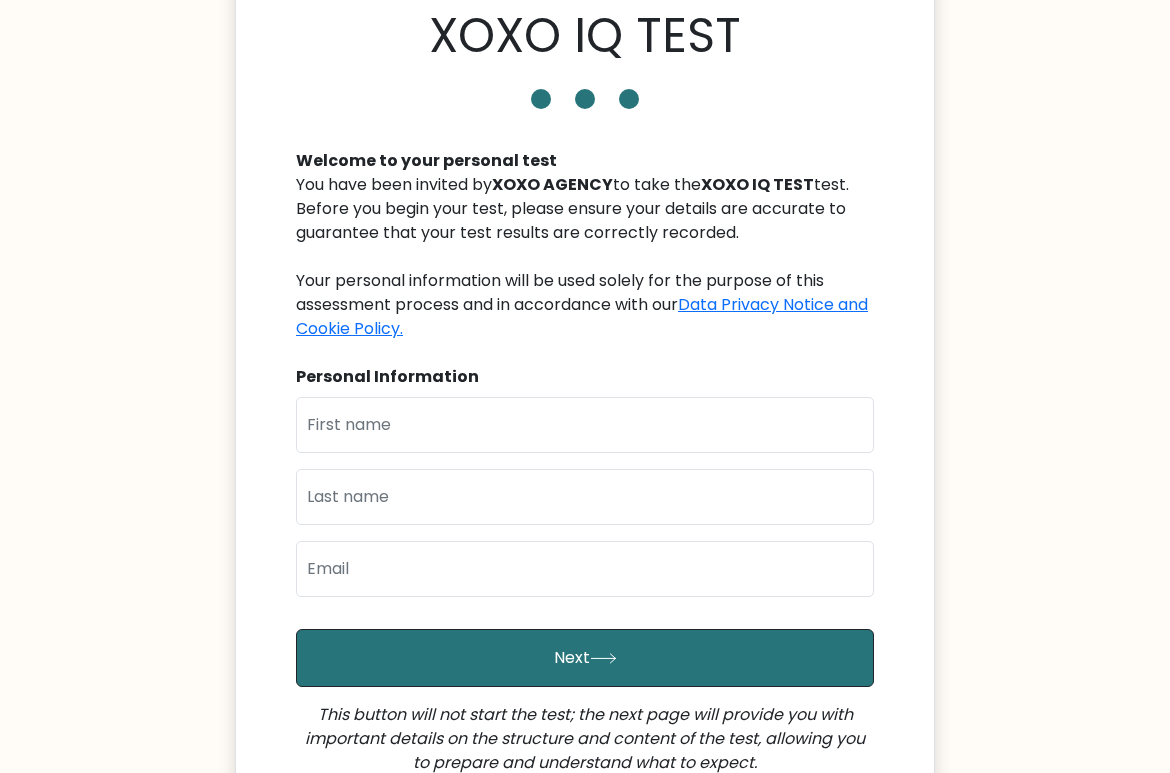 scroll, scrollTop: 89, scrollLeft: 0, axis: vertical 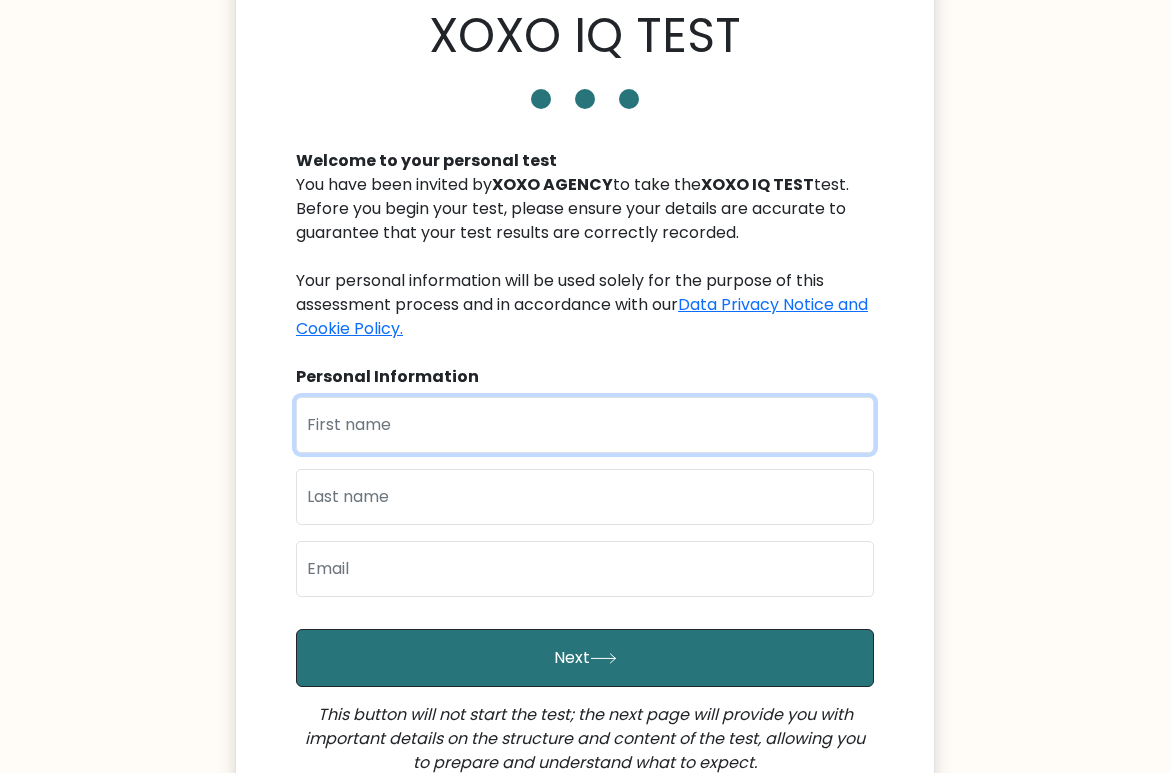 click at bounding box center (585, 425) 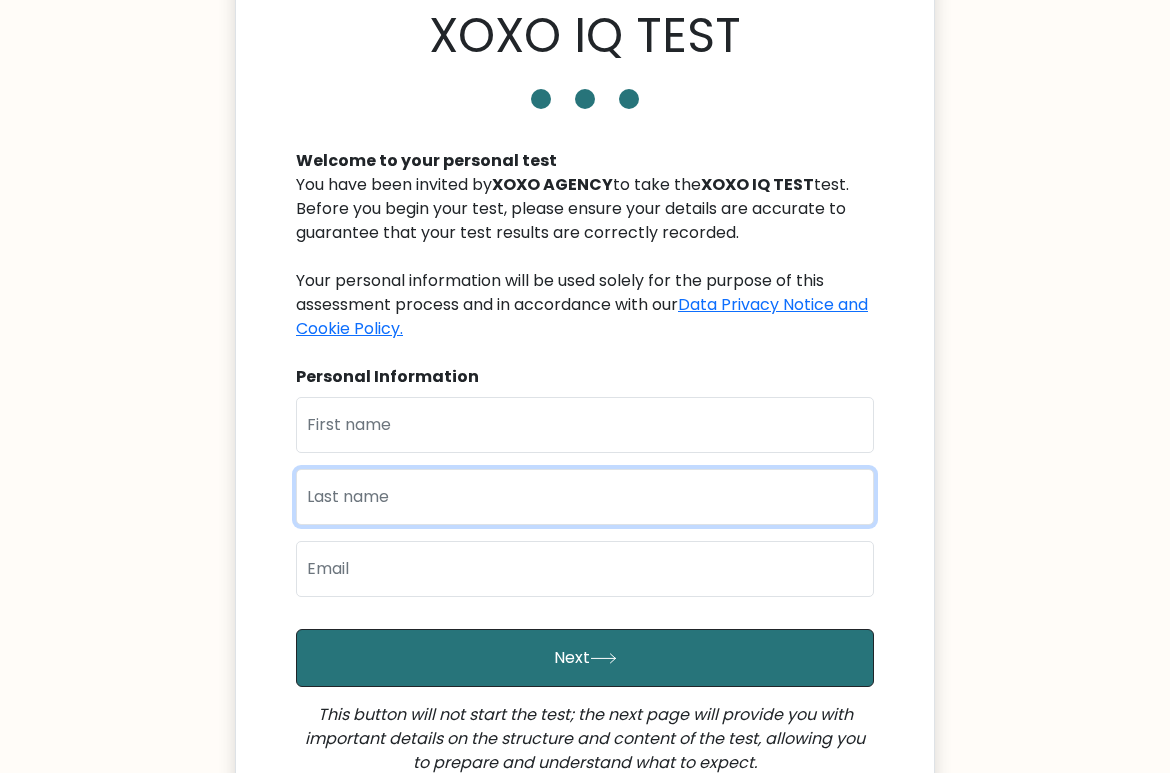 click at bounding box center (585, 497) 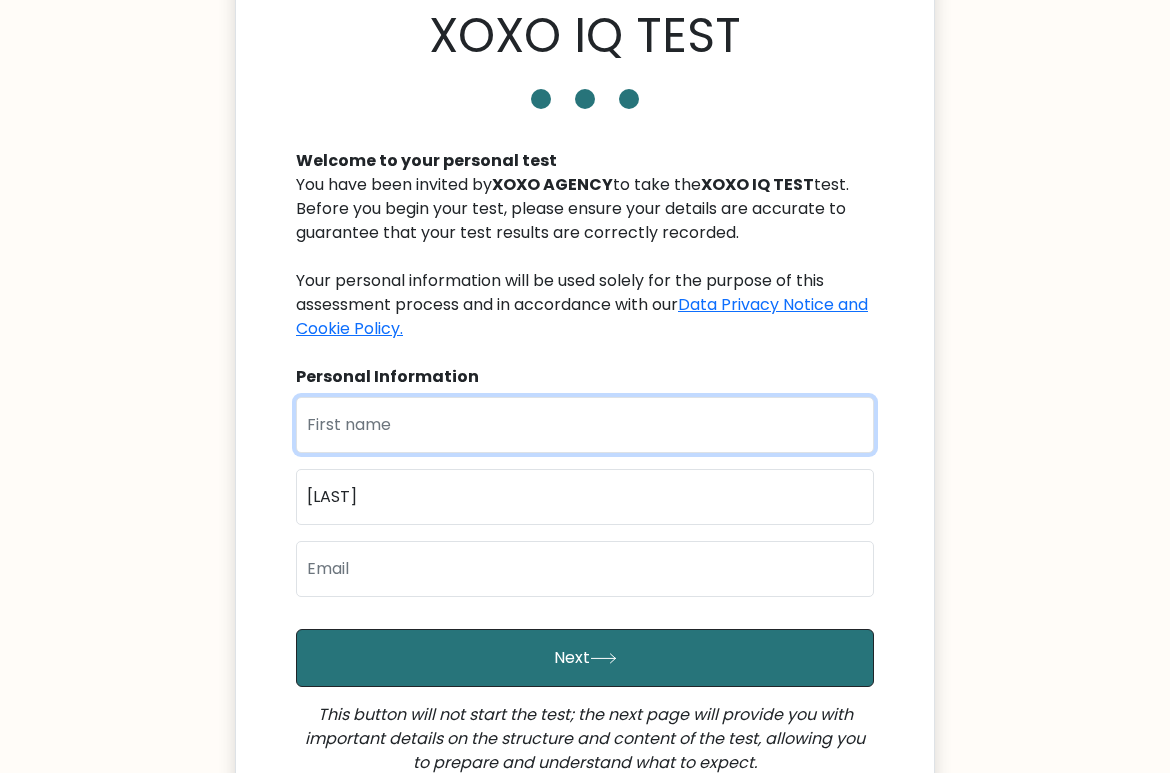 click at bounding box center [585, 425] 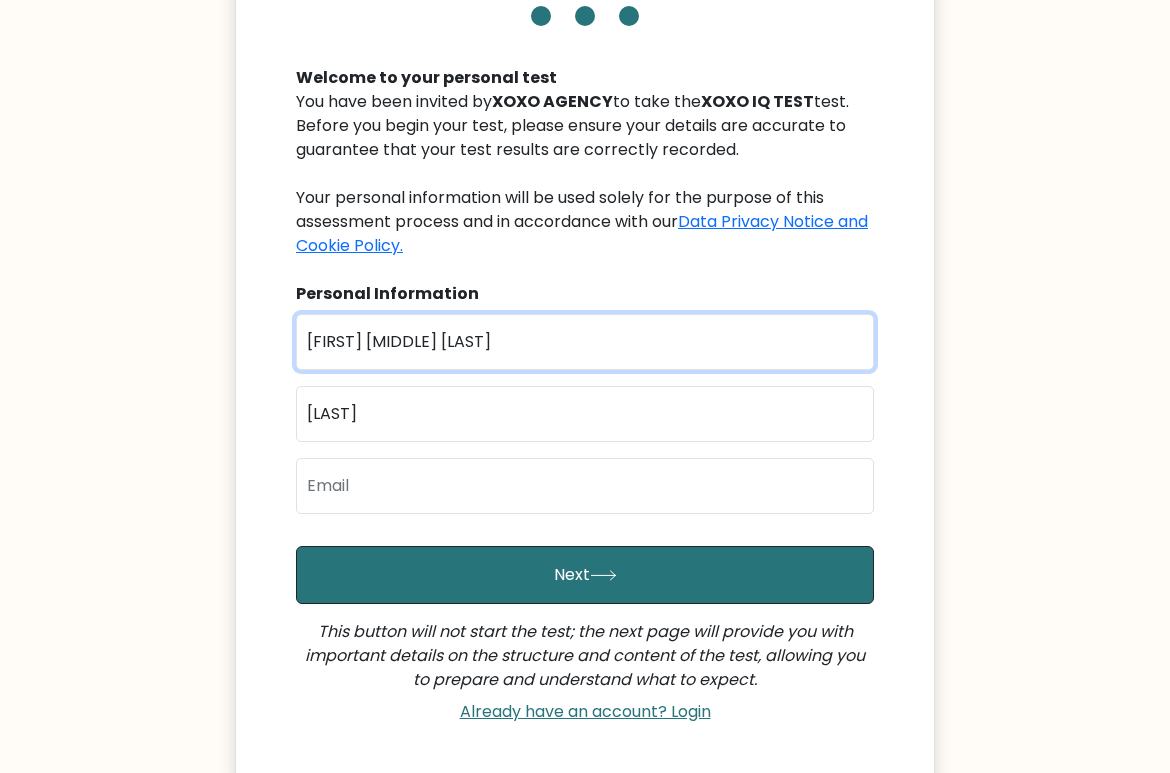 scroll, scrollTop: 251, scrollLeft: 0, axis: vertical 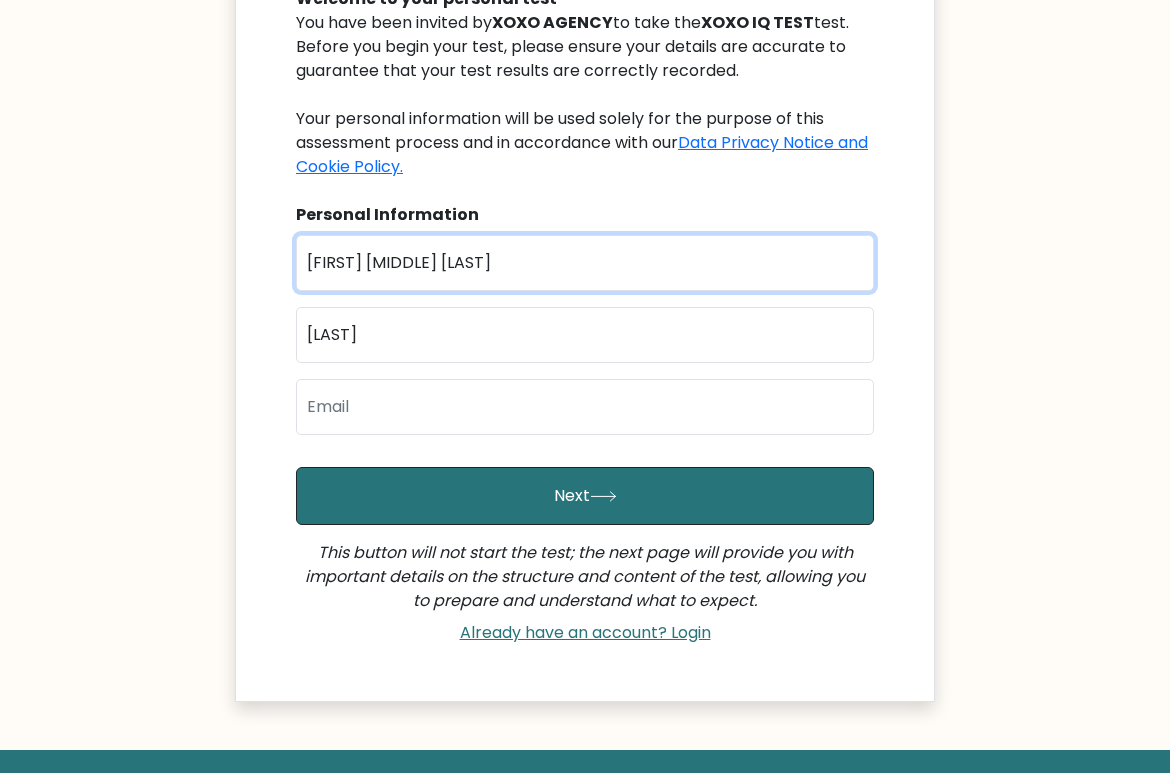 type on "[FIRST] [MIDDLE] [LAST]" 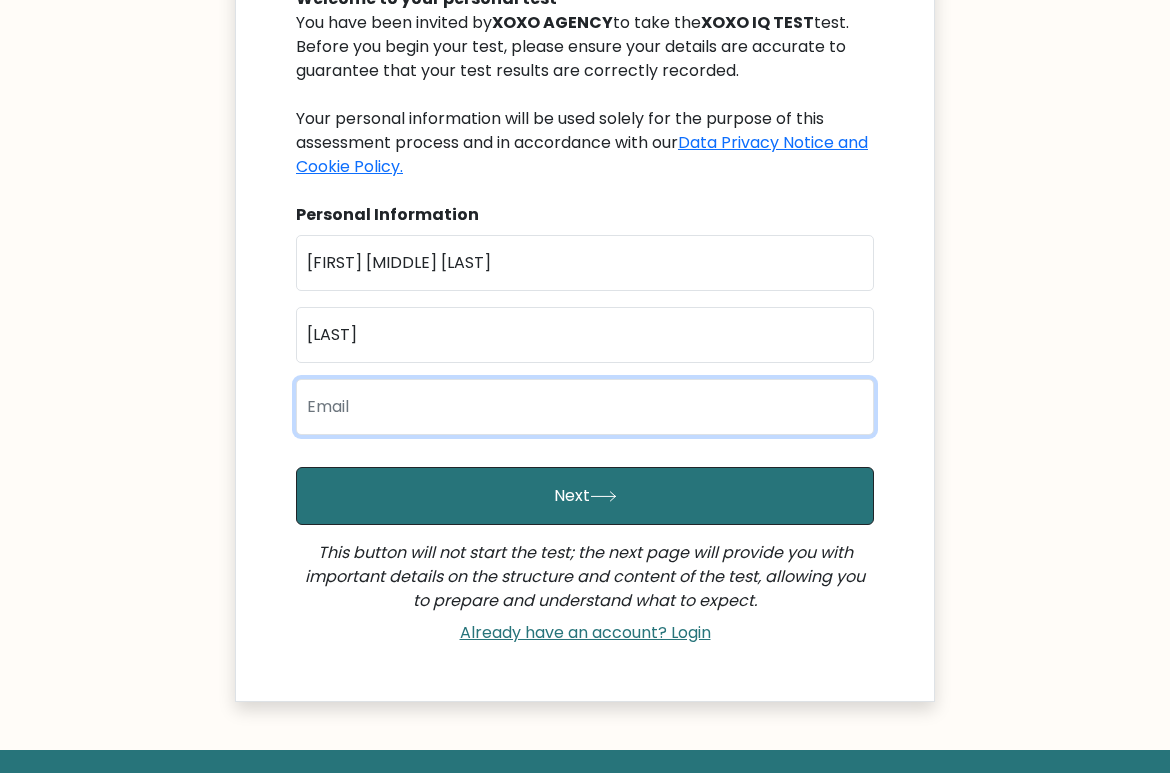 click at bounding box center (585, 407) 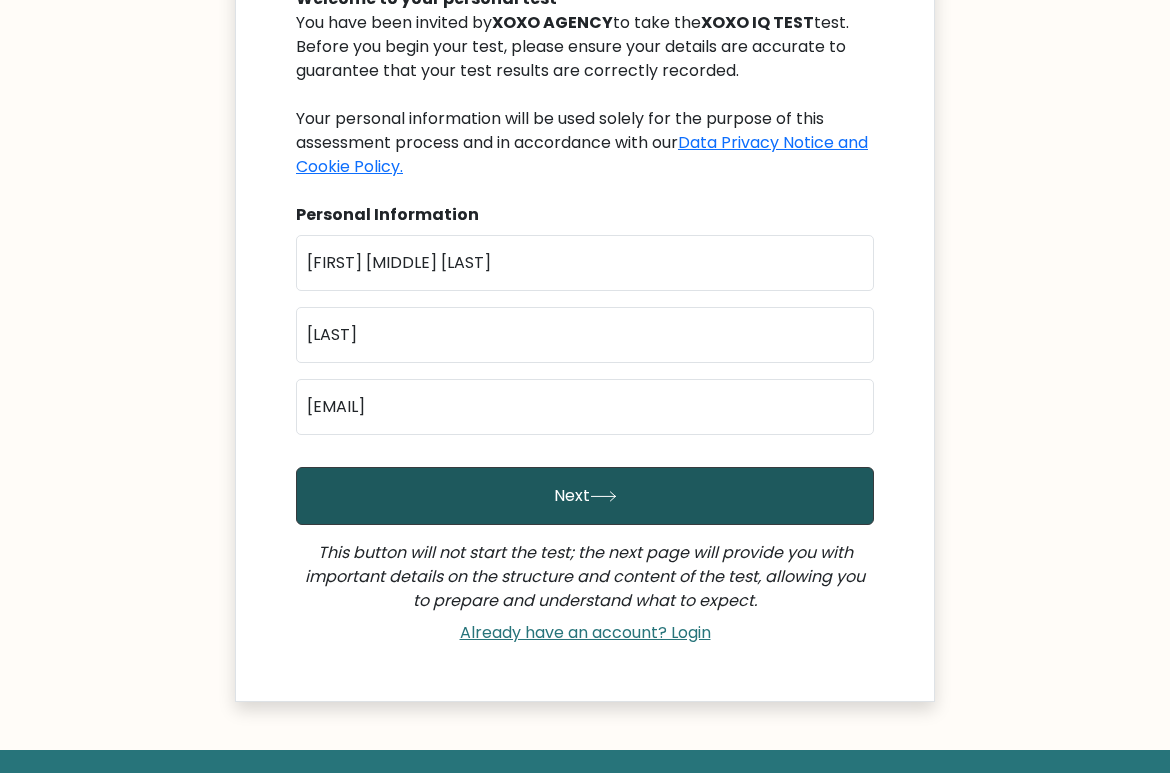 click on "Next" at bounding box center [585, 496] 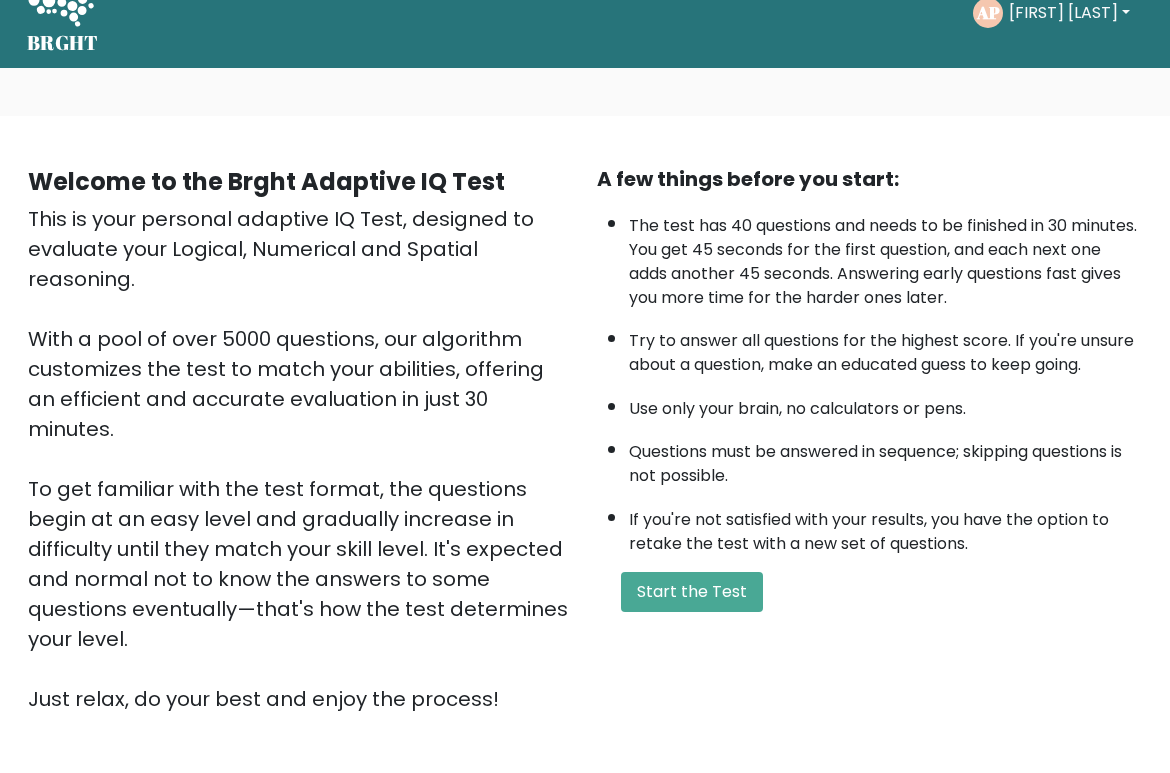 scroll, scrollTop: 136, scrollLeft: 0, axis: vertical 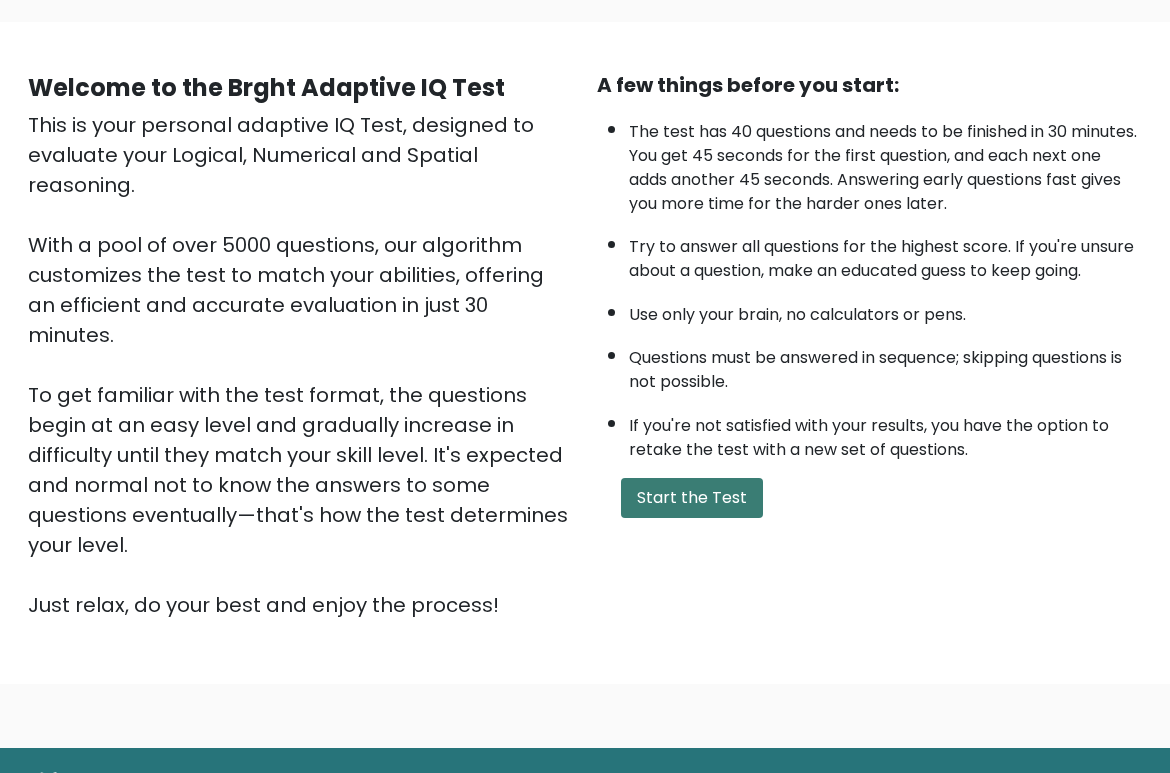 click on "Start the Test" at bounding box center [692, 498] 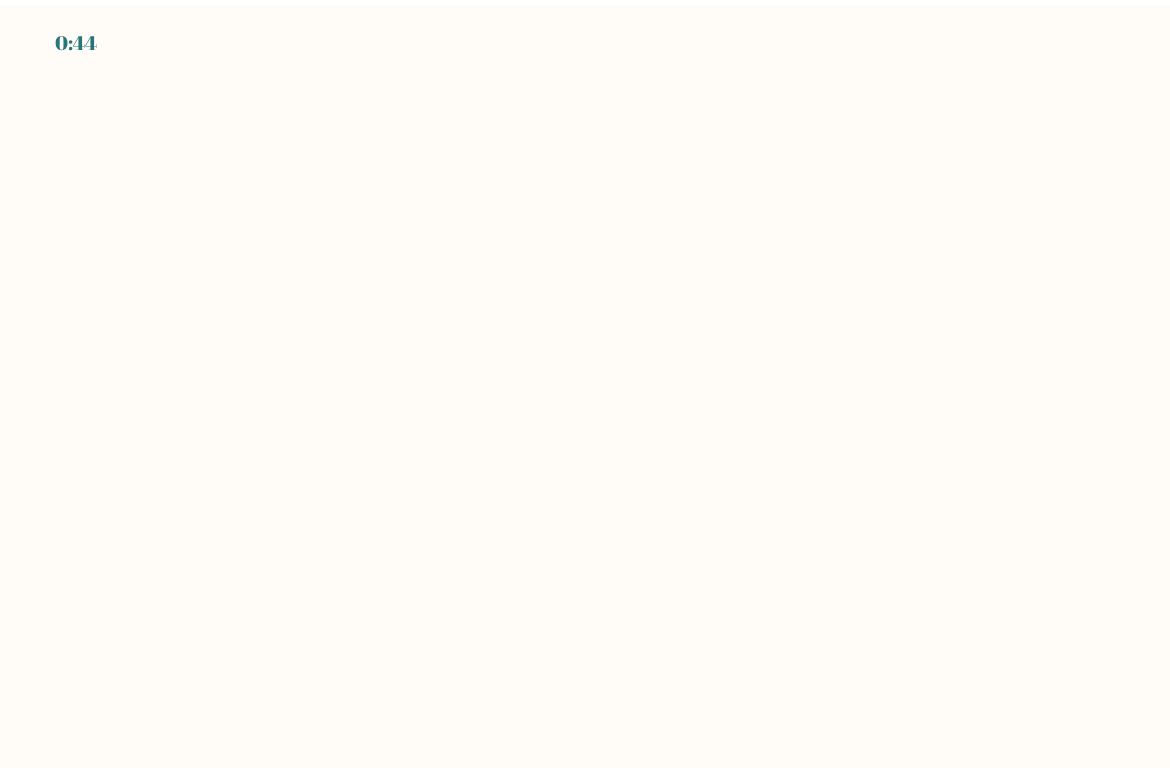 scroll, scrollTop: 0, scrollLeft: 0, axis: both 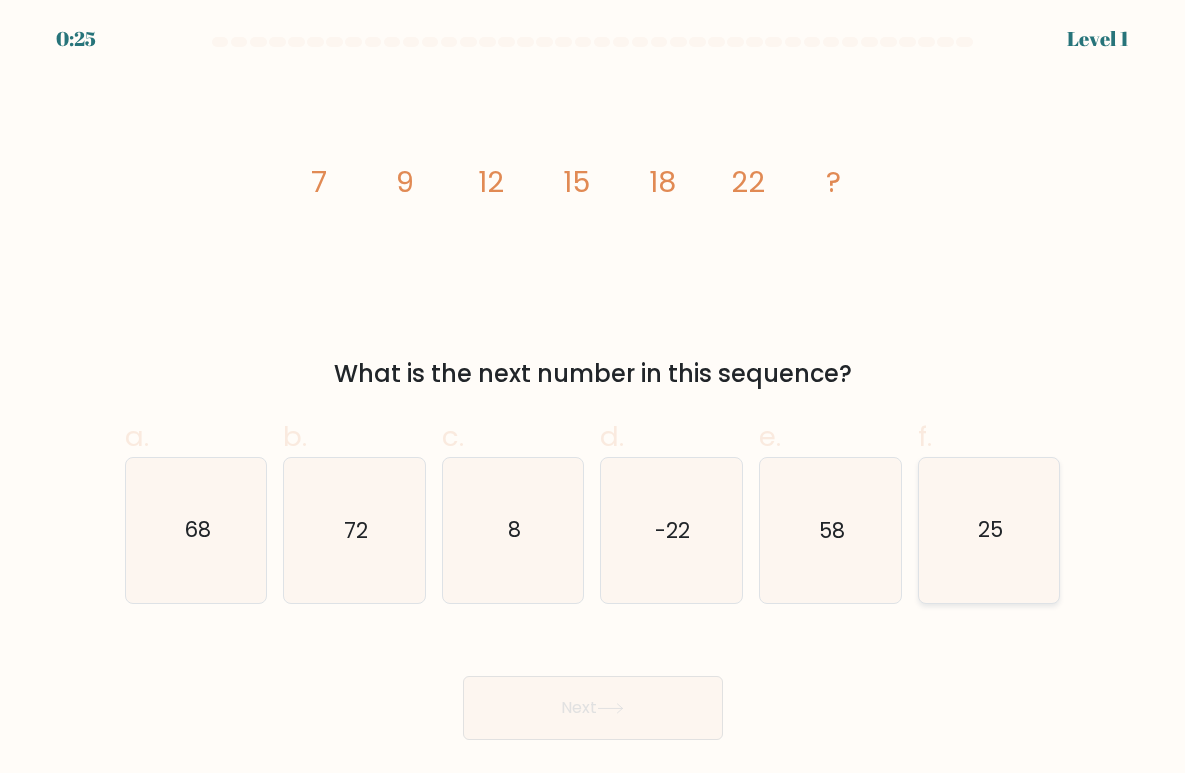 click on "25" 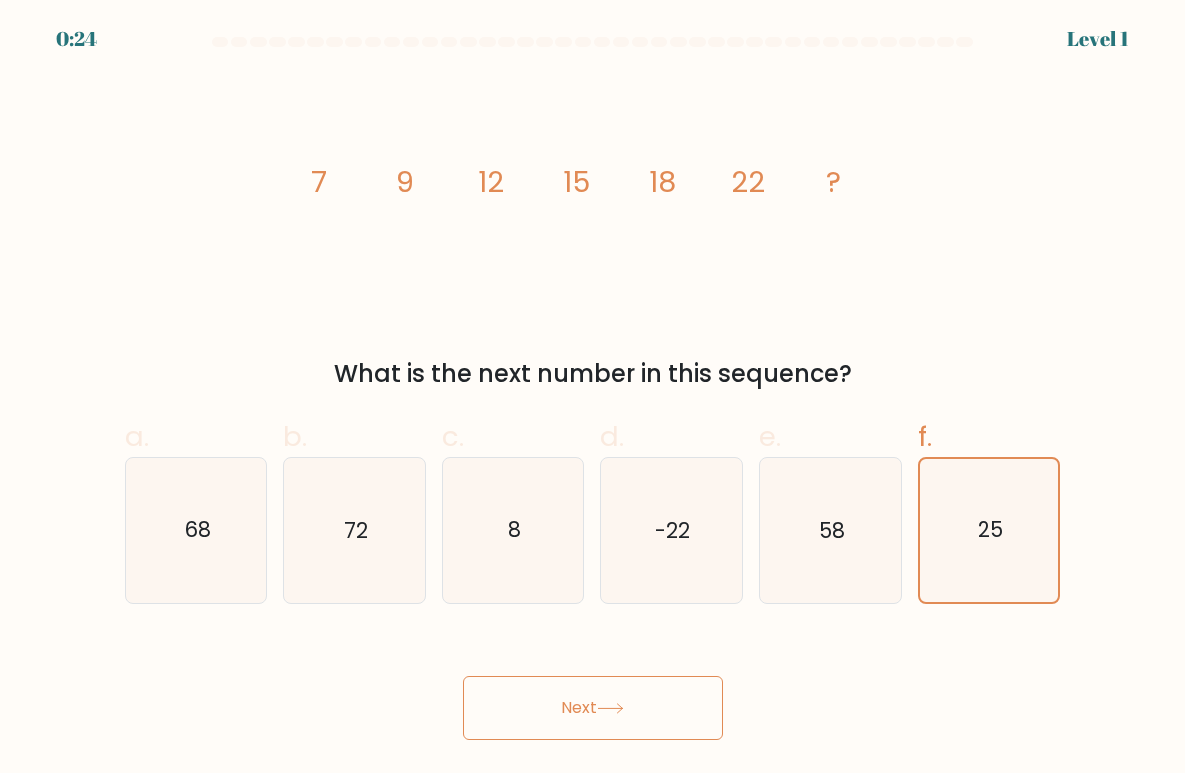 click on "Next" at bounding box center (593, 708) 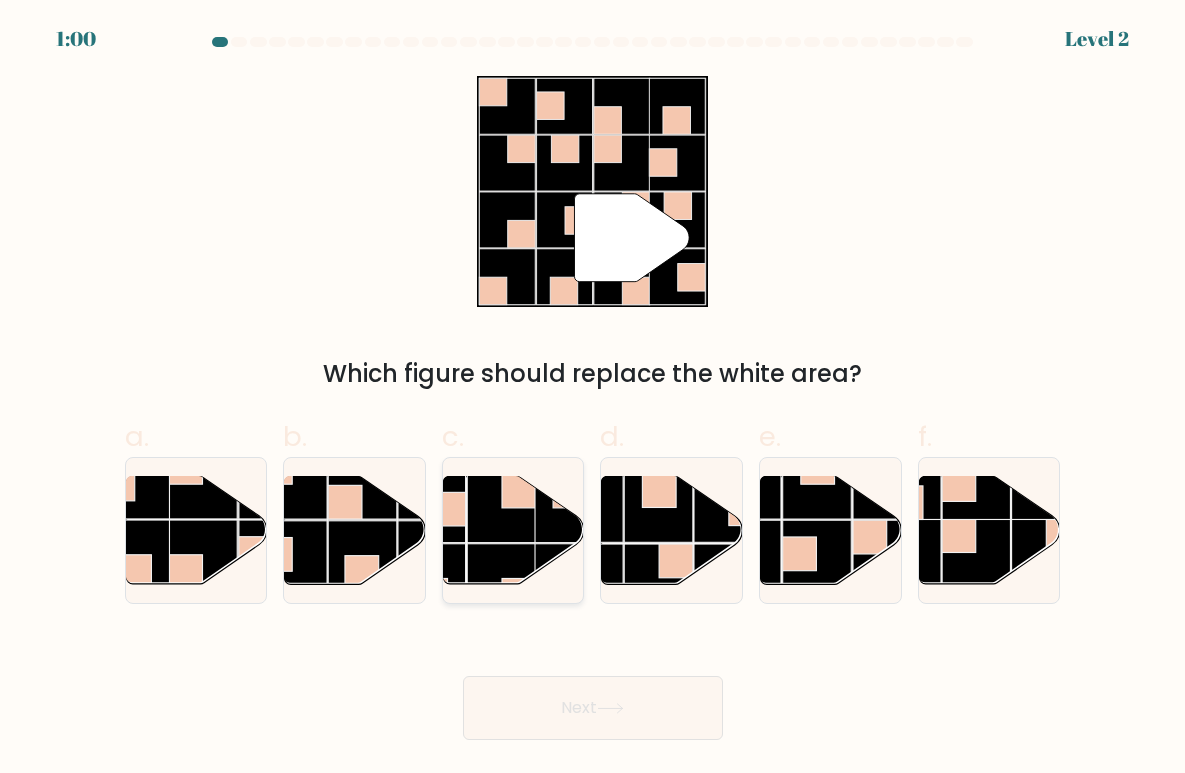 click 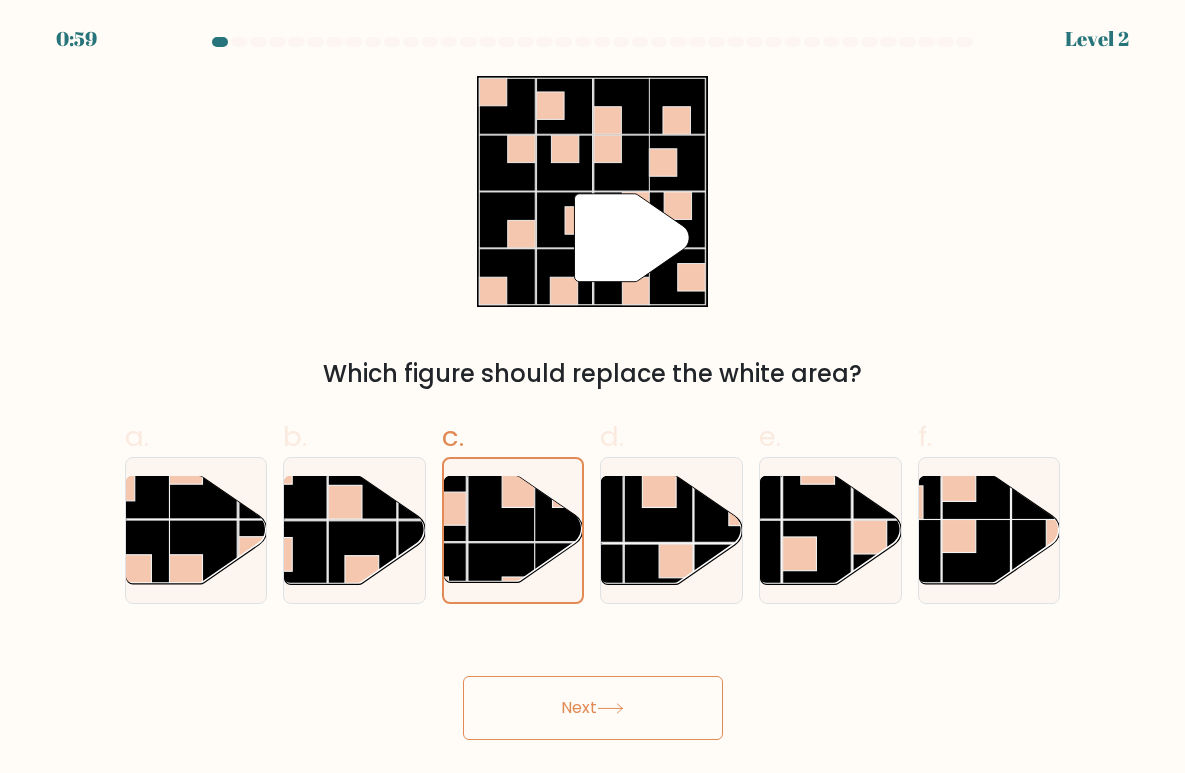 click on "Next" at bounding box center [593, 708] 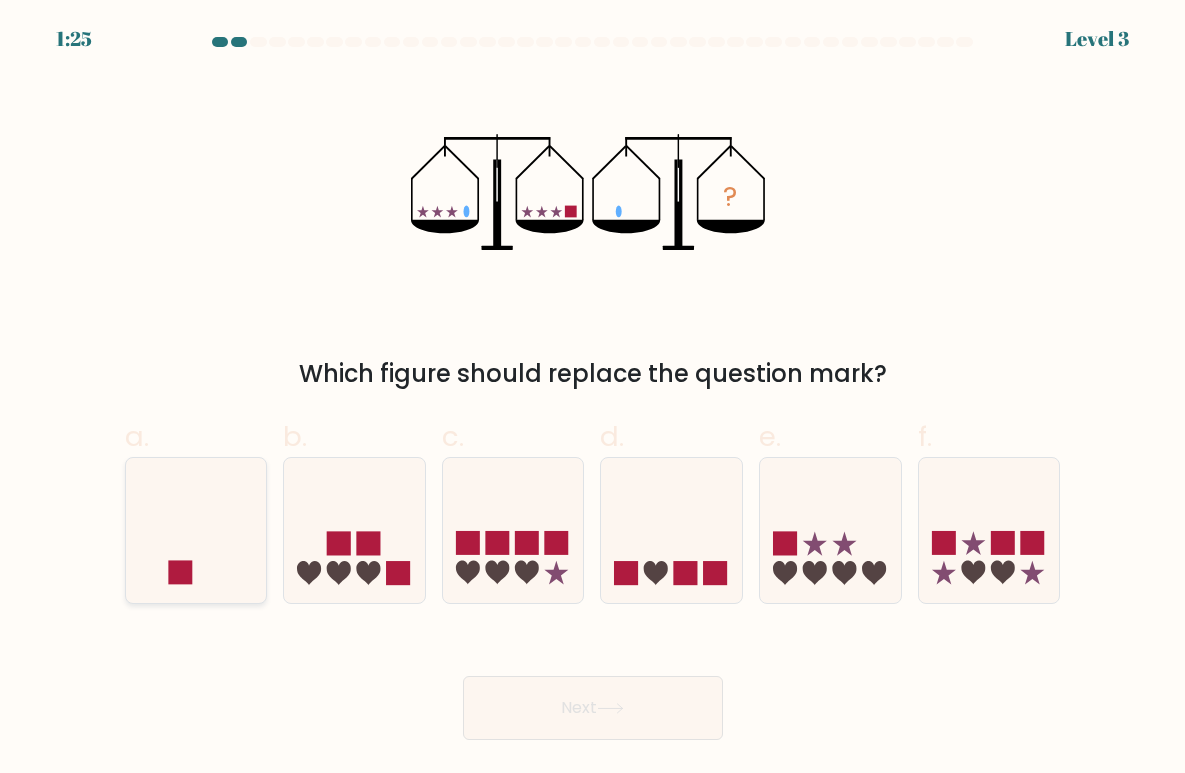 click 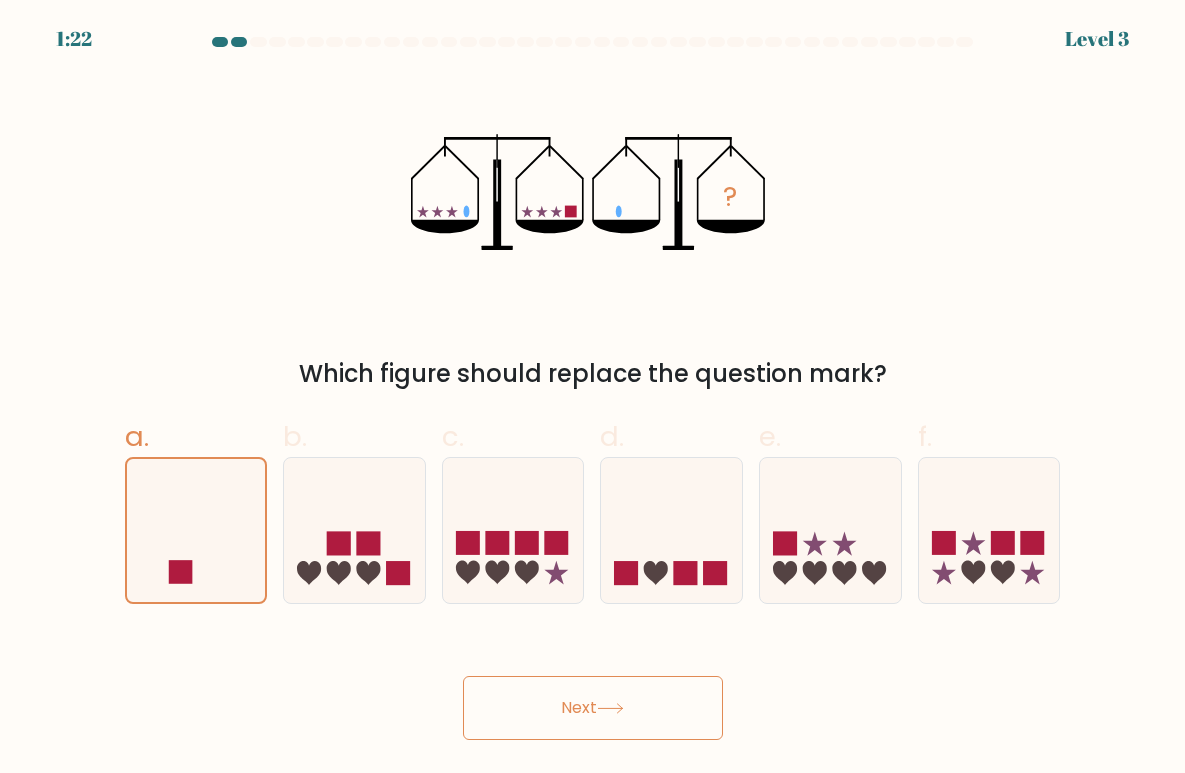 click on "Next" at bounding box center (593, 708) 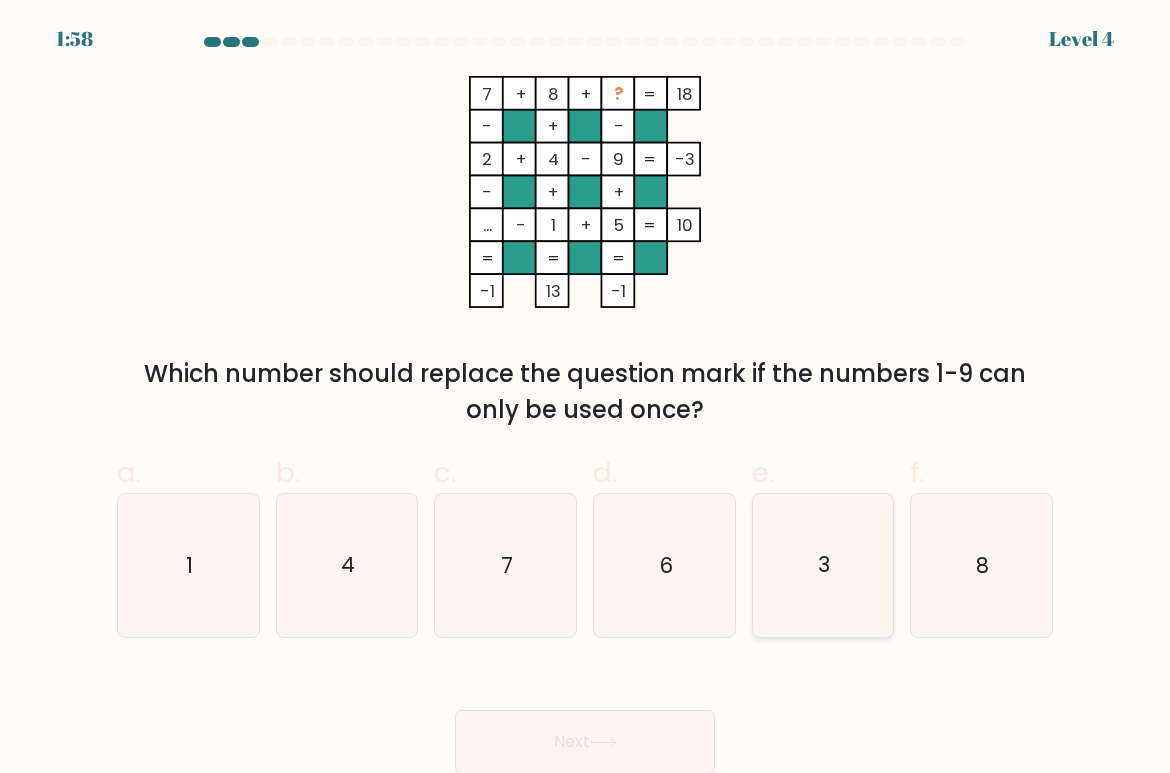 click on "3" 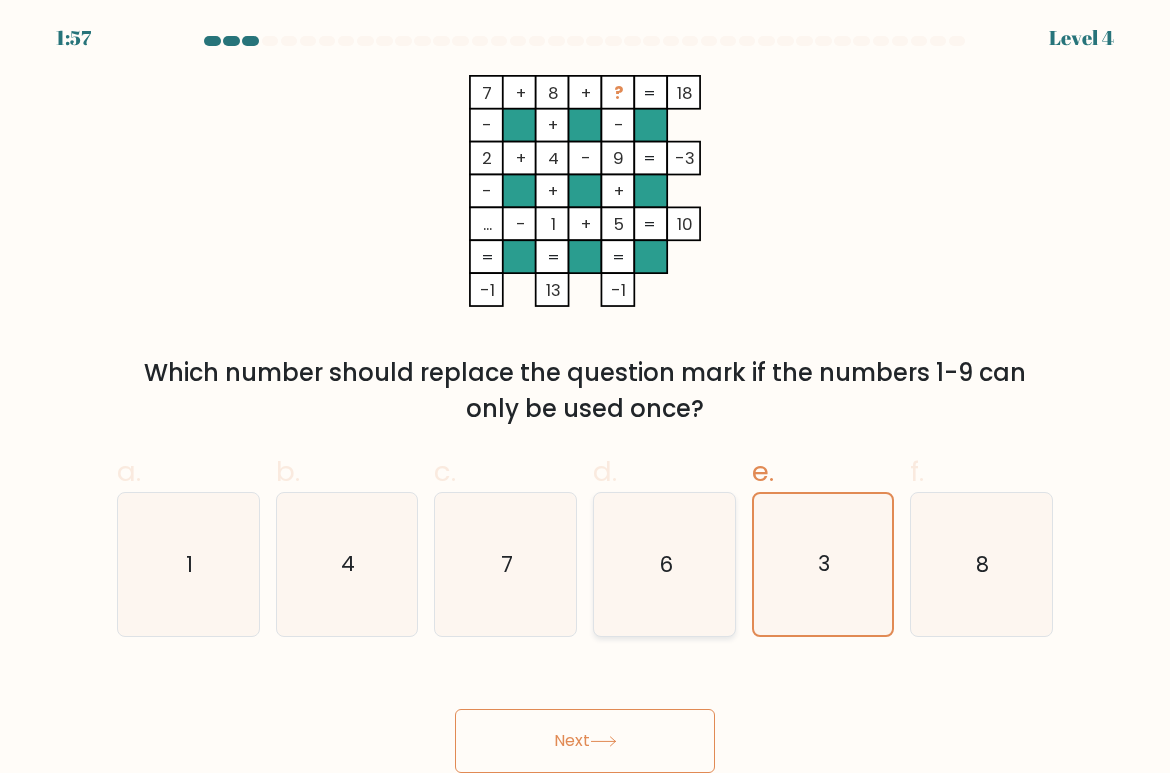 scroll, scrollTop: 3, scrollLeft: 0, axis: vertical 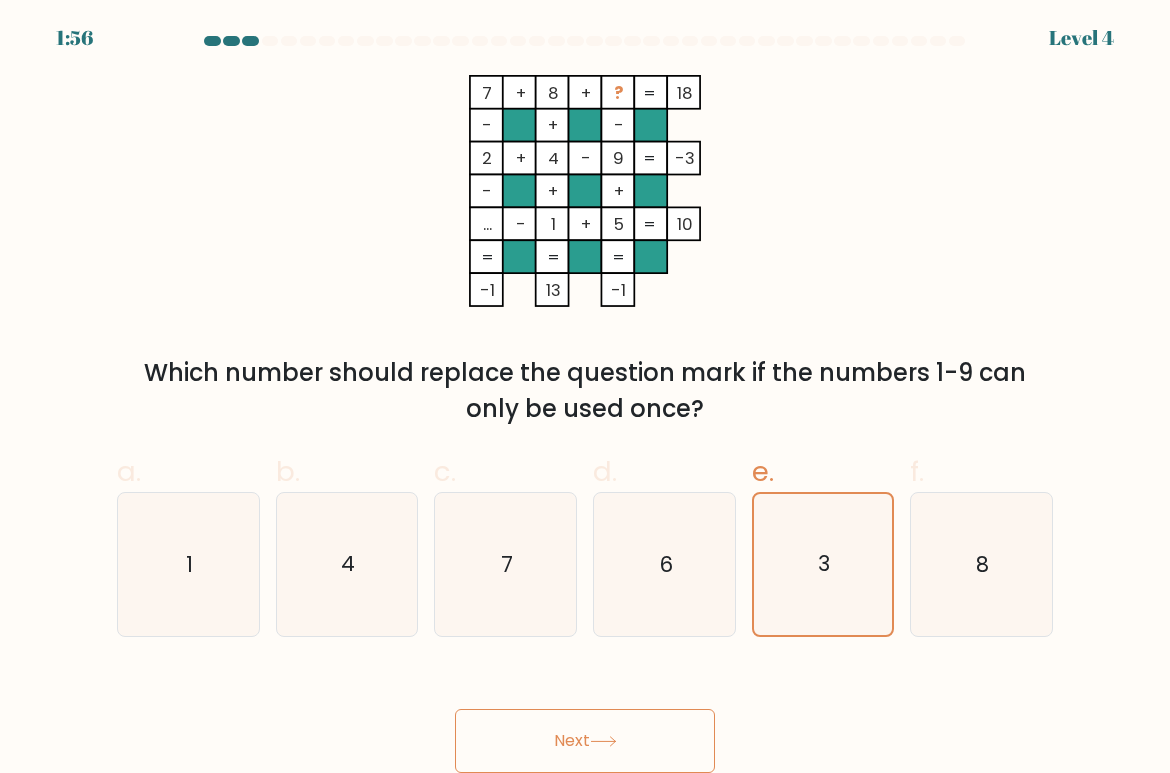 click on "Next" at bounding box center (585, 741) 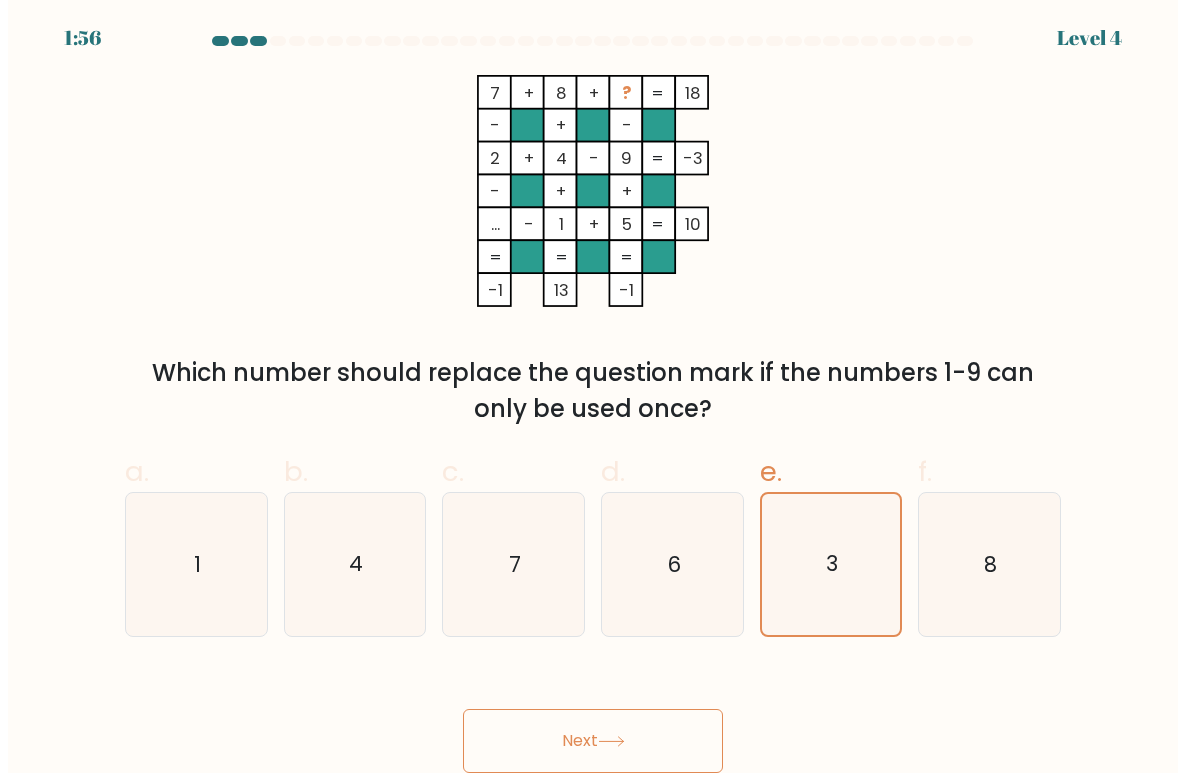 scroll, scrollTop: 0, scrollLeft: 0, axis: both 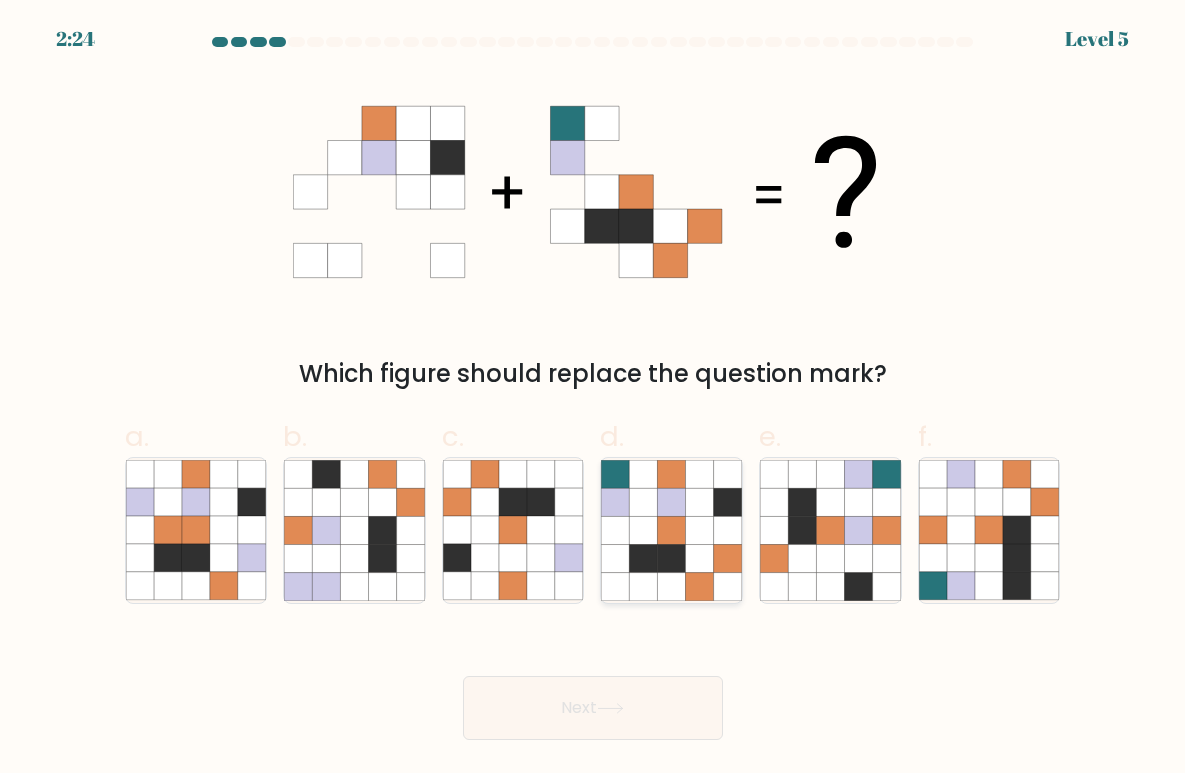 click 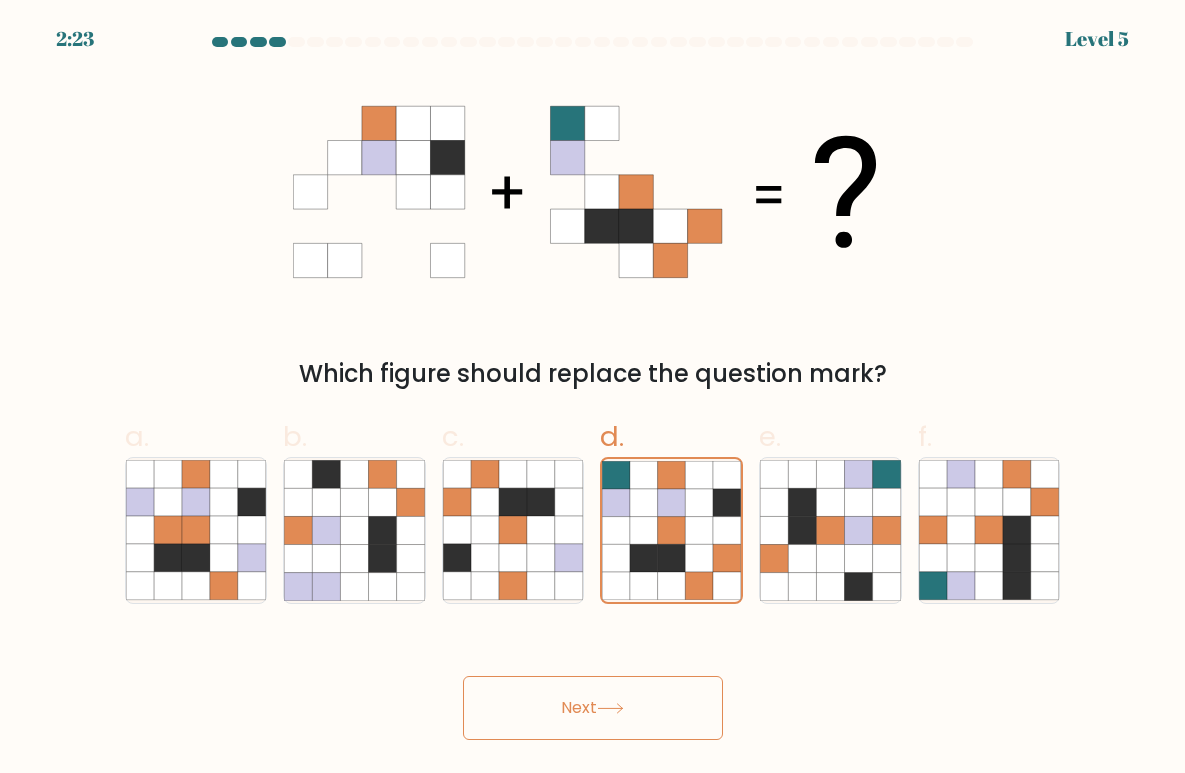 click on "Next" at bounding box center [593, 708] 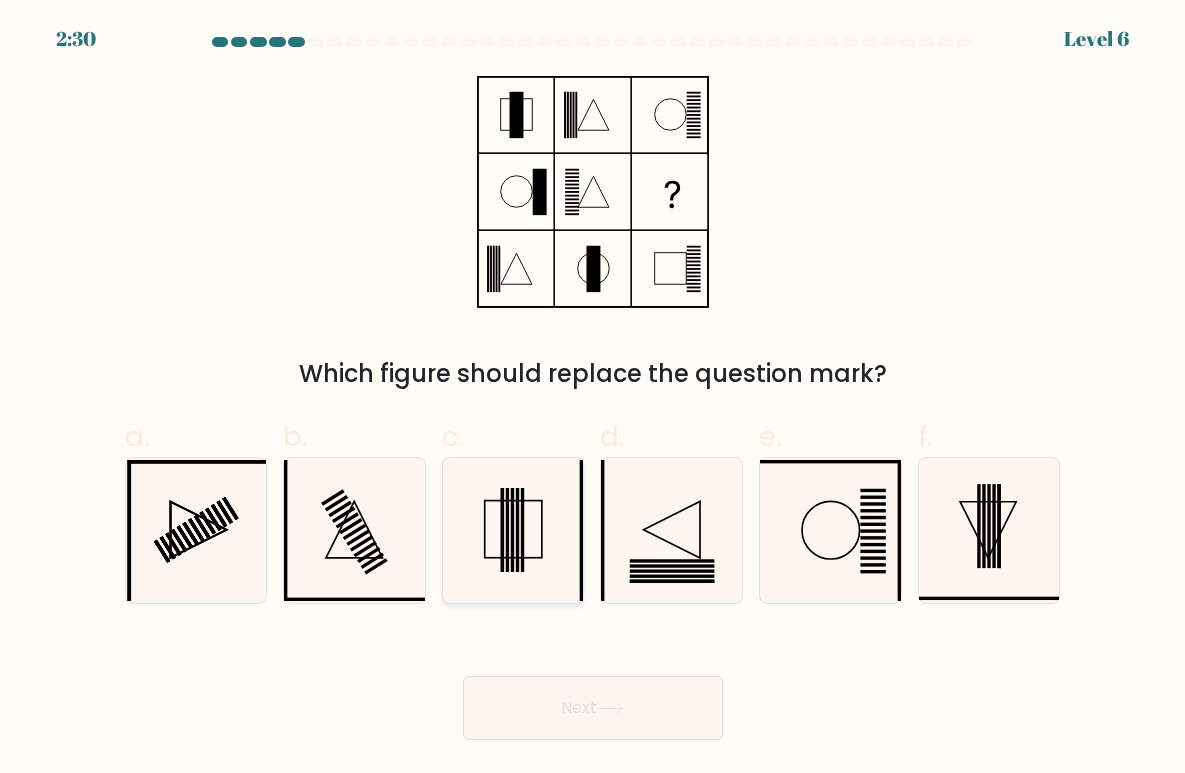 click 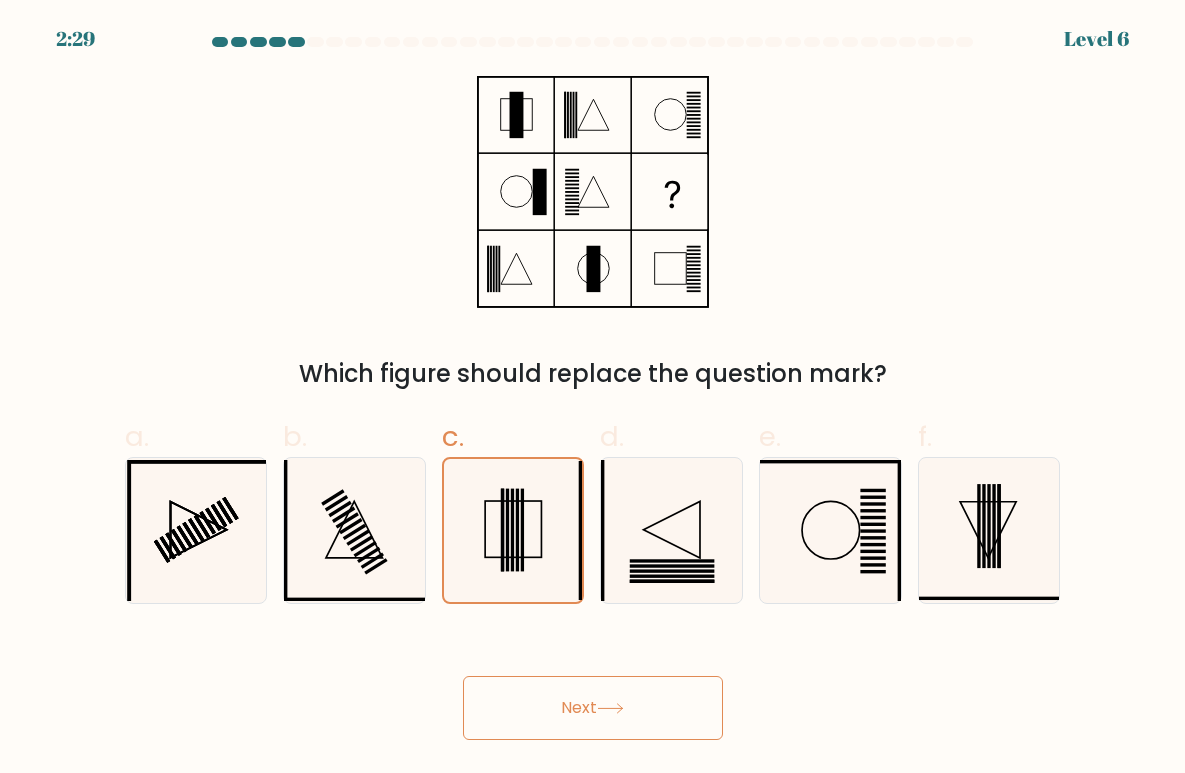 click on "Next" at bounding box center (593, 708) 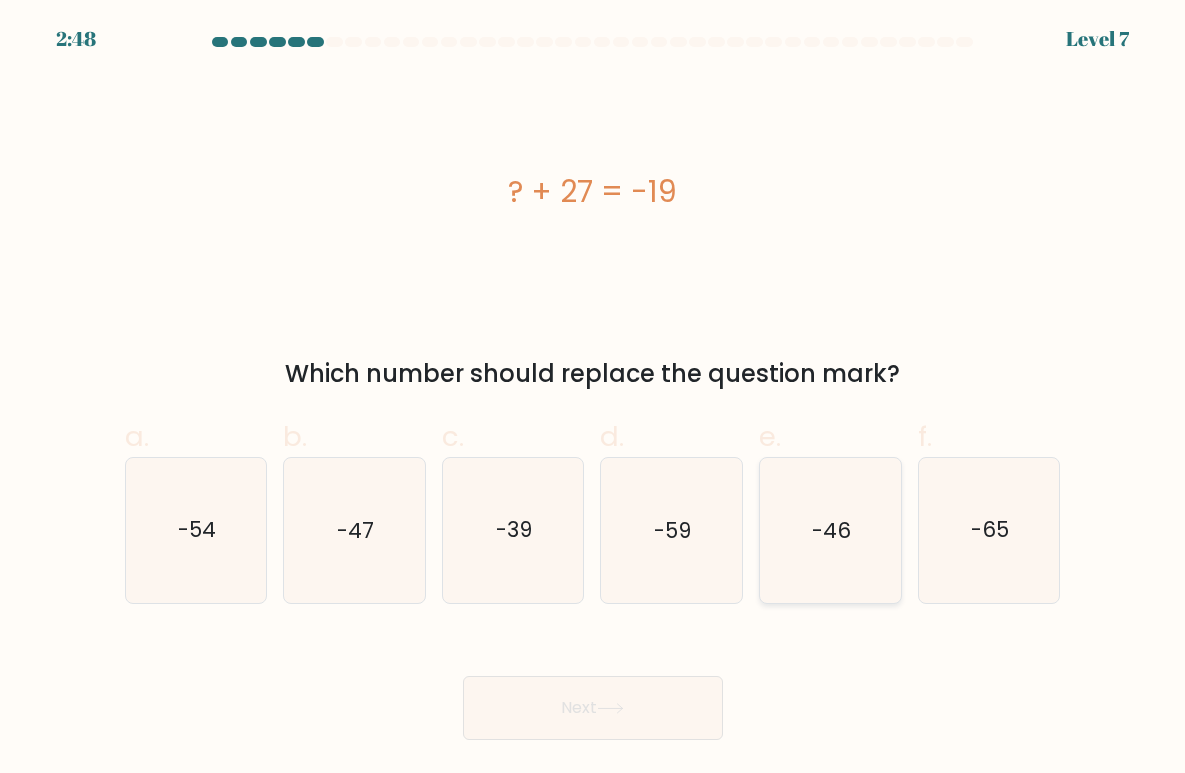 click on "-46" 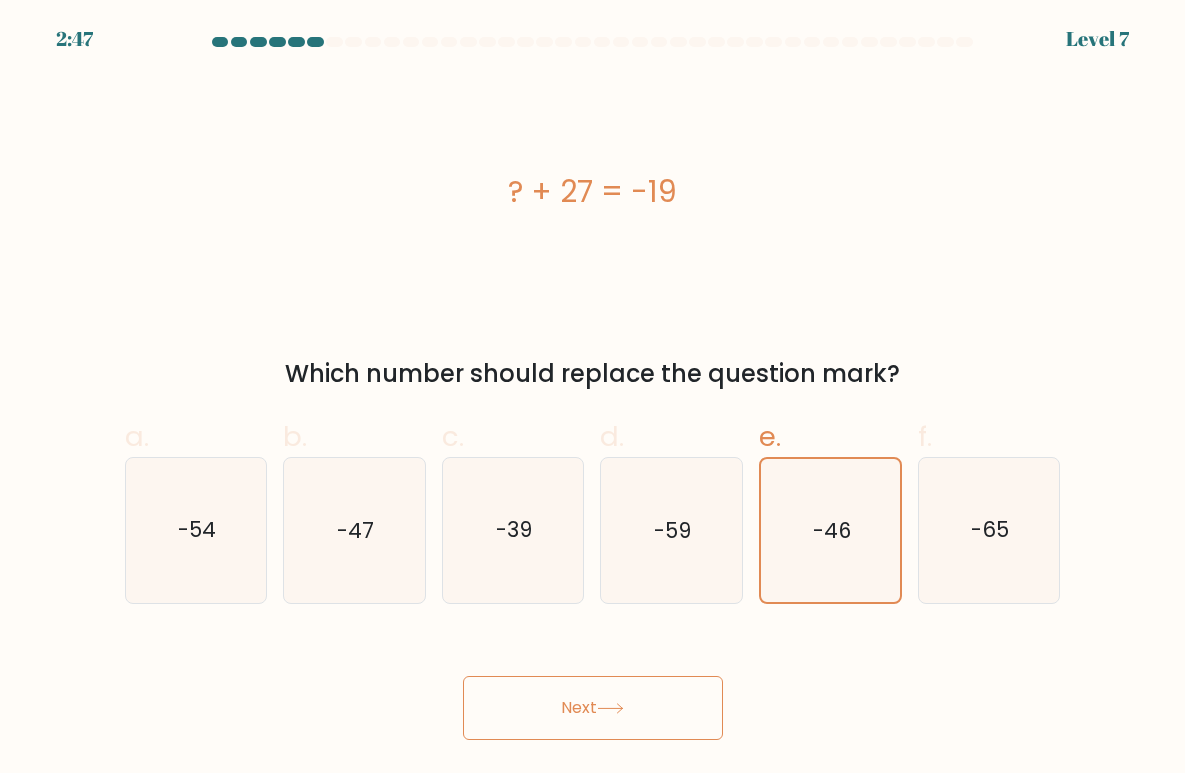 click on "Next" at bounding box center [593, 708] 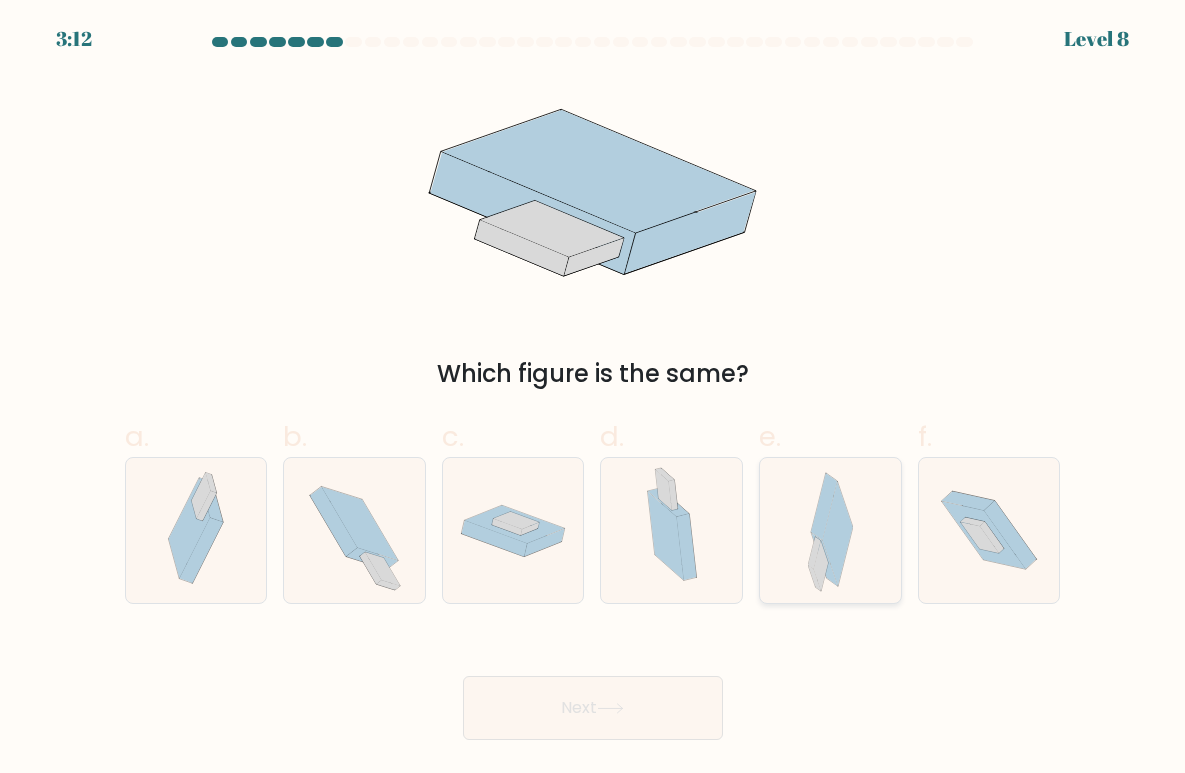 click 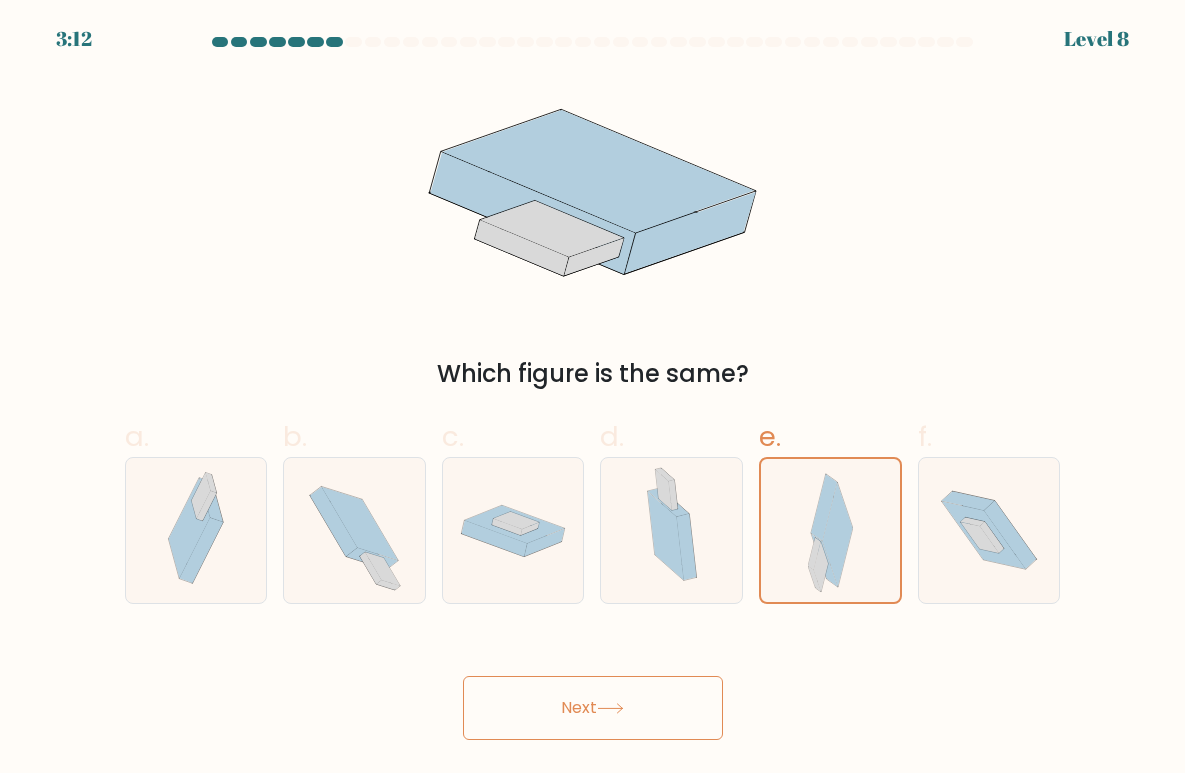 click on "Next" at bounding box center (593, 708) 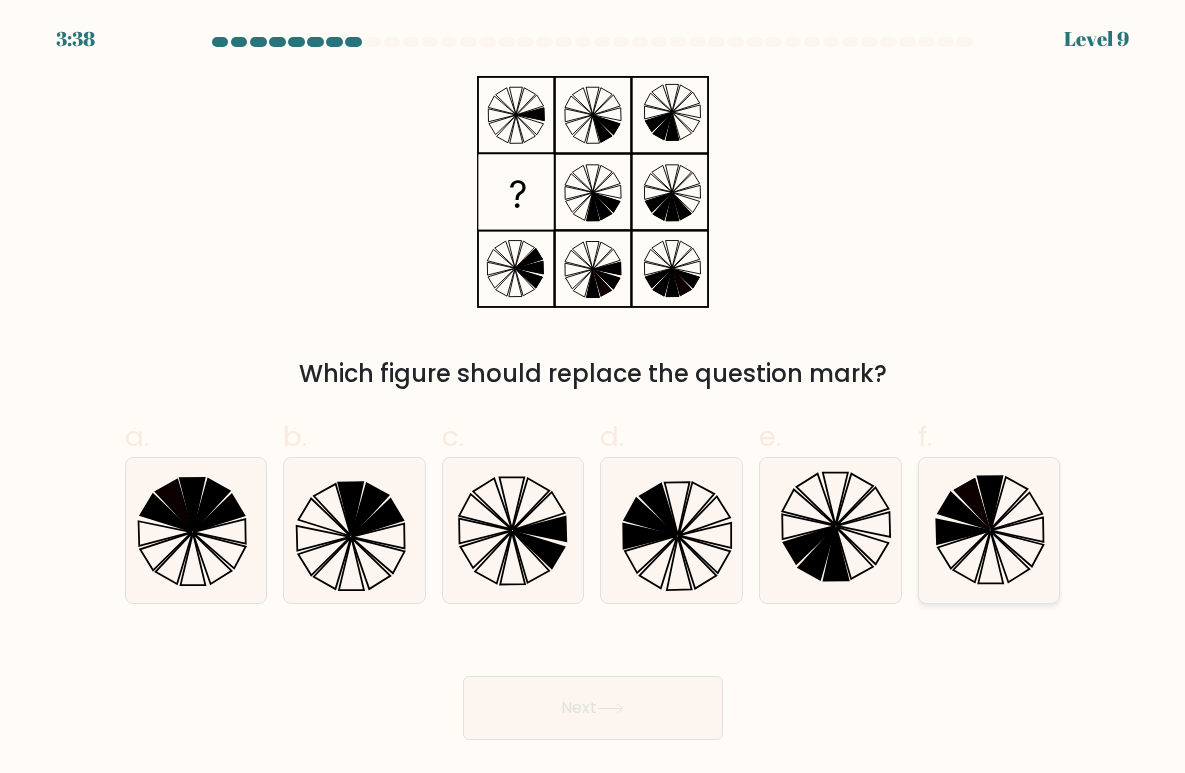 click 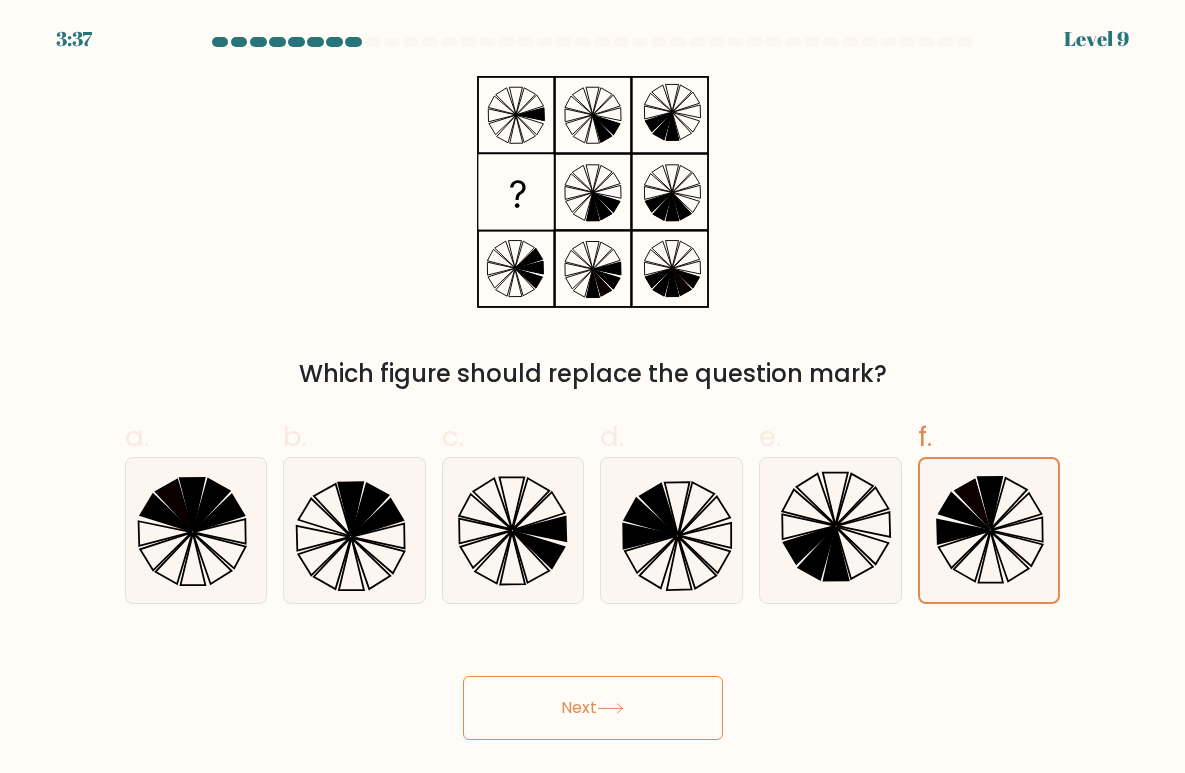 click on "Next" at bounding box center (593, 708) 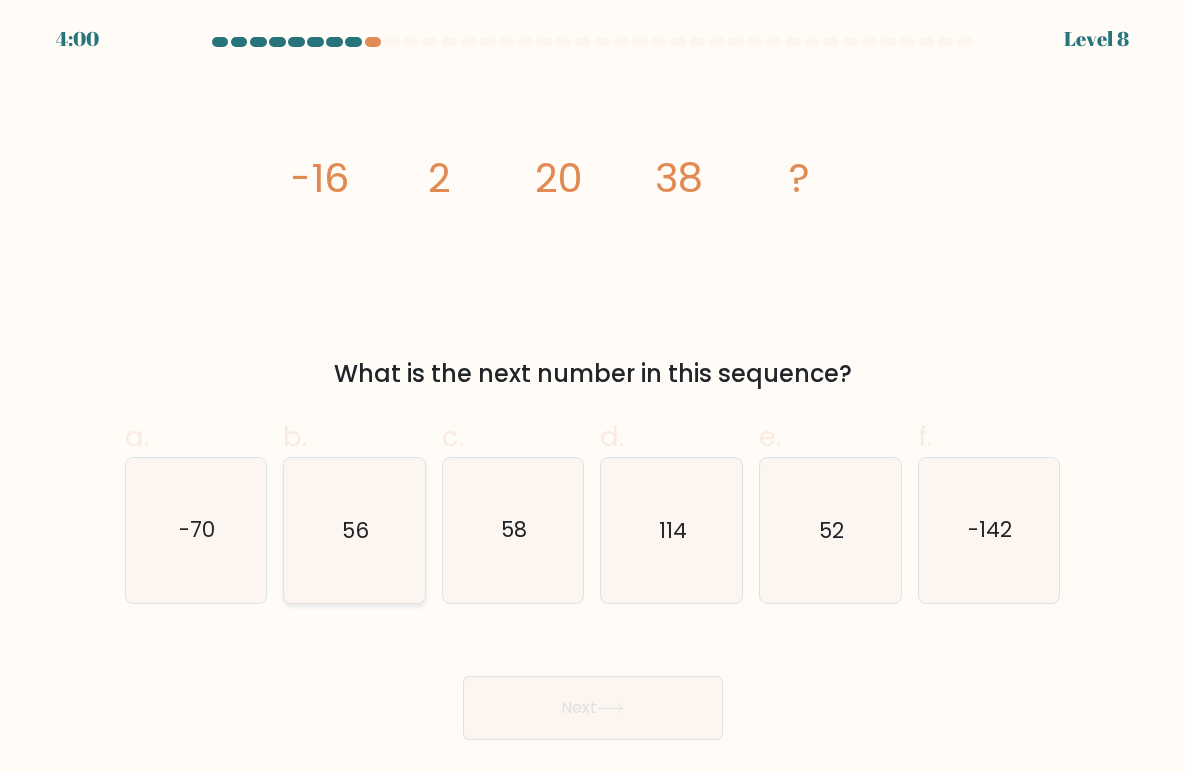 click on "56" 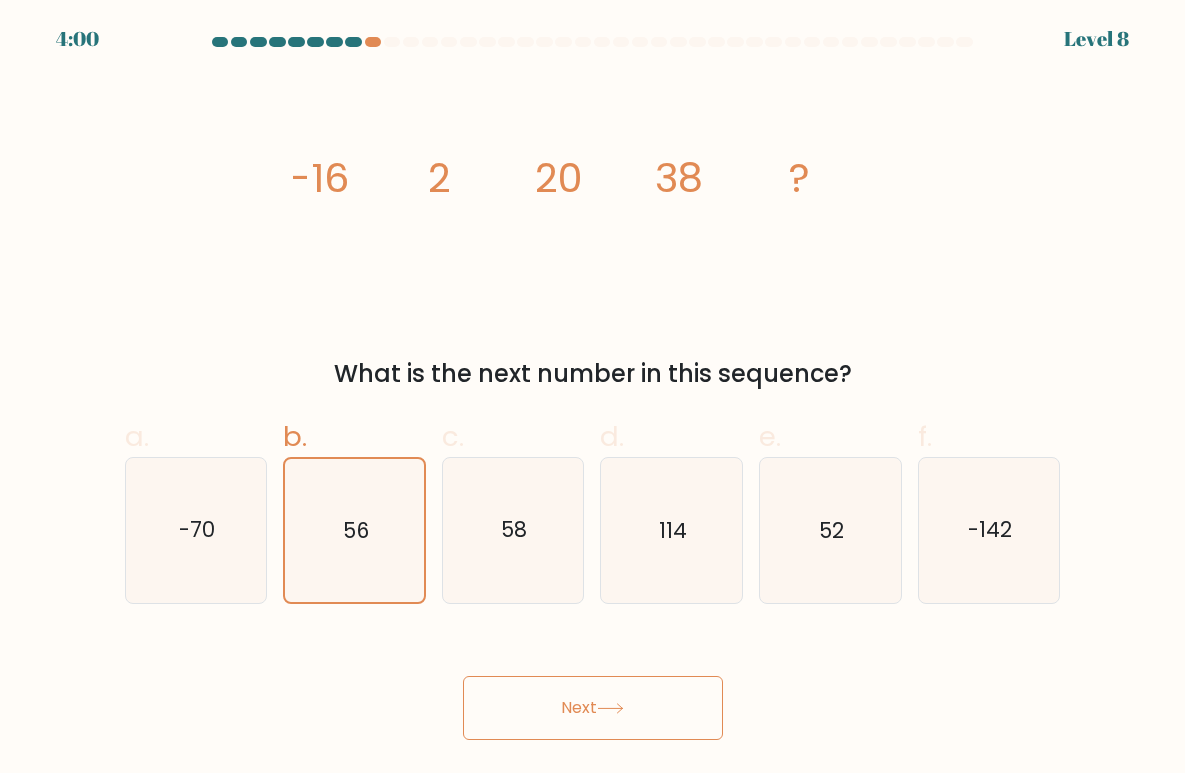 click on "Next" at bounding box center (593, 708) 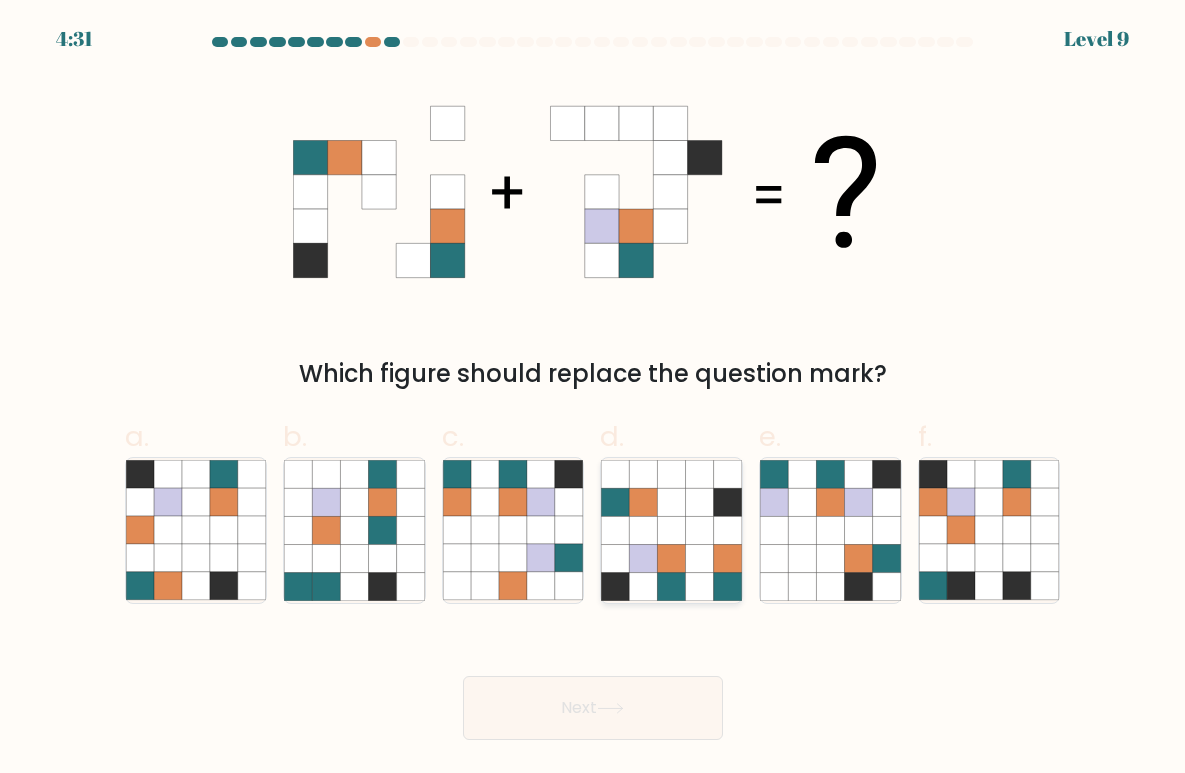 click 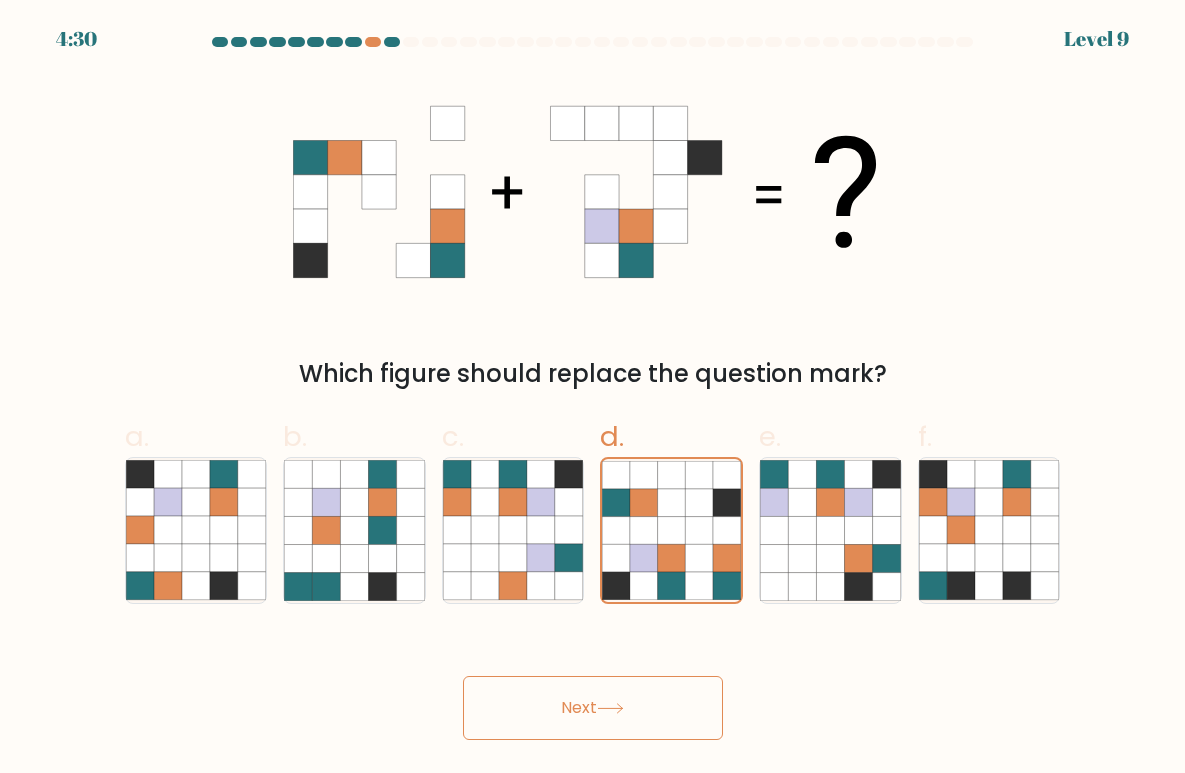 click on "Next" at bounding box center [593, 708] 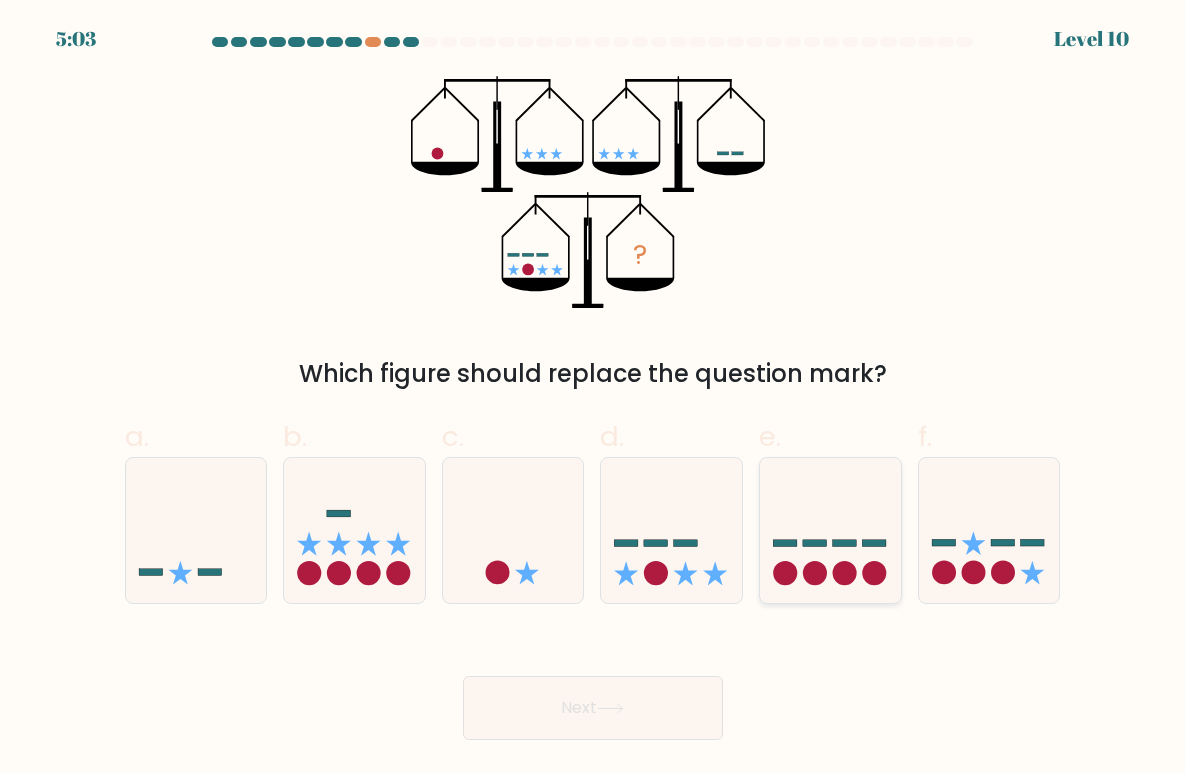 click 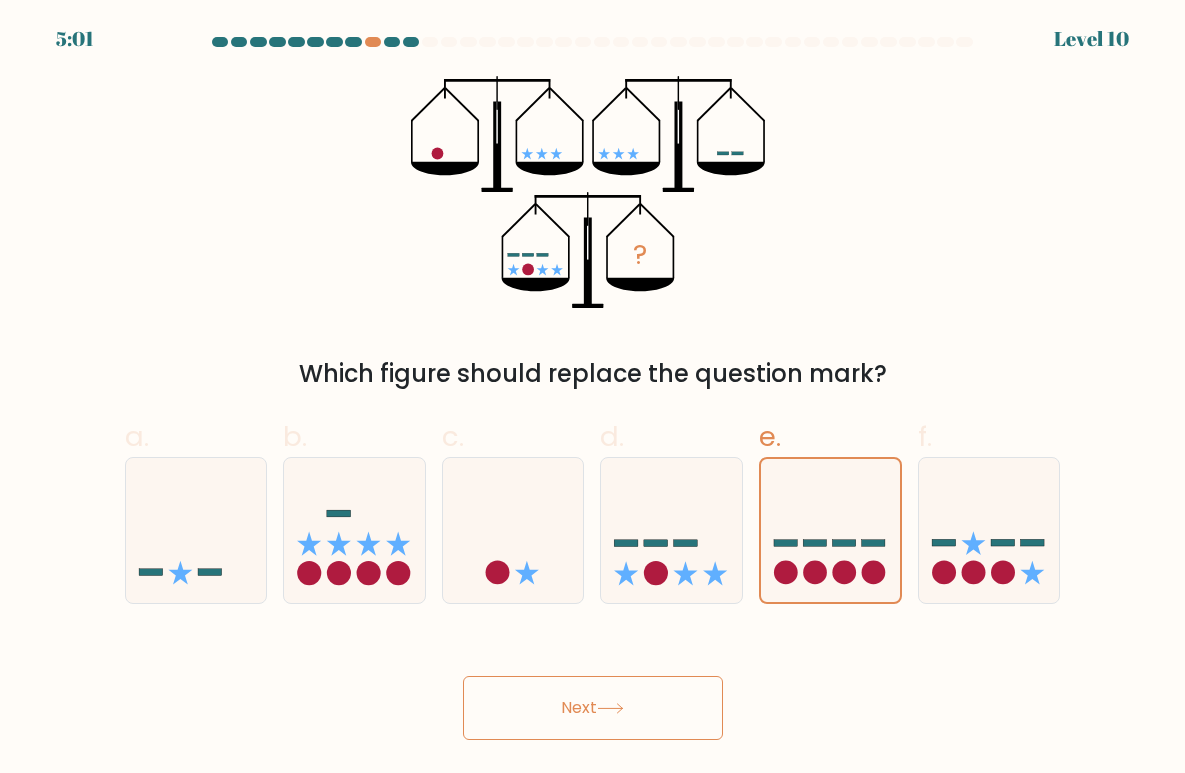 click on "Next" at bounding box center [593, 684] 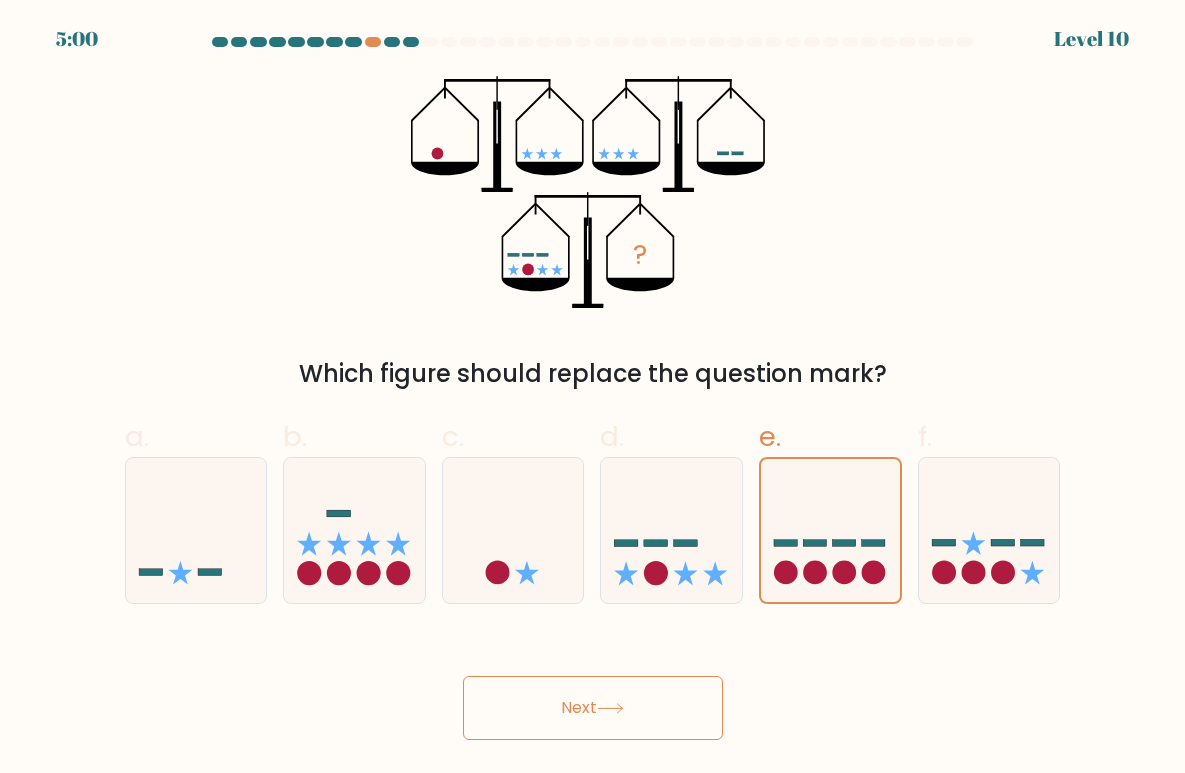 click on "Next" at bounding box center (593, 708) 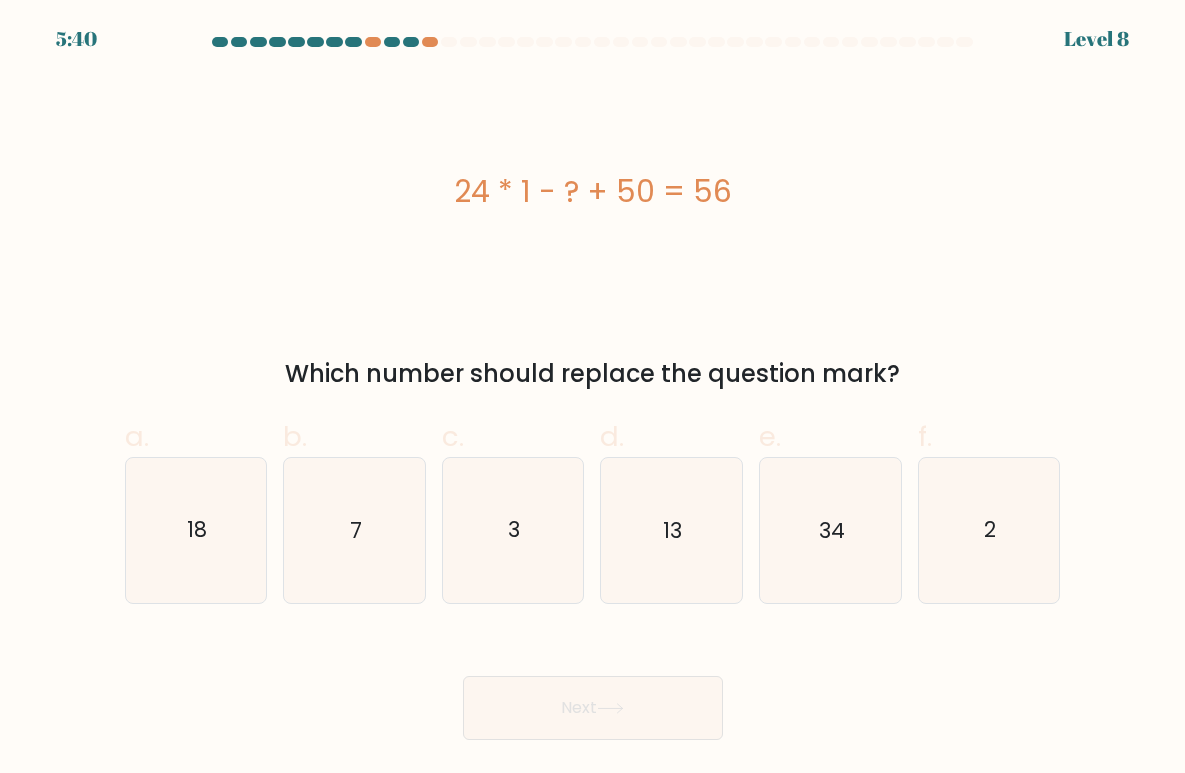 drag, startPoint x: 473, startPoint y: 190, endPoint x: 746, endPoint y: 209, distance: 273.66037 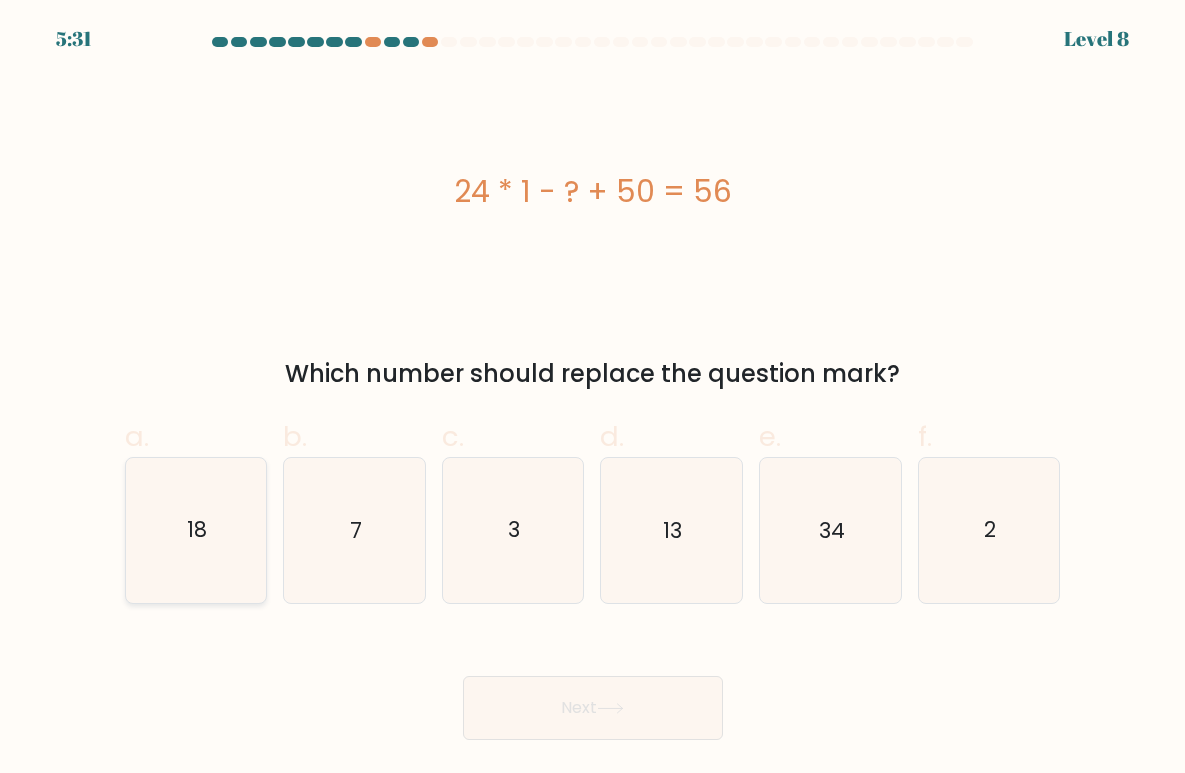 click on "18" 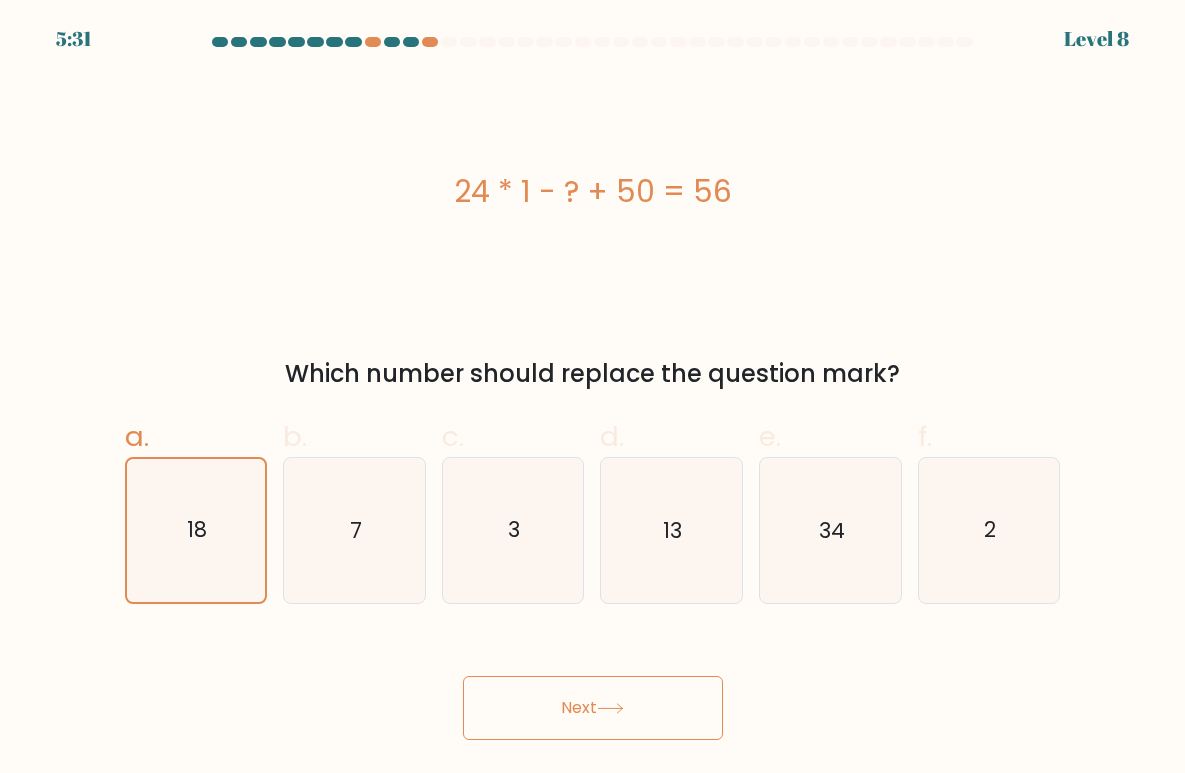 click on "Next" at bounding box center (593, 708) 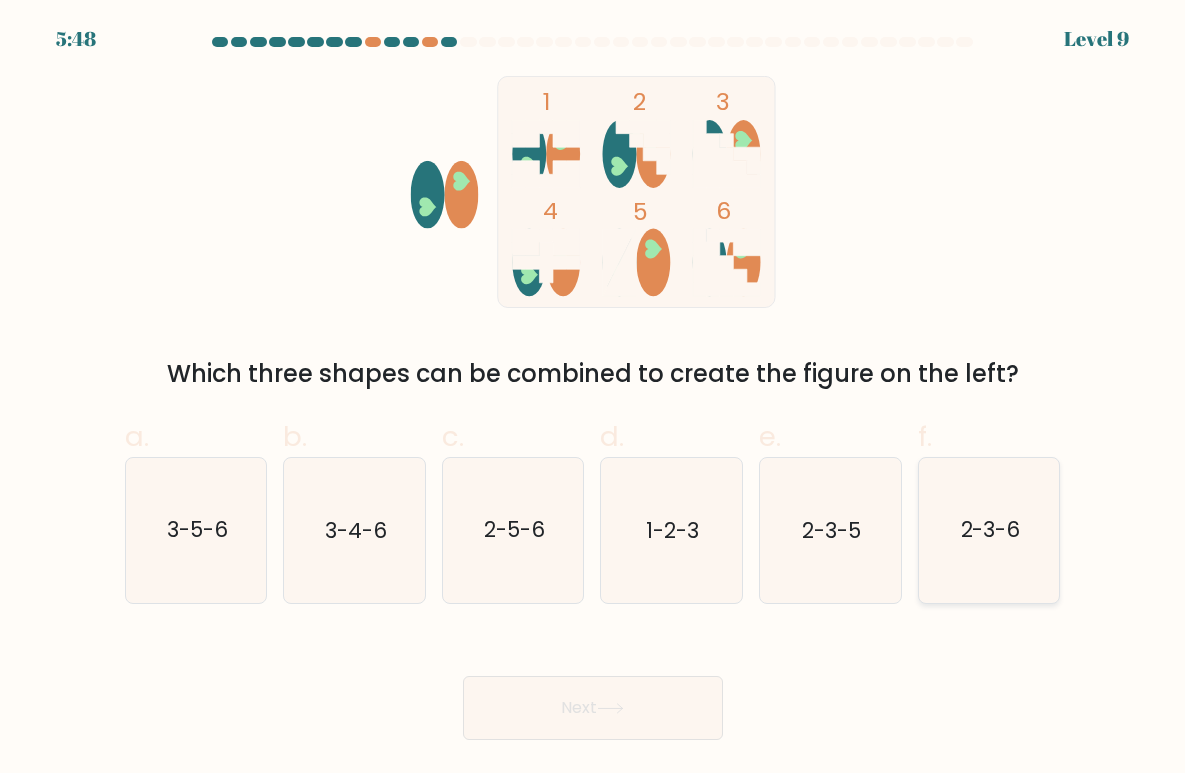 click on "2-3-6" 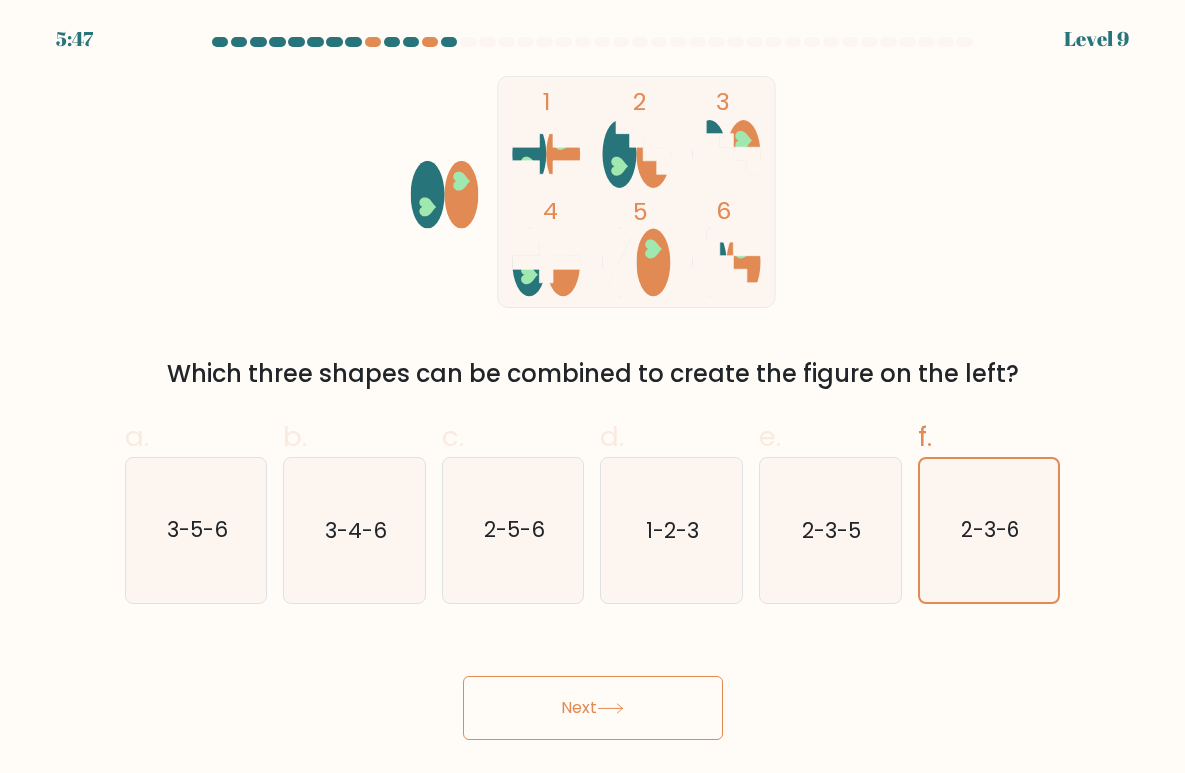 click on "Next" at bounding box center (593, 708) 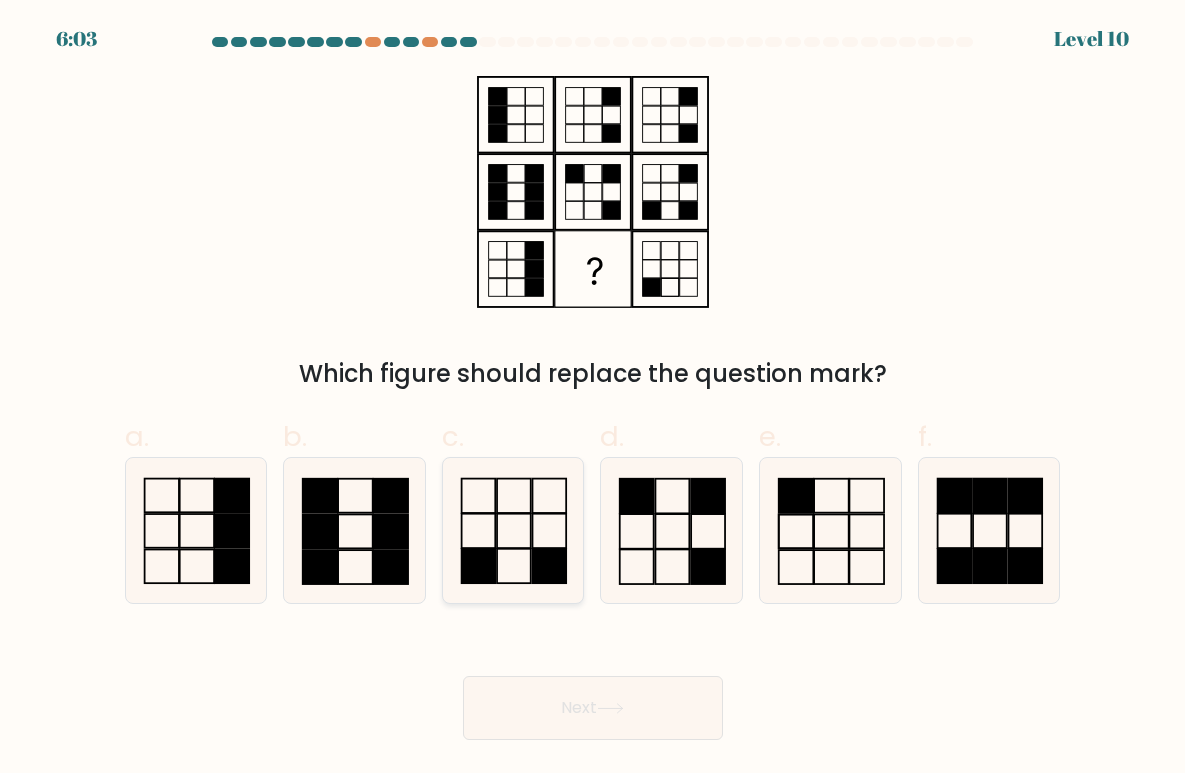 click 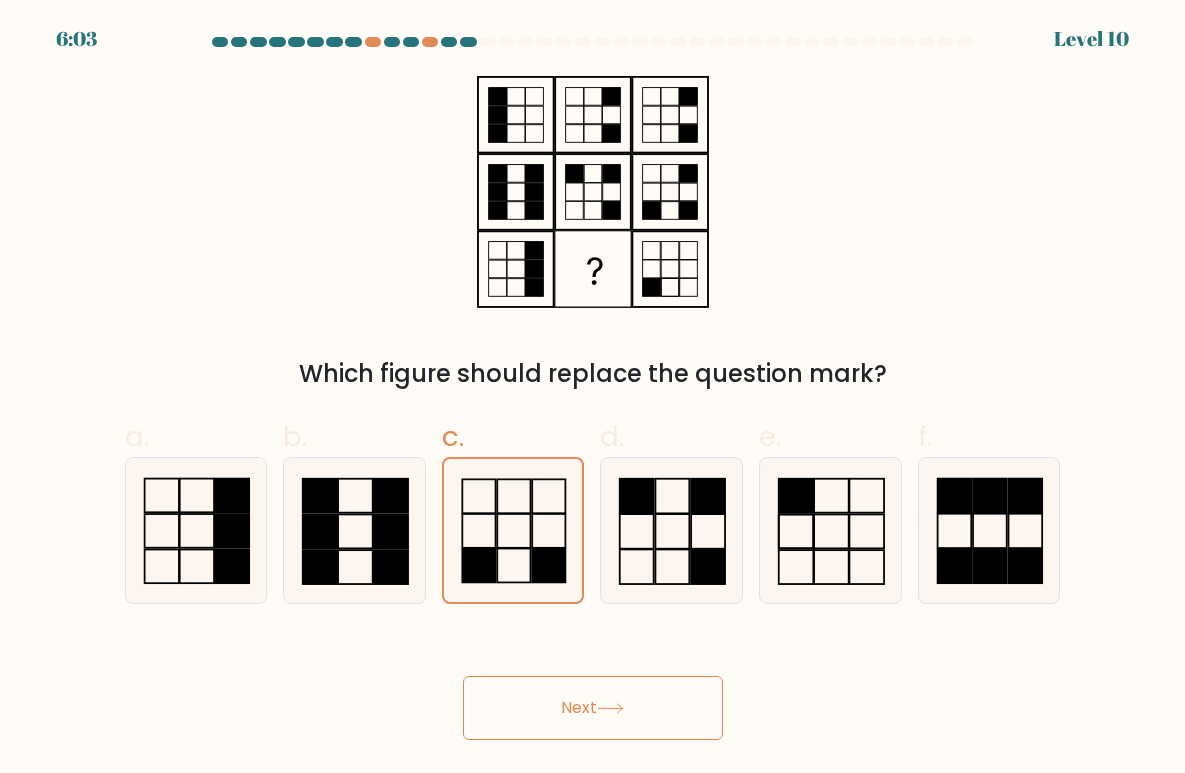 click on "Next" at bounding box center (593, 708) 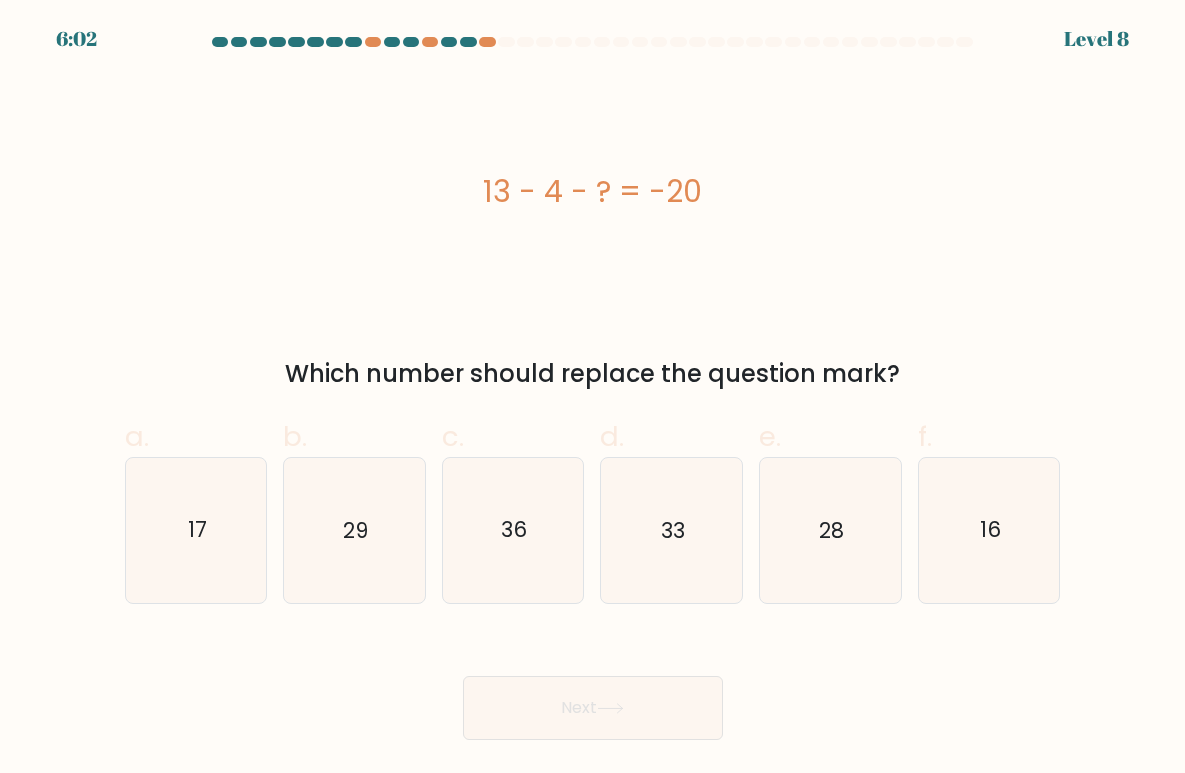 click on "Next" at bounding box center (593, 708) 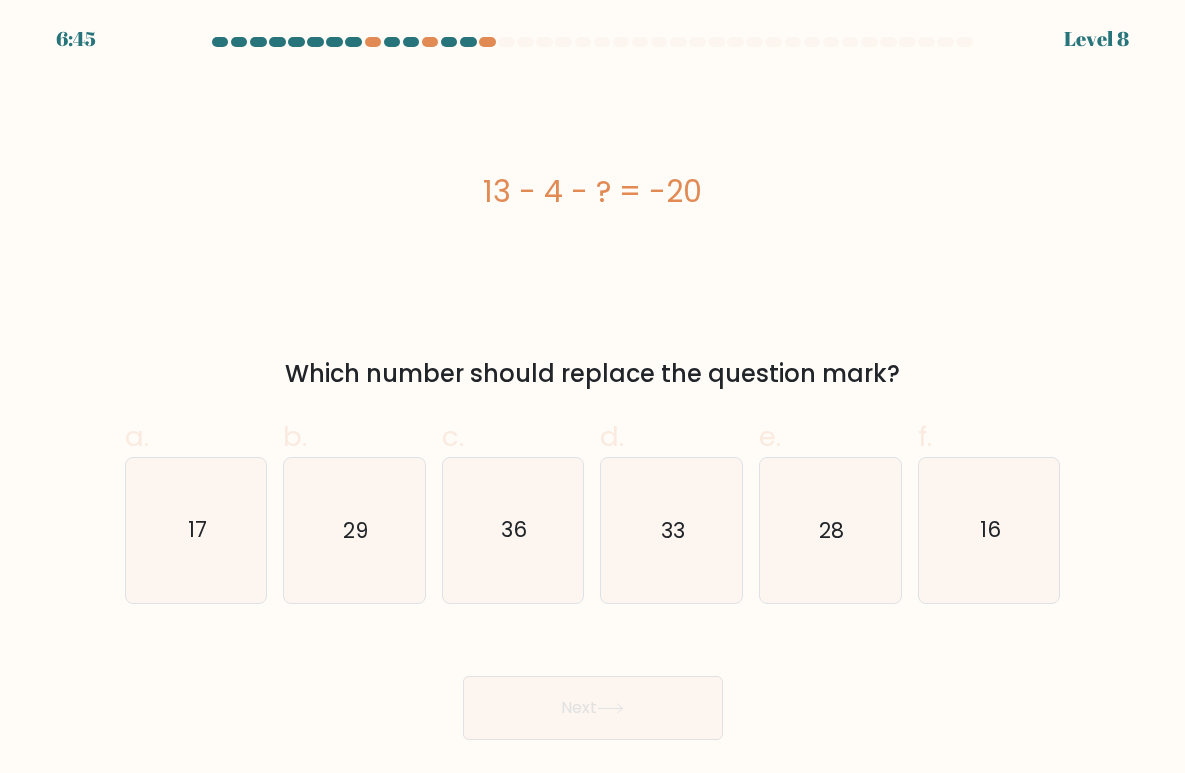 drag, startPoint x: 472, startPoint y: 191, endPoint x: 720, endPoint y: 200, distance: 248.16325 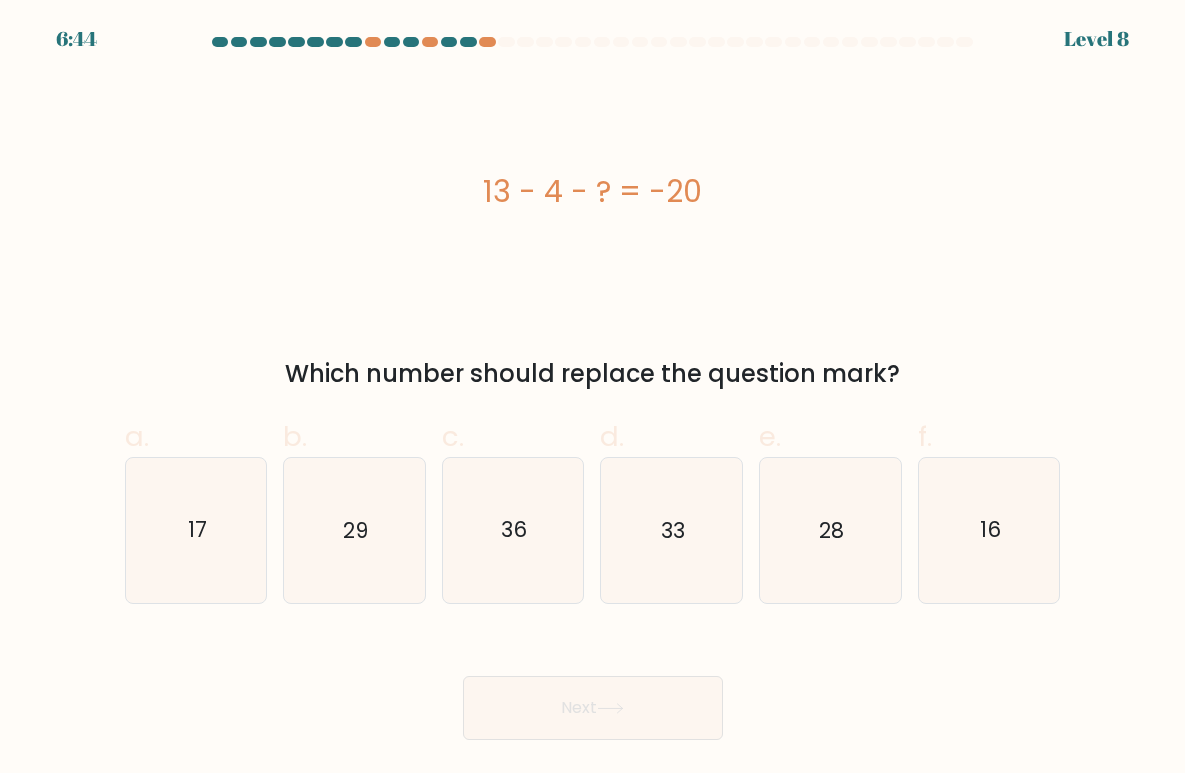 copy on "13 - 4 - ? = -20" 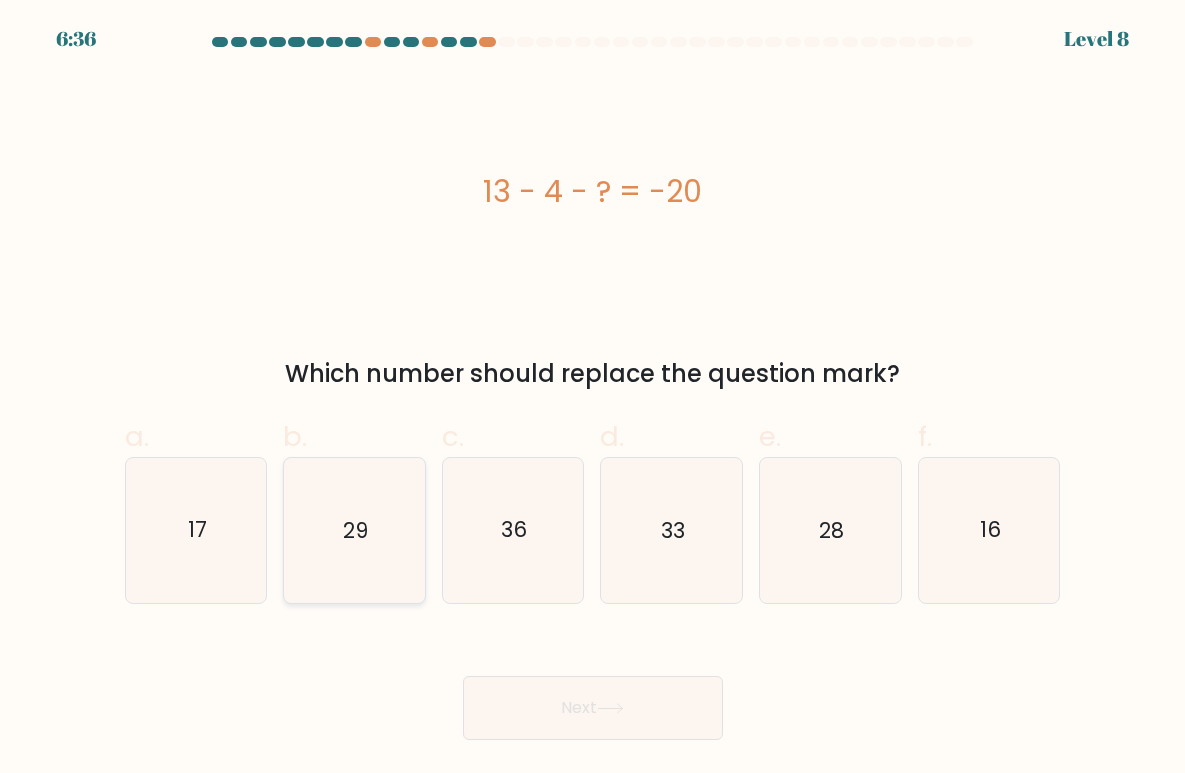 click on "29" 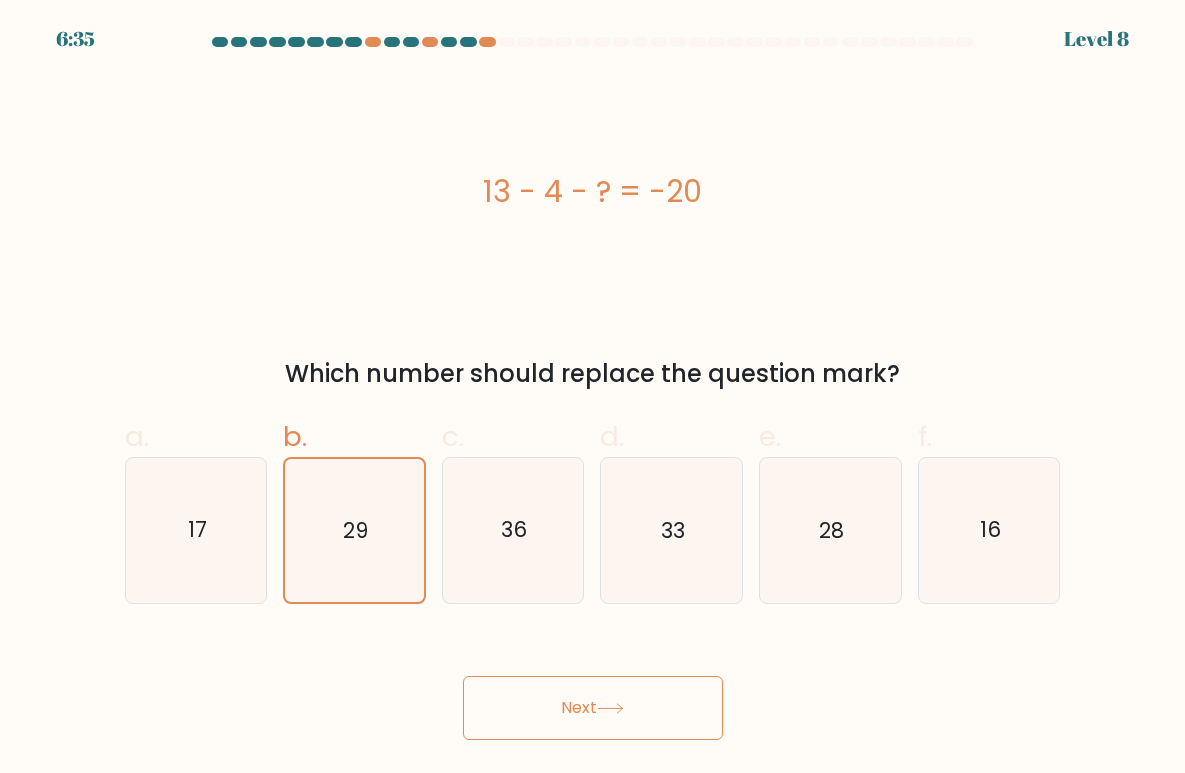 click on "Next" at bounding box center [593, 708] 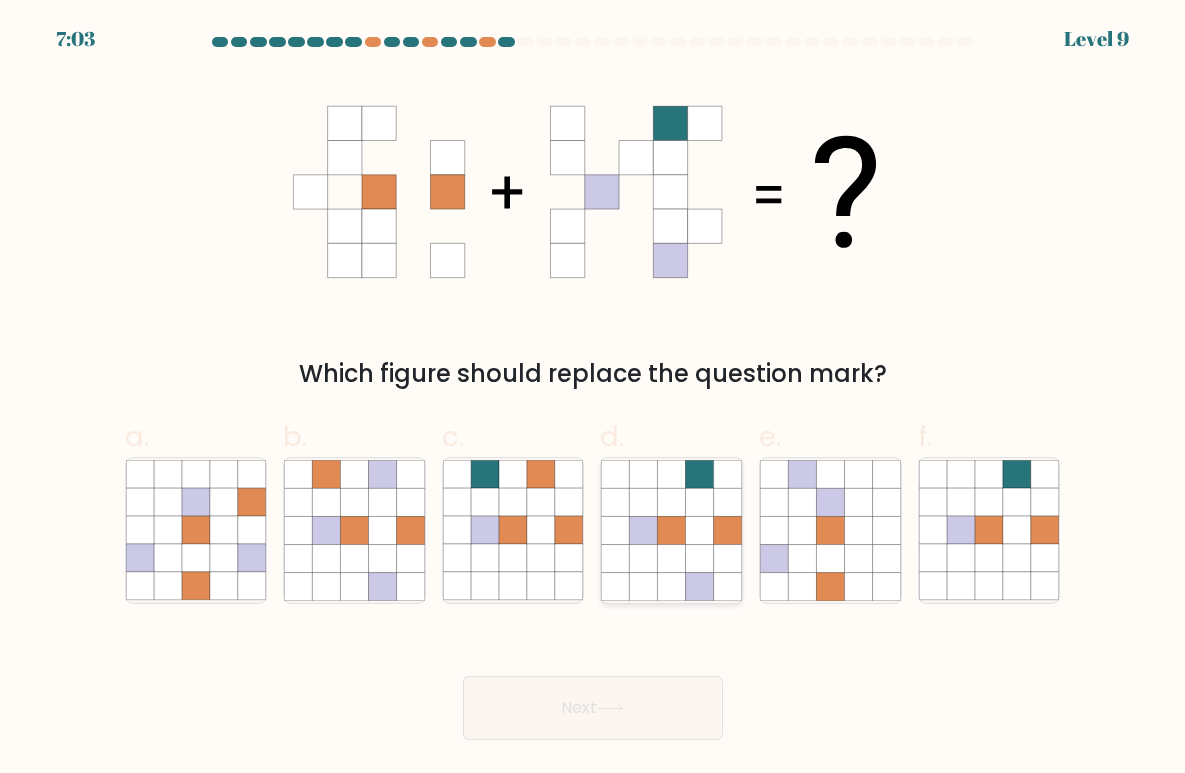 click 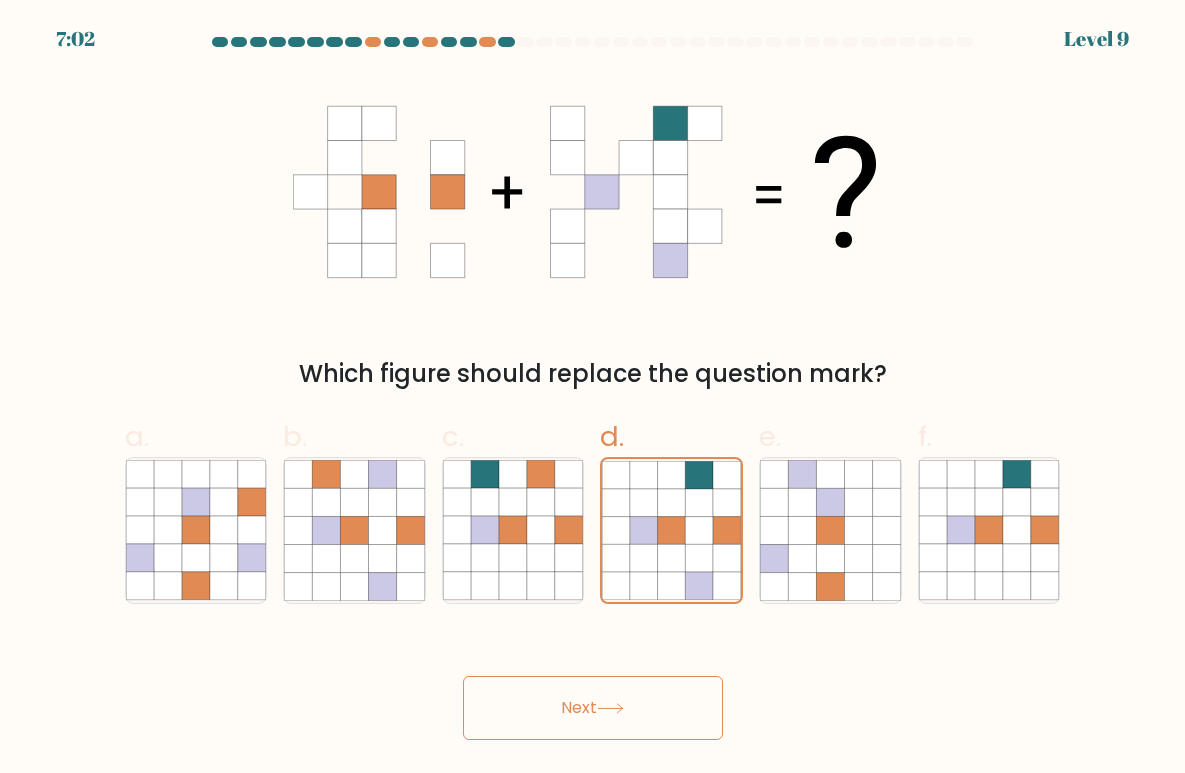 click on "Next" at bounding box center (593, 708) 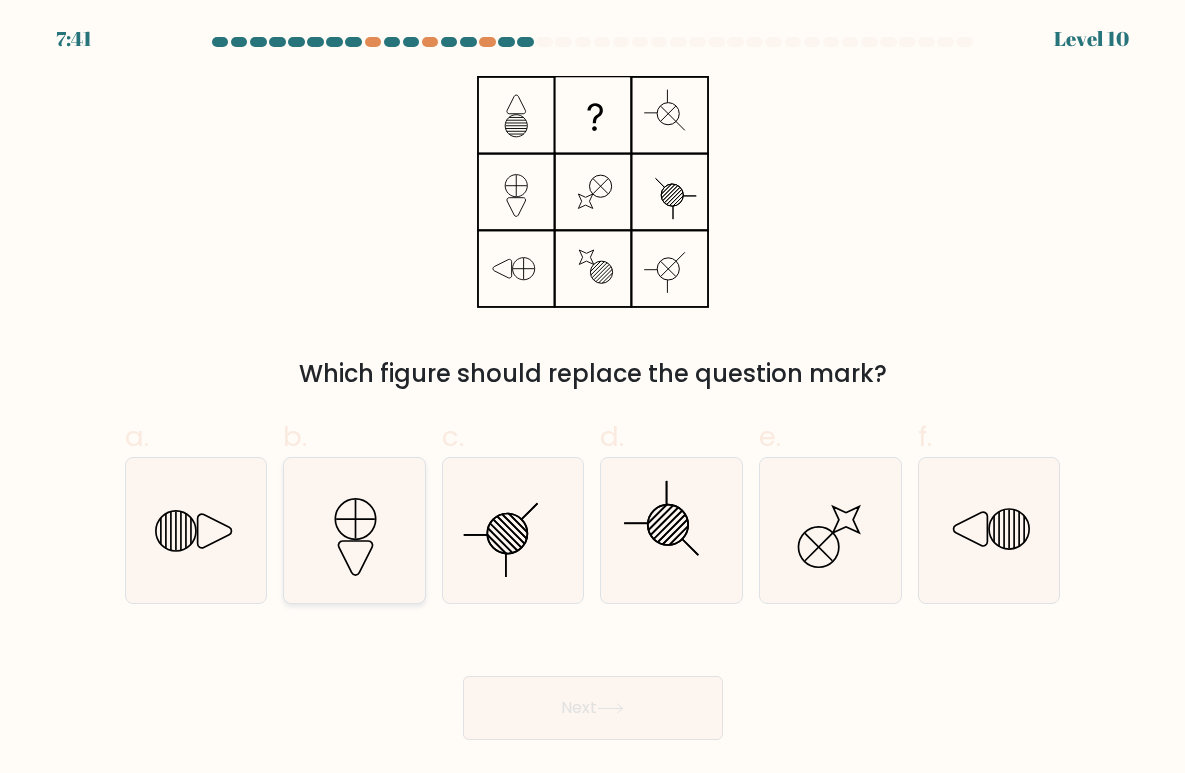 click 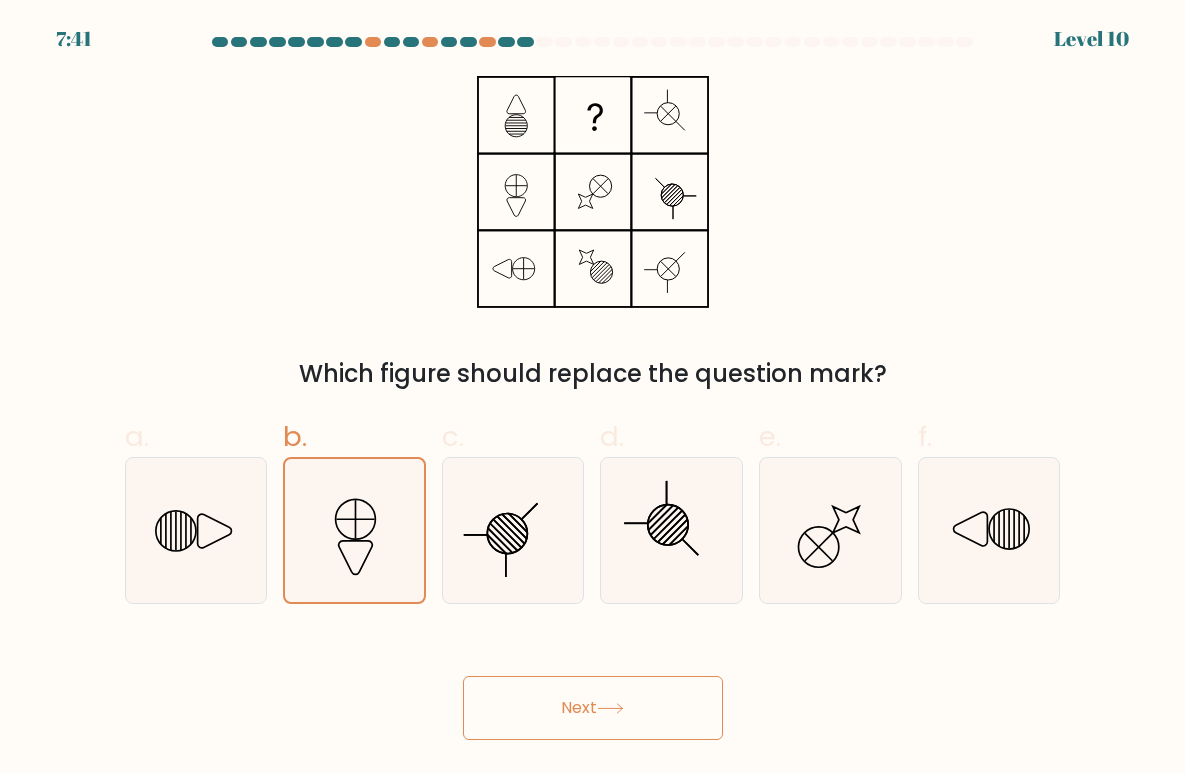 click on "Next" at bounding box center (593, 708) 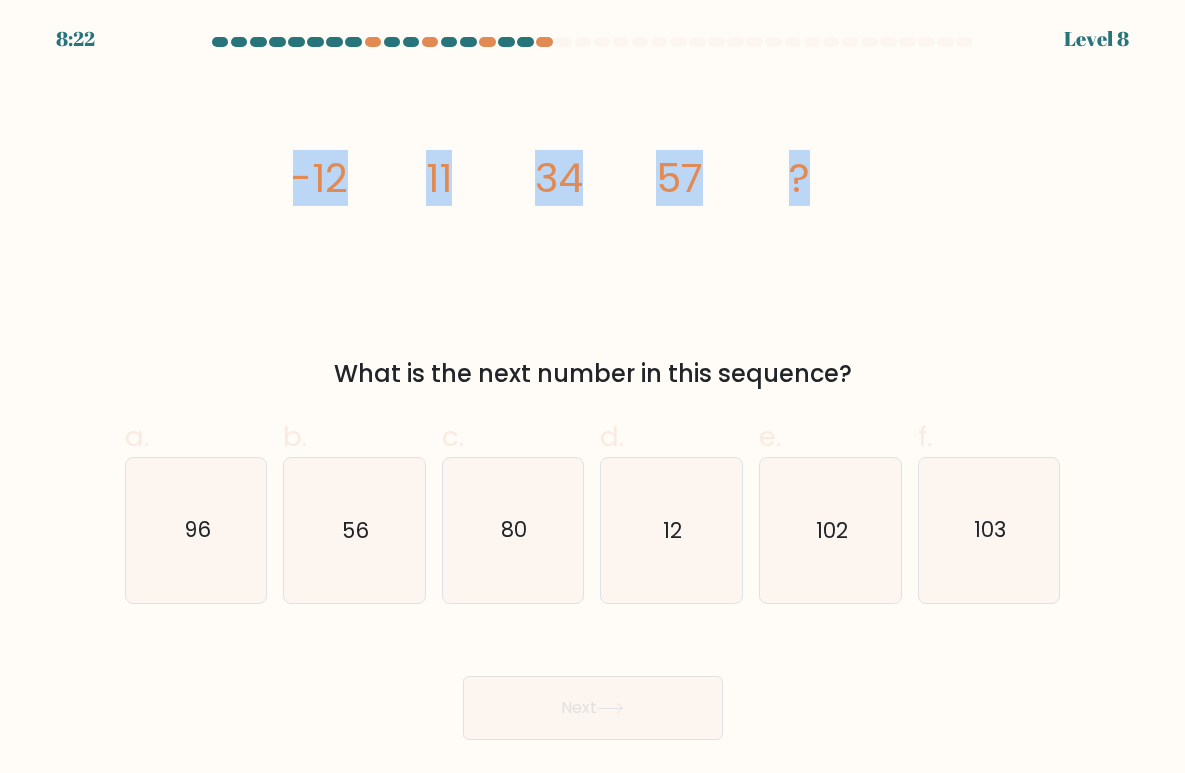 drag, startPoint x: 284, startPoint y: 164, endPoint x: 856, endPoint y: 170, distance: 572.0315 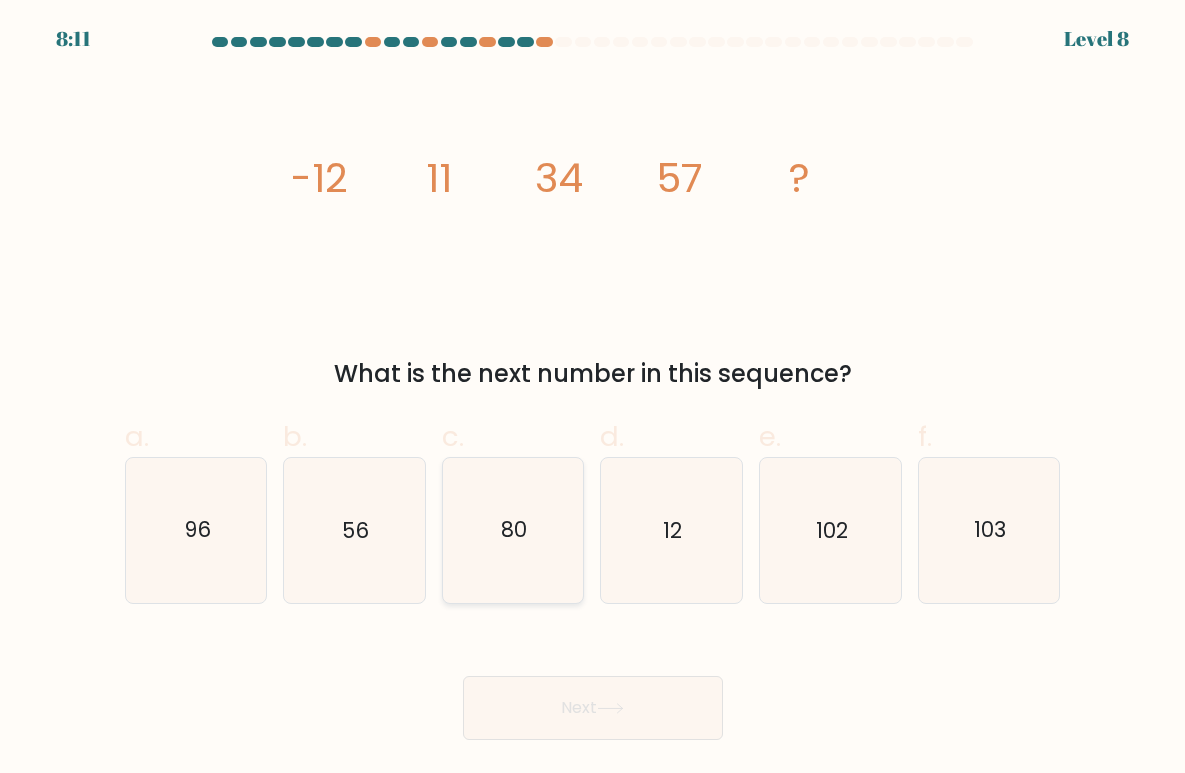 drag, startPoint x: 528, startPoint y: 565, endPoint x: 548, endPoint y: 592, distance: 33.600594 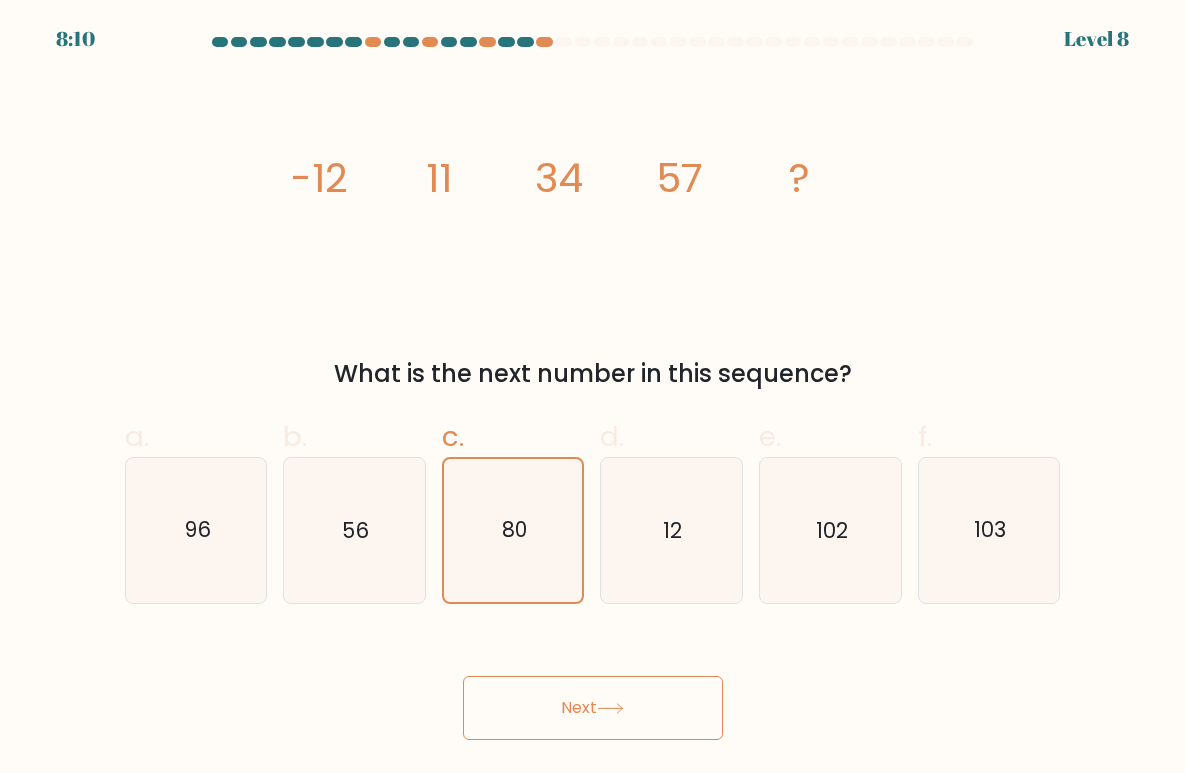 click on "Next" at bounding box center [593, 708] 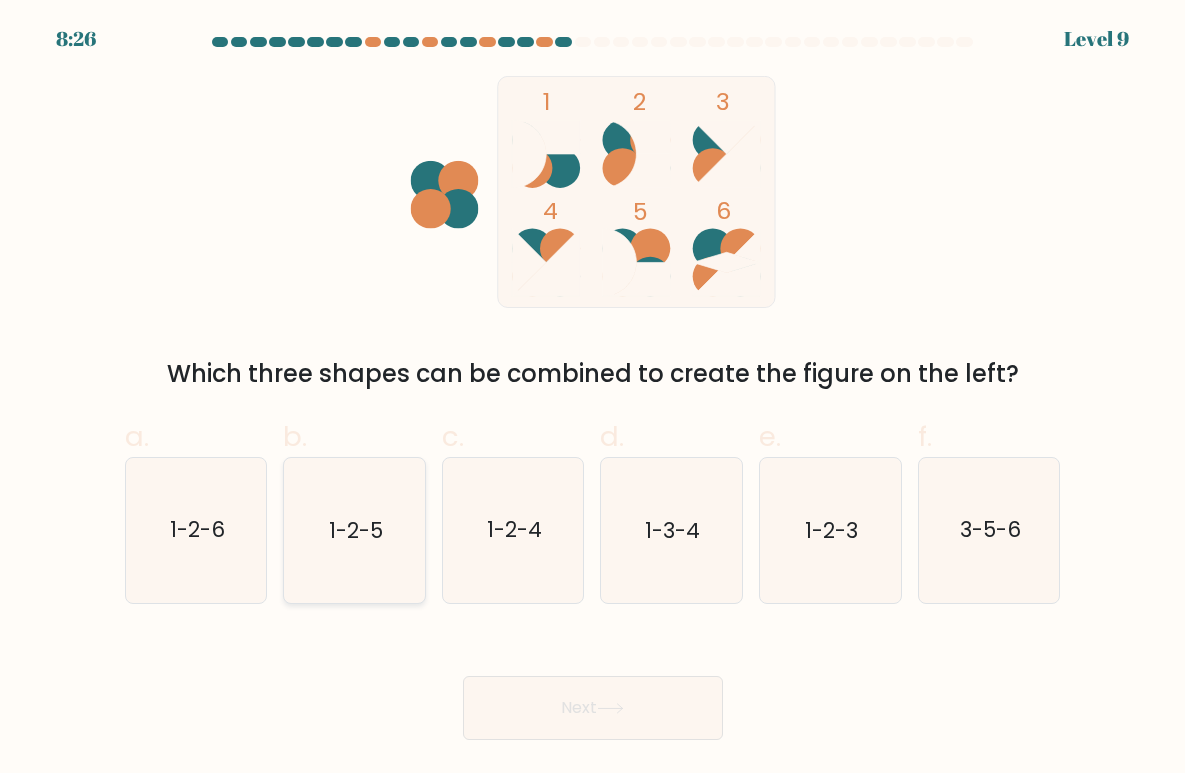 drag, startPoint x: 366, startPoint y: 532, endPoint x: 403, endPoint y: 545, distance: 39.217342 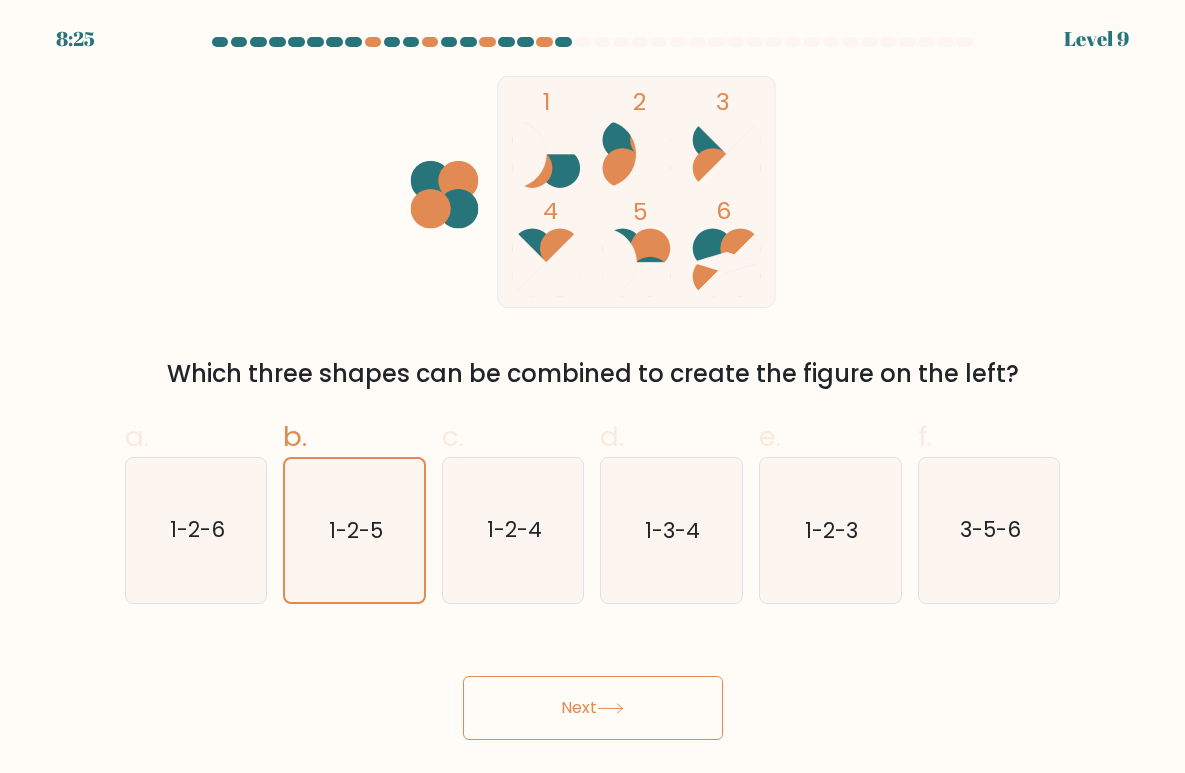 click on "Next" at bounding box center [593, 684] 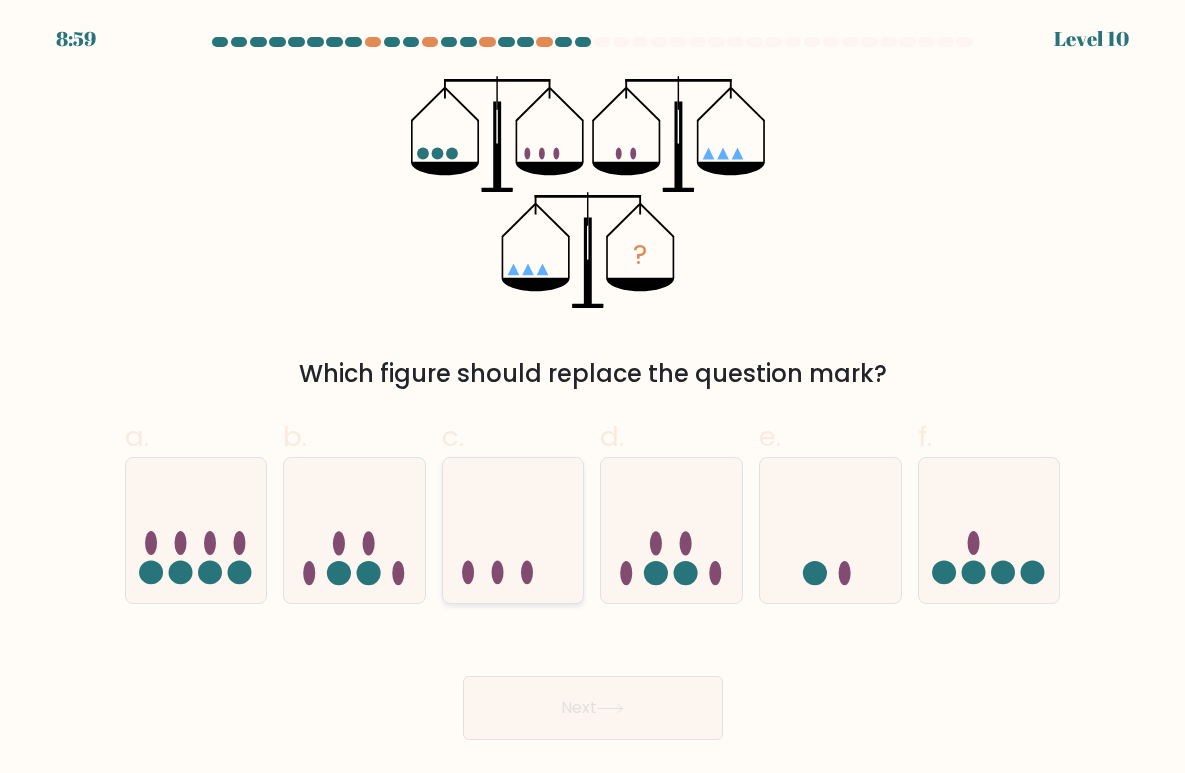 click 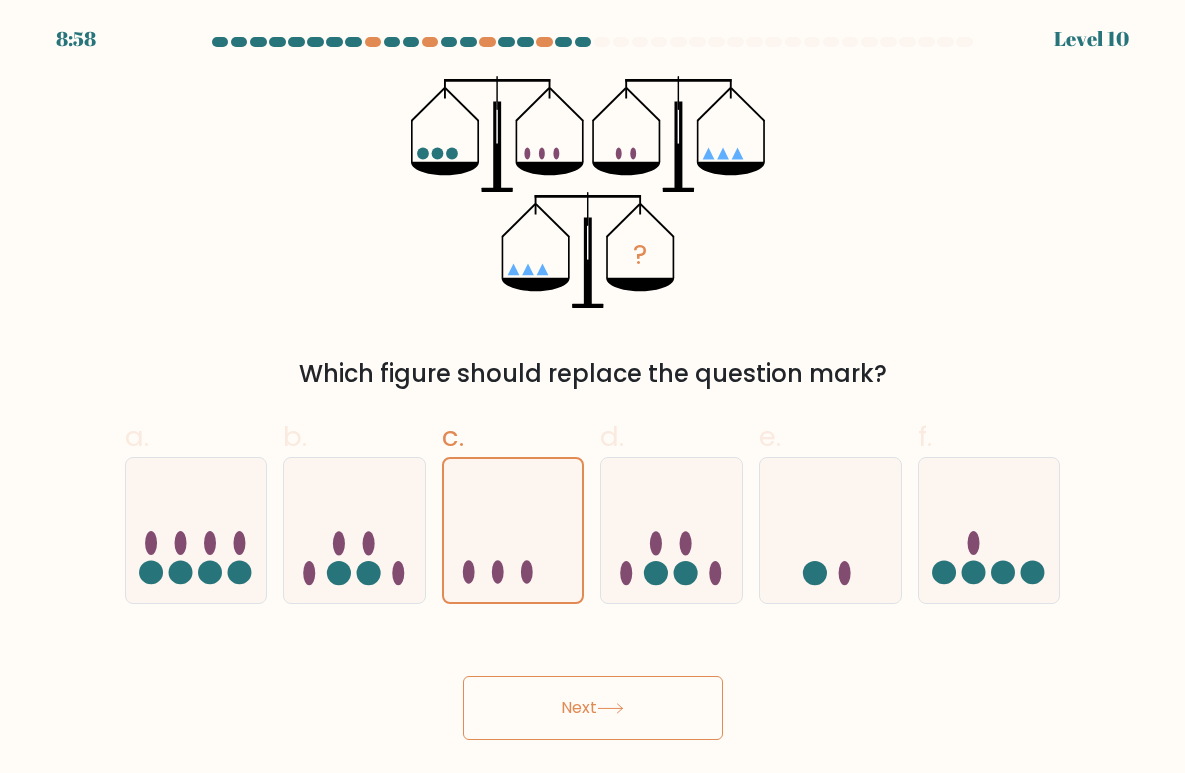 click on "Next" at bounding box center (593, 708) 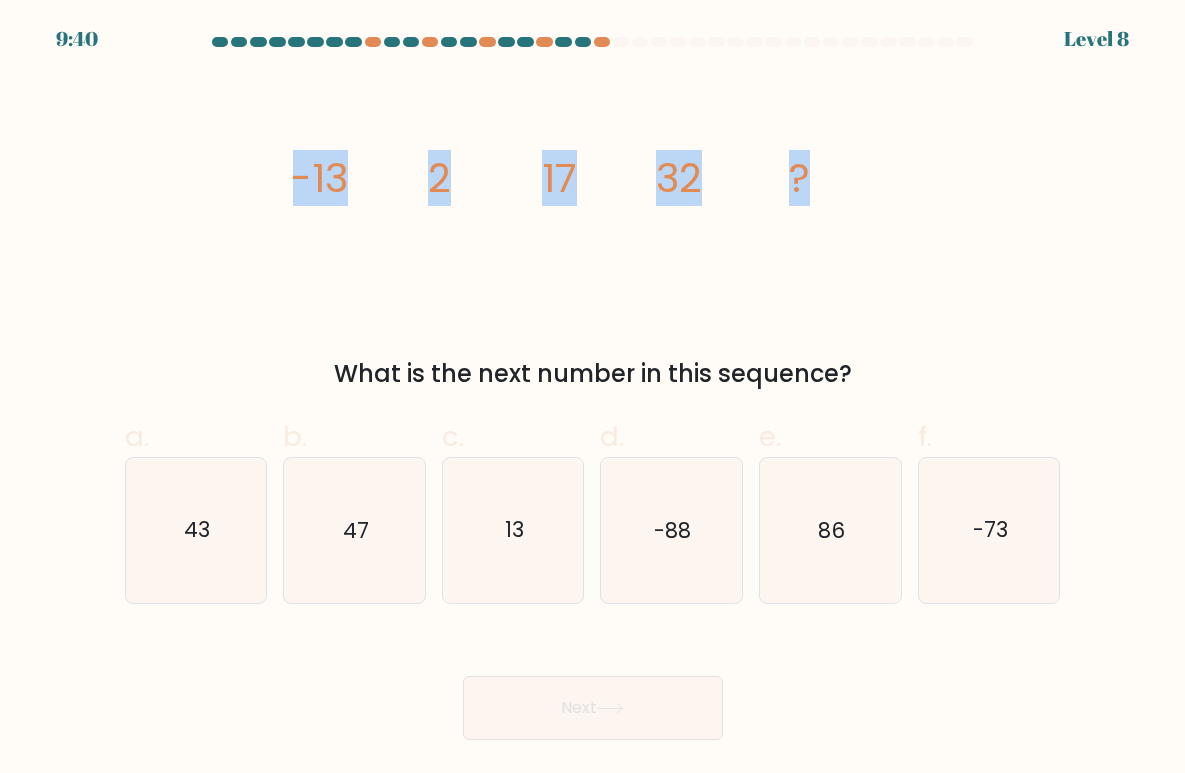 drag, startPoint x: 281, startPoint y: 177, endPoint x: 838, endPoint y: 202, distance: 557.5607 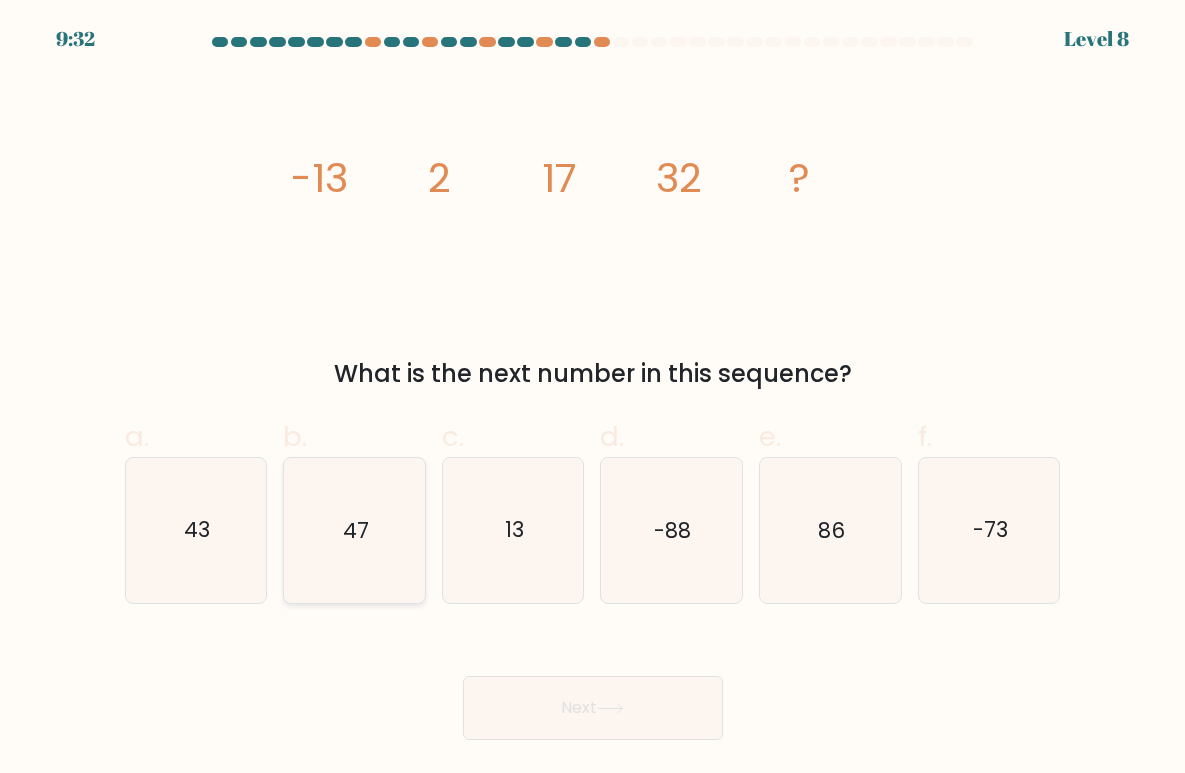 click on "47" 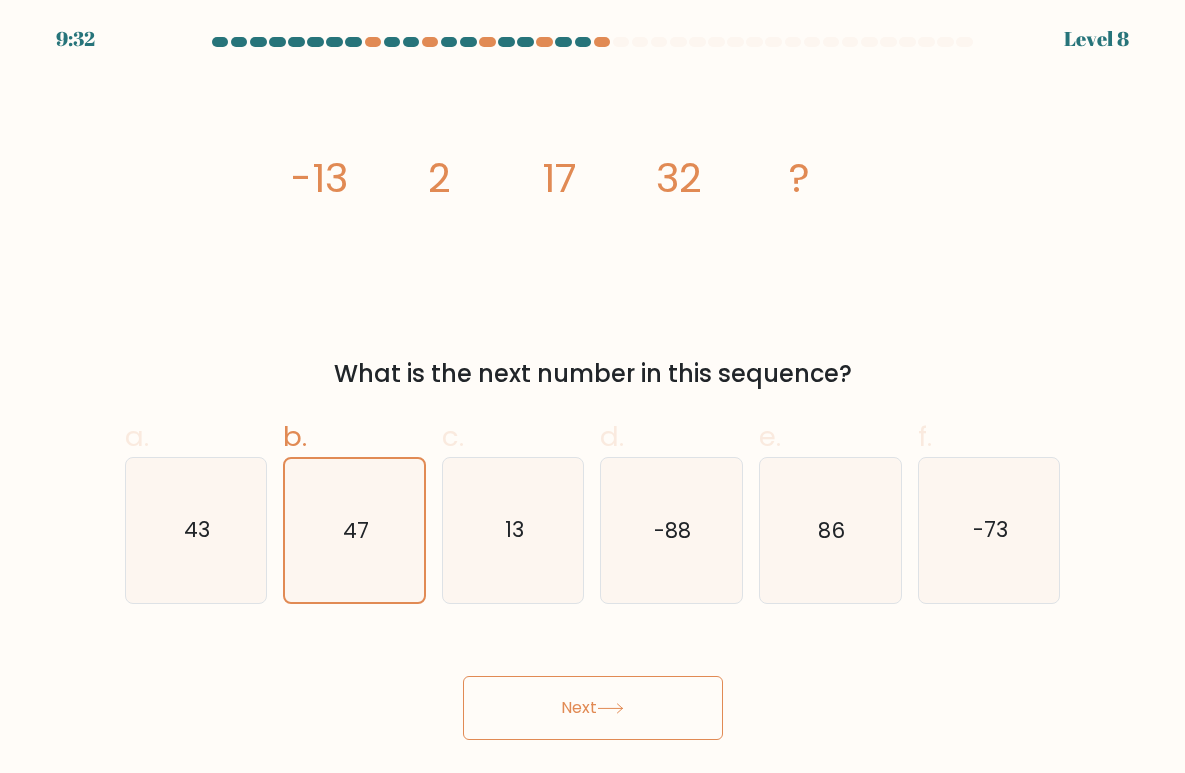 click 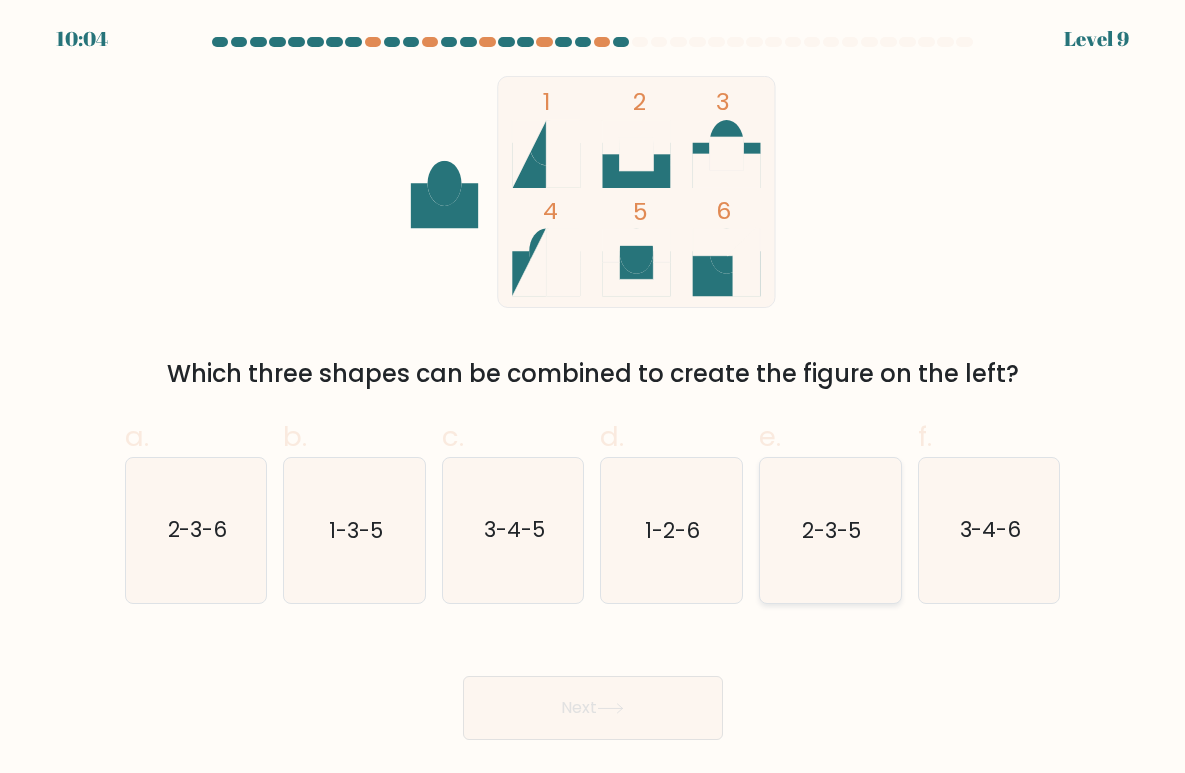 click on "2-3-5" 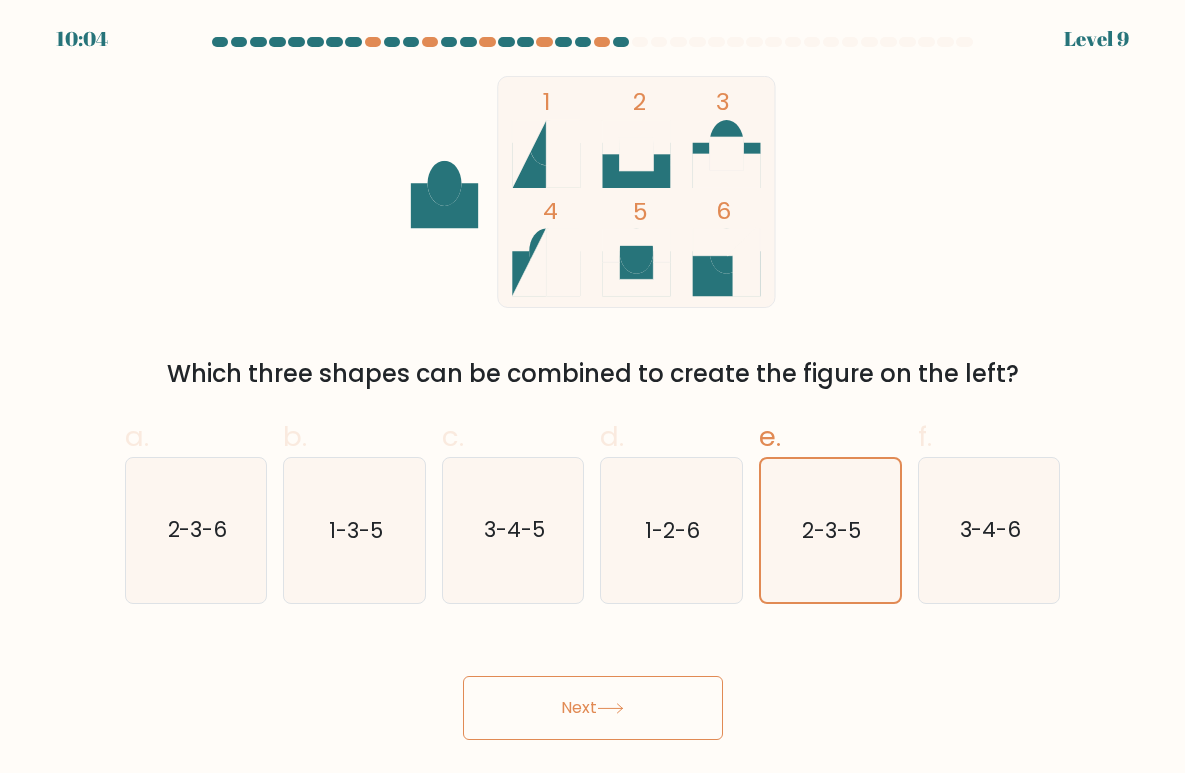 click on "Next" at bounding box center [593, 708] 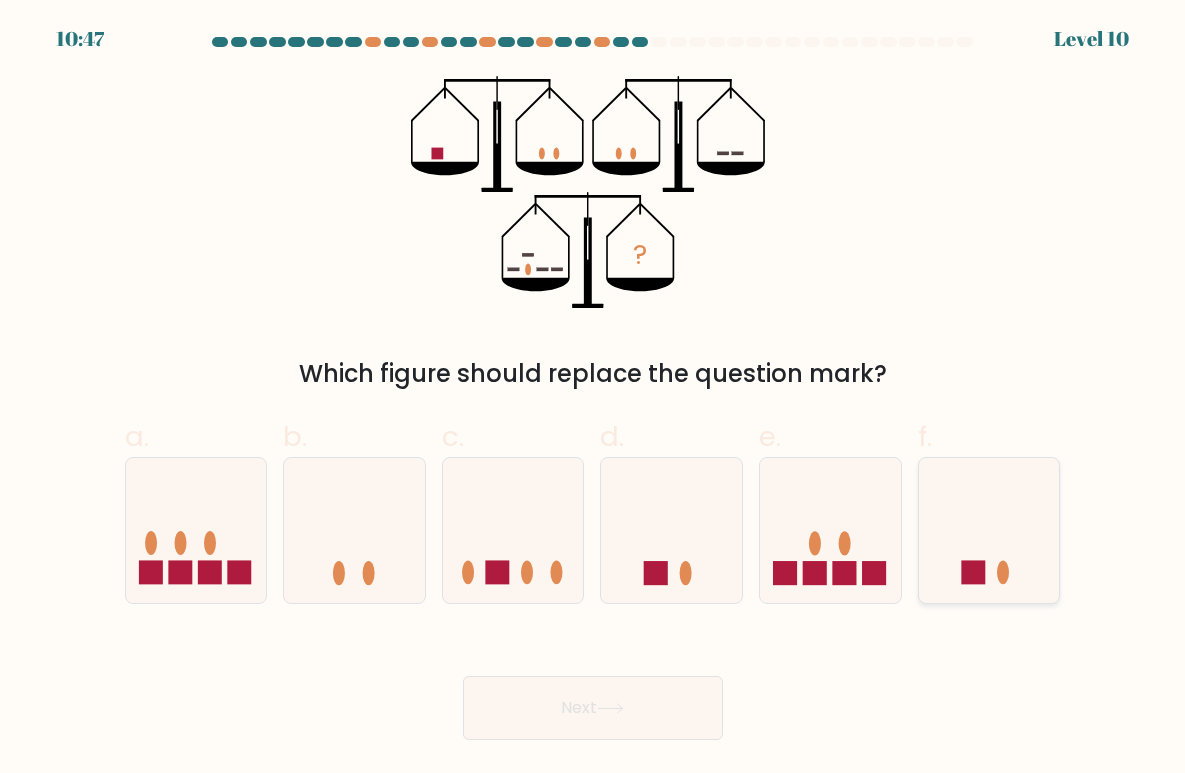 click 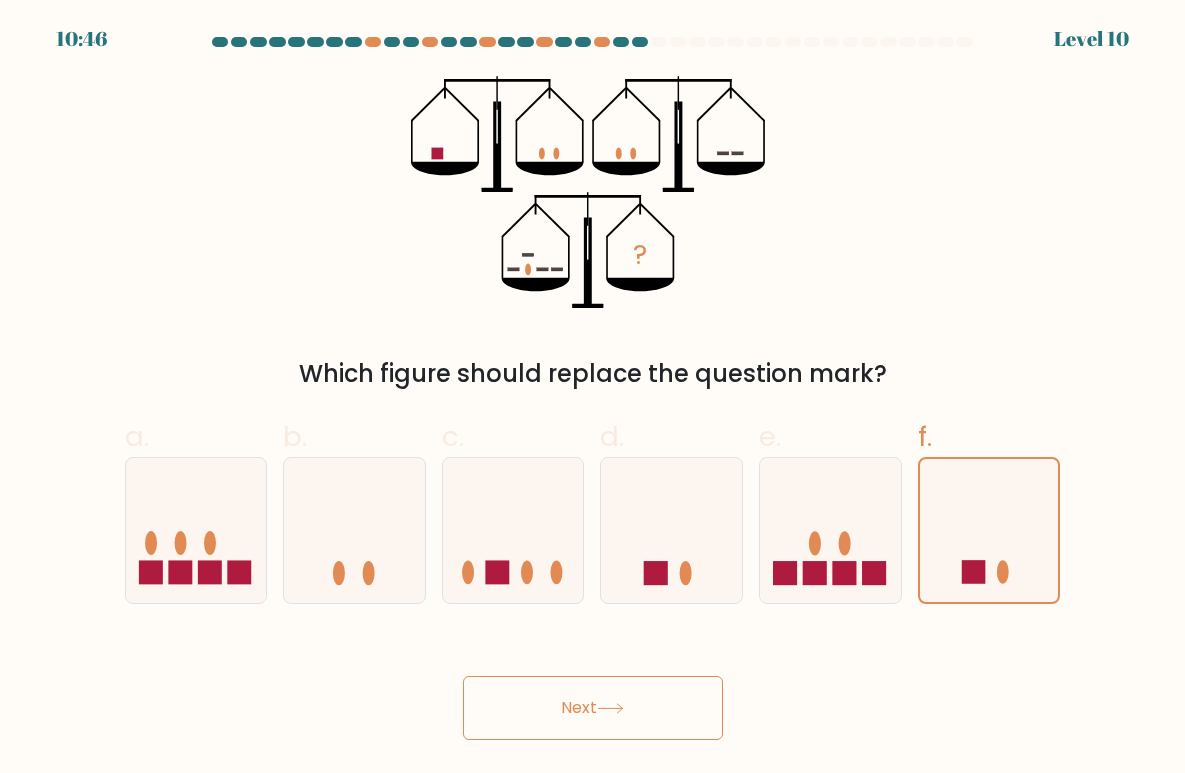 click on "Next" at bounding box center [593, 708] 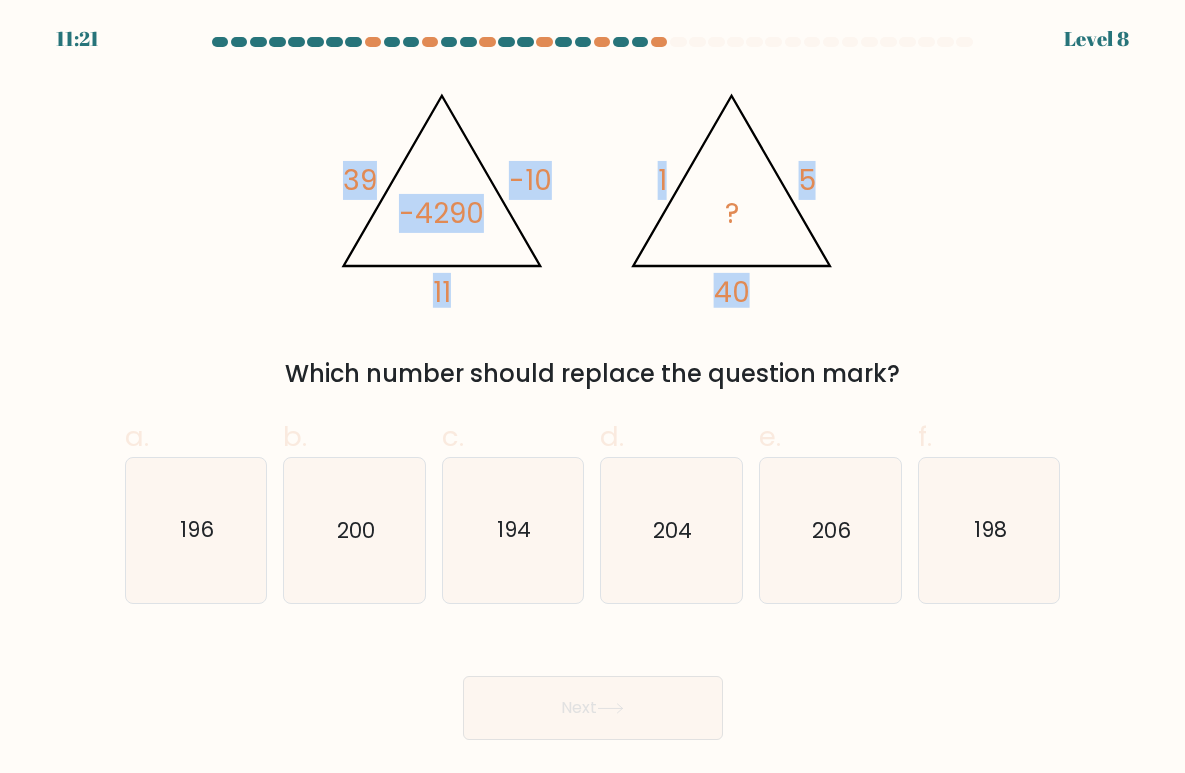 drag, startPoint x: 340, startPoint y: 167, endPoint x: 788, endPoint y: 252, distance: 455.9923 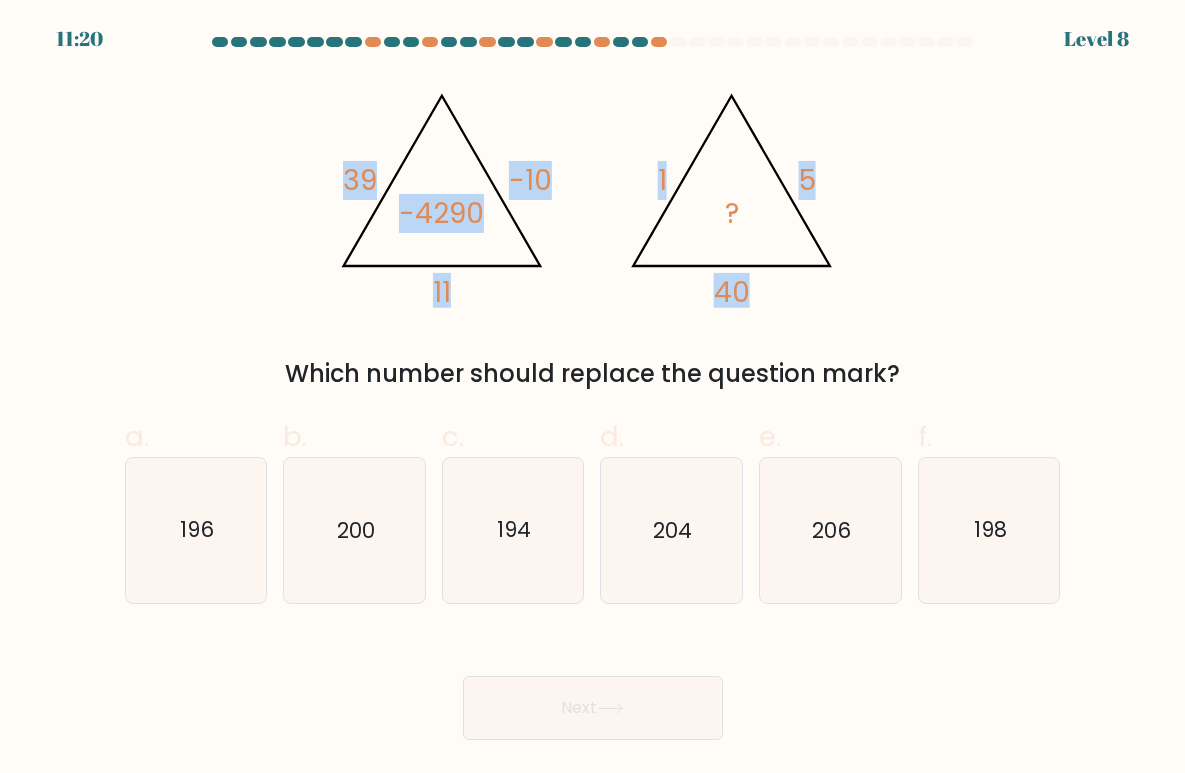 copy on "39       -10       11       -4290                                       @import url('https://fonts.googleapis.com/css?family=Abril+Fatface:400,100,100italic,300,300italic,400italic,500,500italic,700,700italic,900,900italic');                        1       5       40" 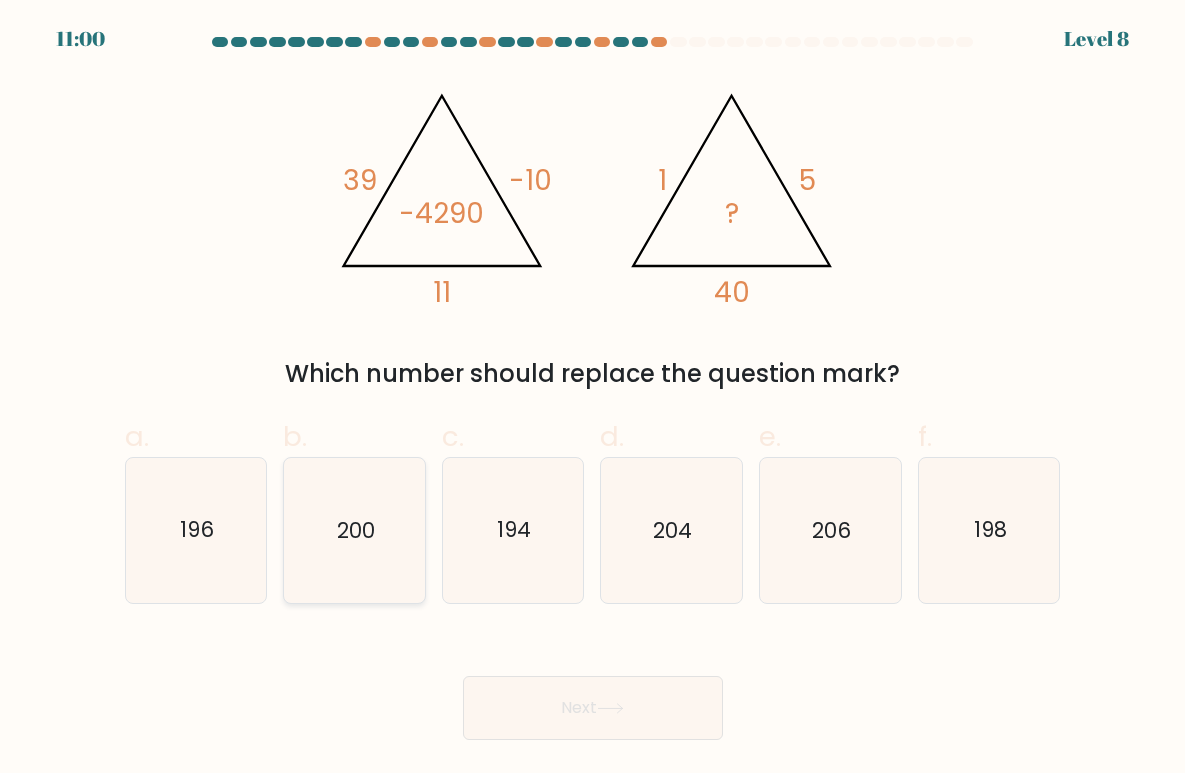 click on "200" 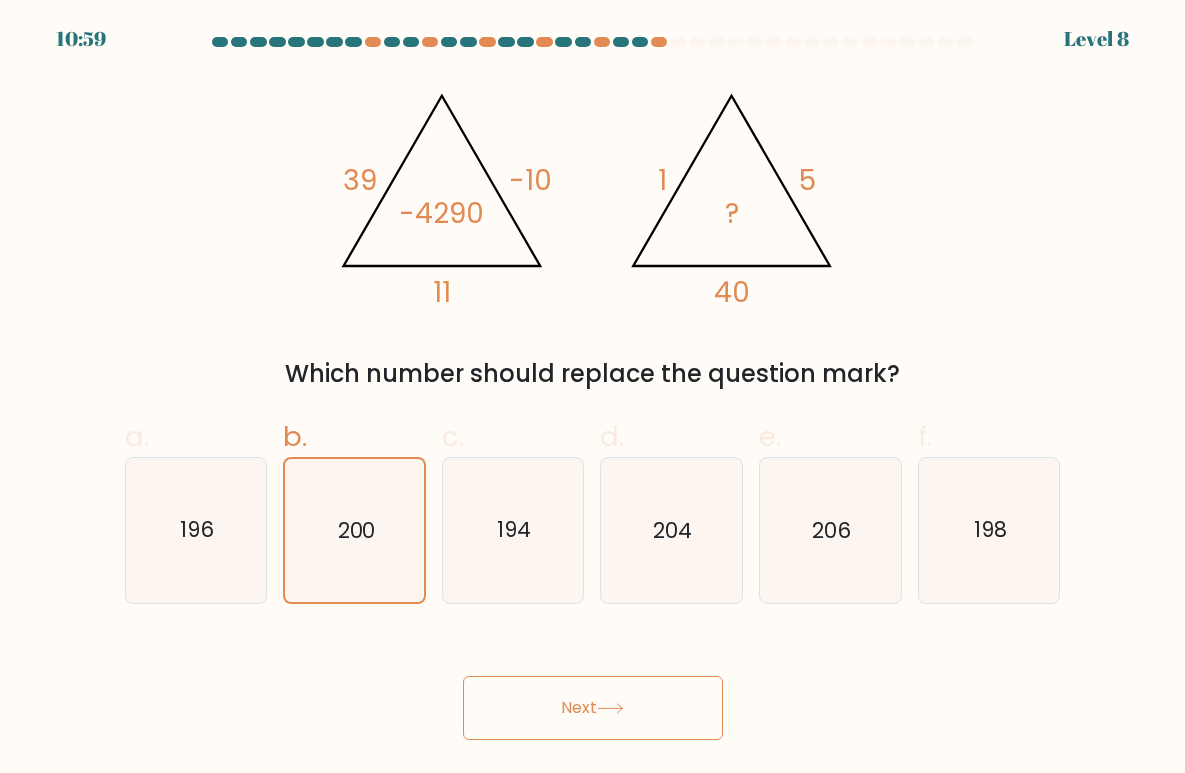 click on "Next" at bounding box center (593, 708) 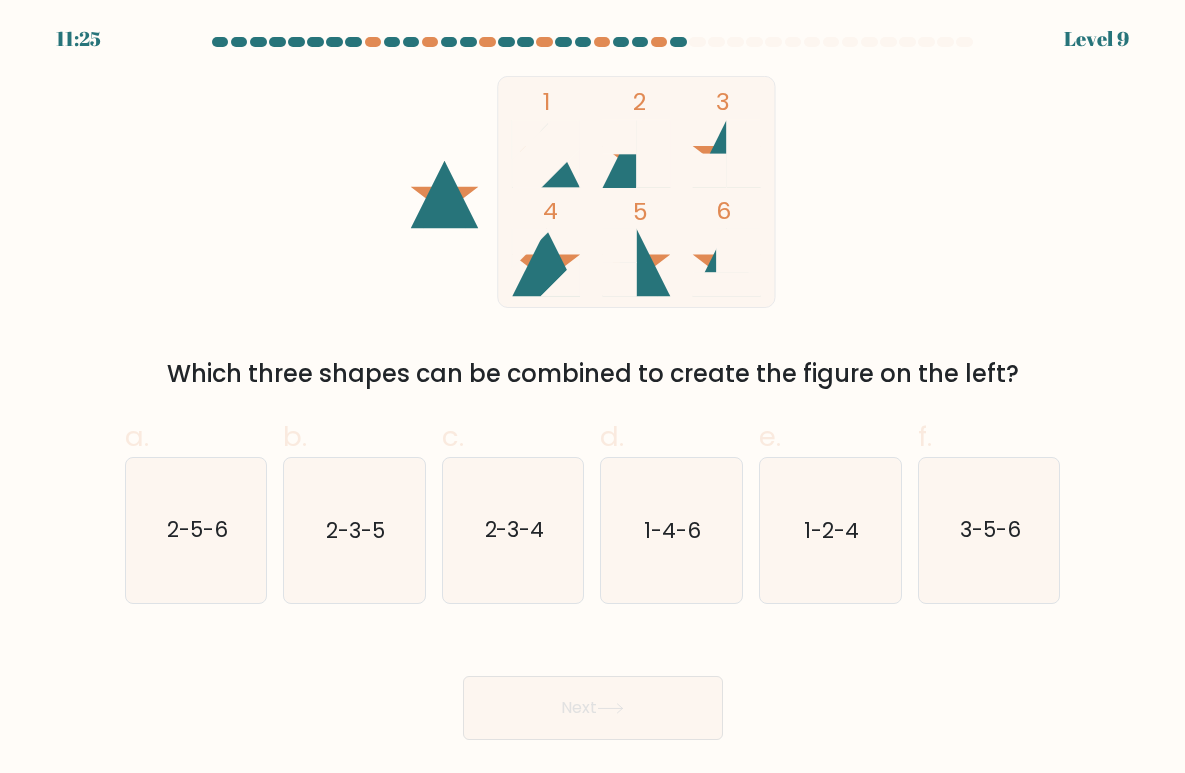 drag, startPoint x: 359, startPoint y: 566, endPoint x: 585, endPoint y: 681, distance: 253.57642 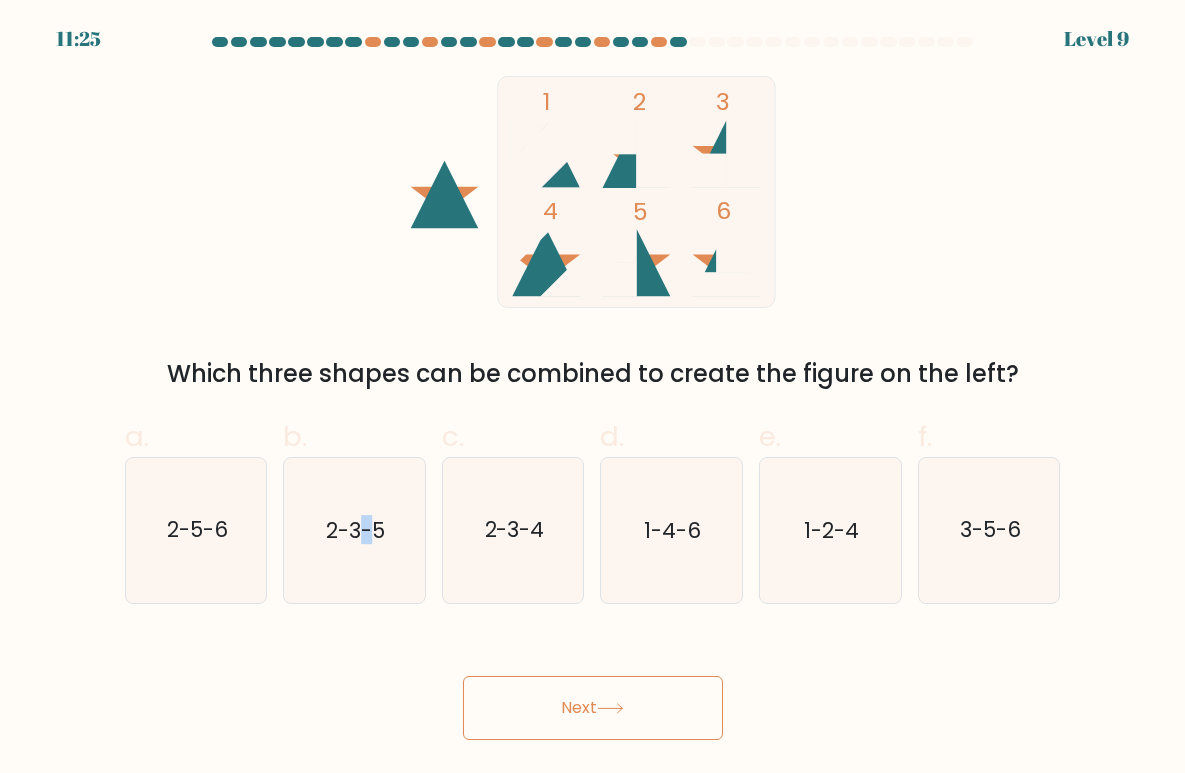 click on "Next" at bounding box center [593, 708] 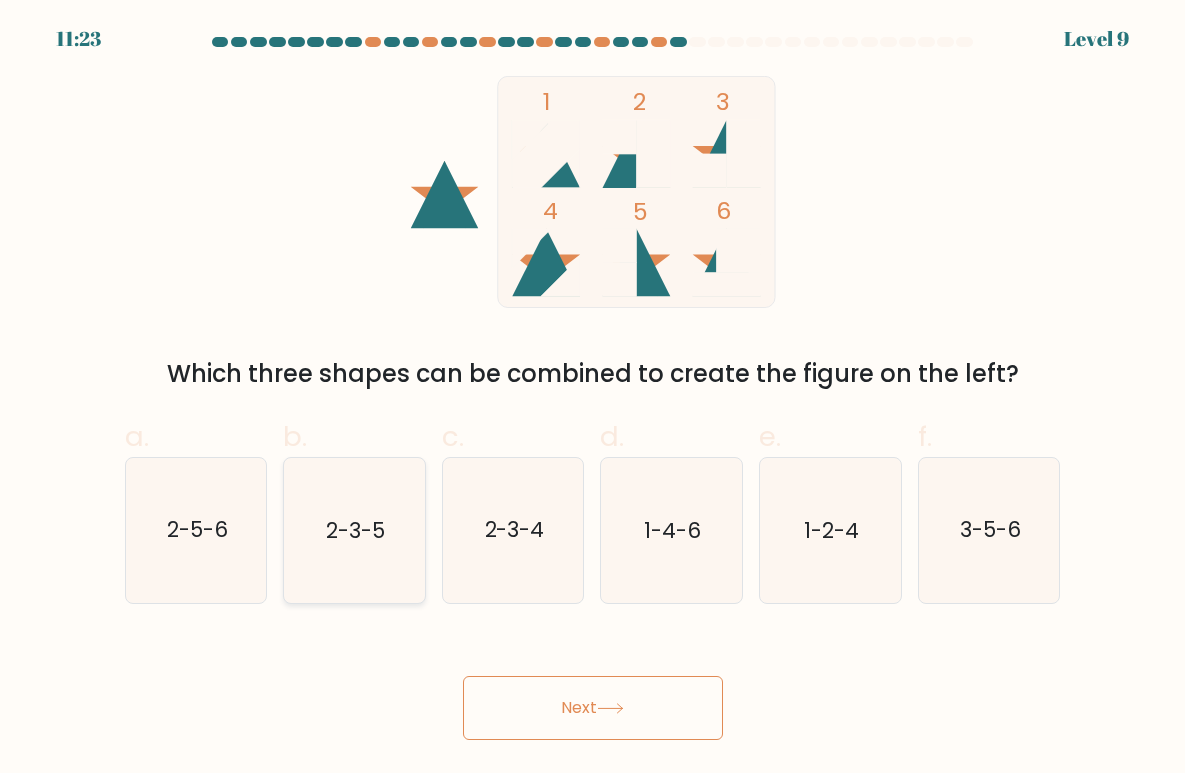 click on "2-3-5" 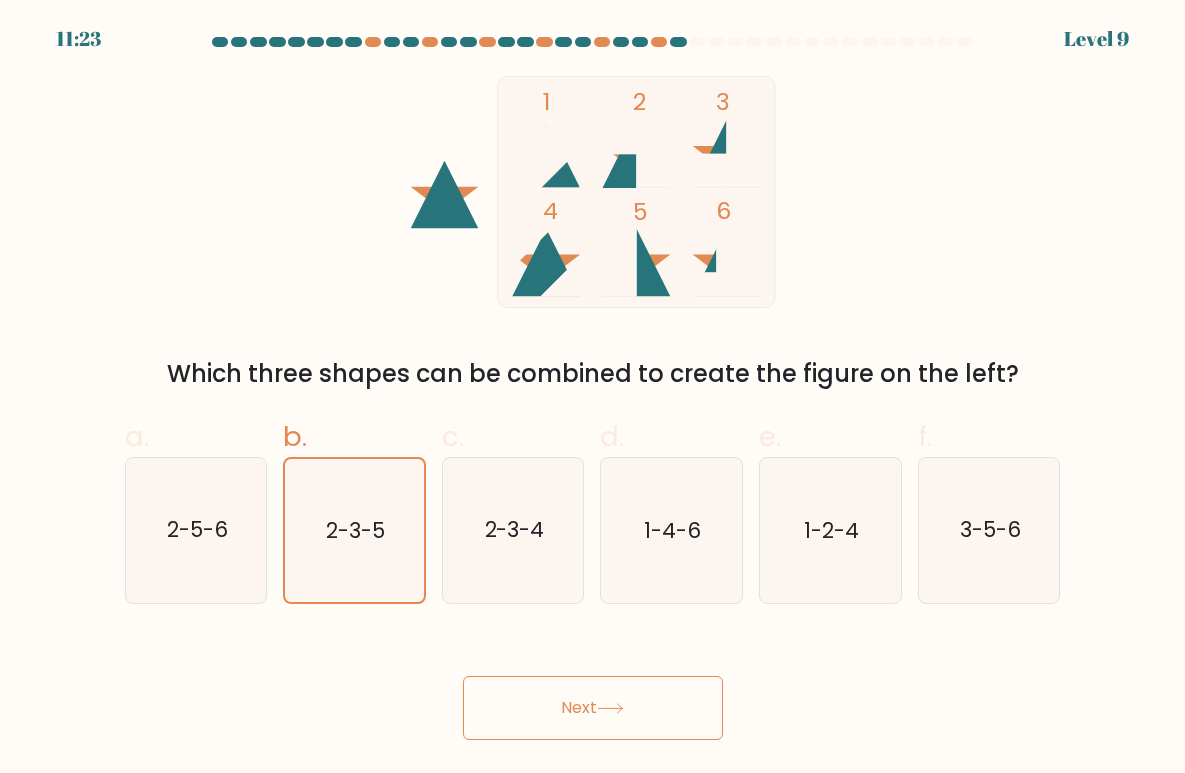 click 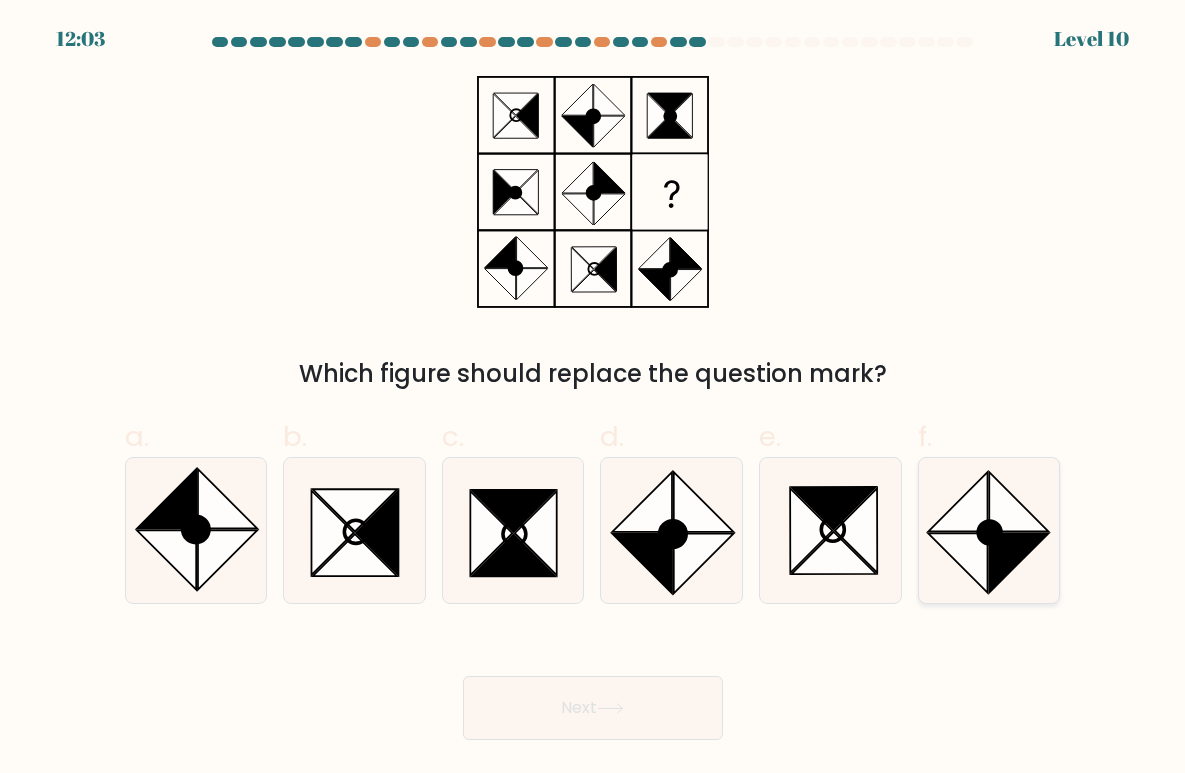 click 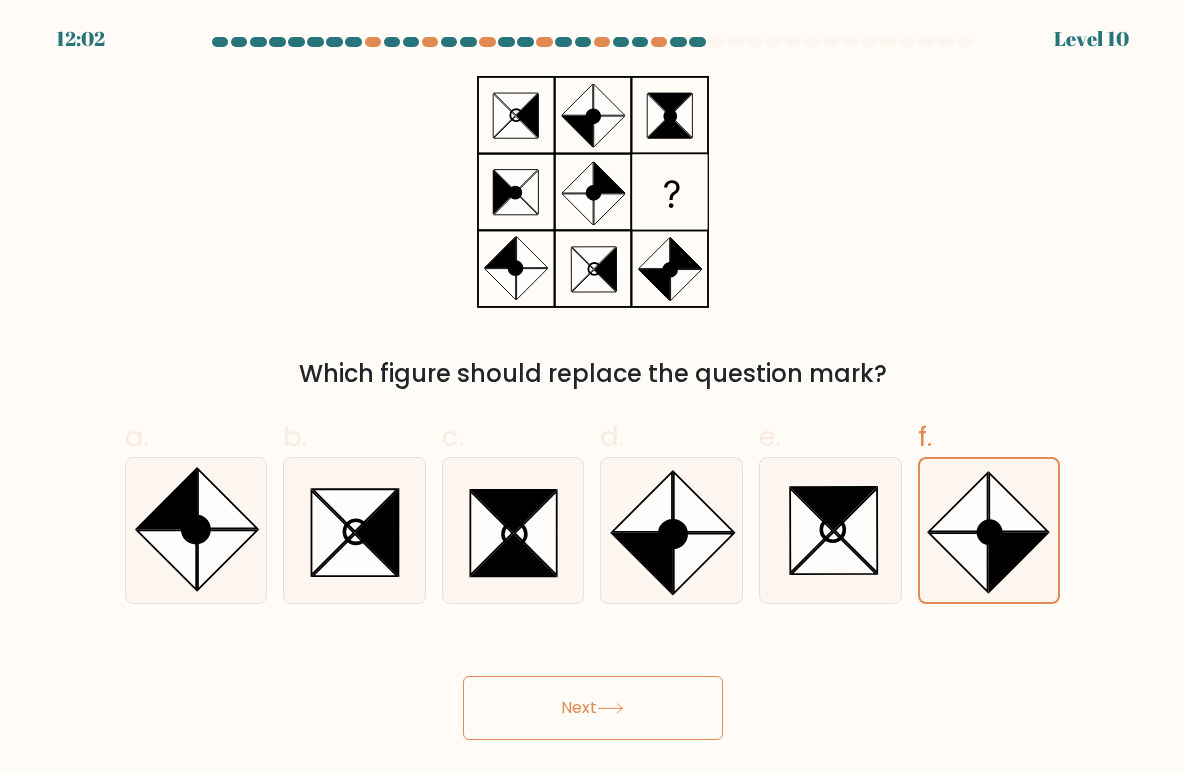 click on "Next" at bounding box center (593, 708) 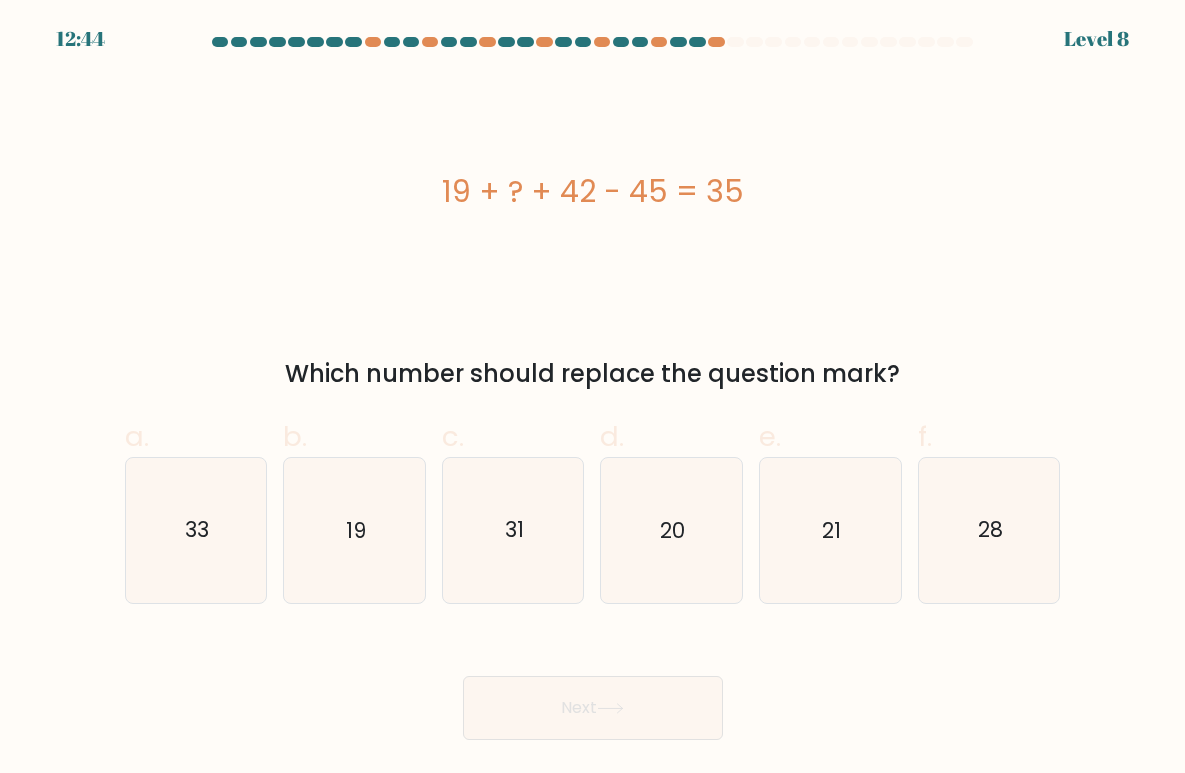 drag, startPoint x: 550, startPoint y: 182, endPoint x: 752, endPoint y: 183, distance: 202.00247 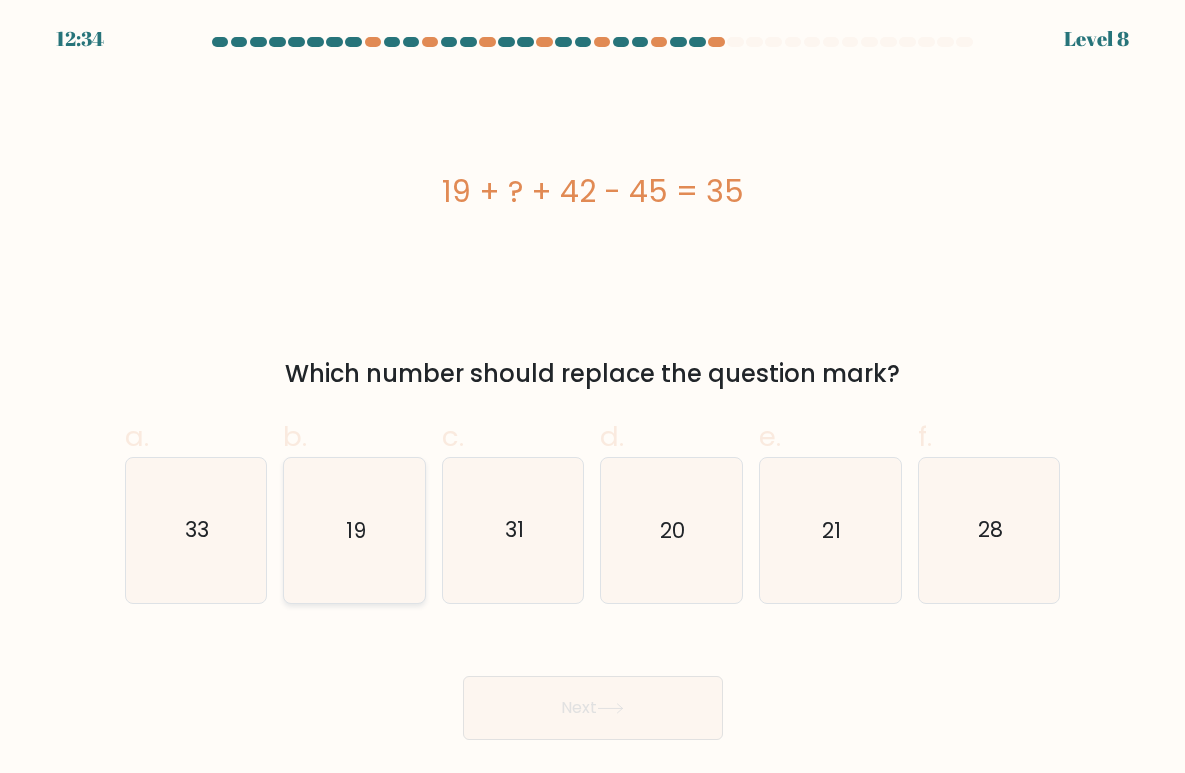 click on "19" 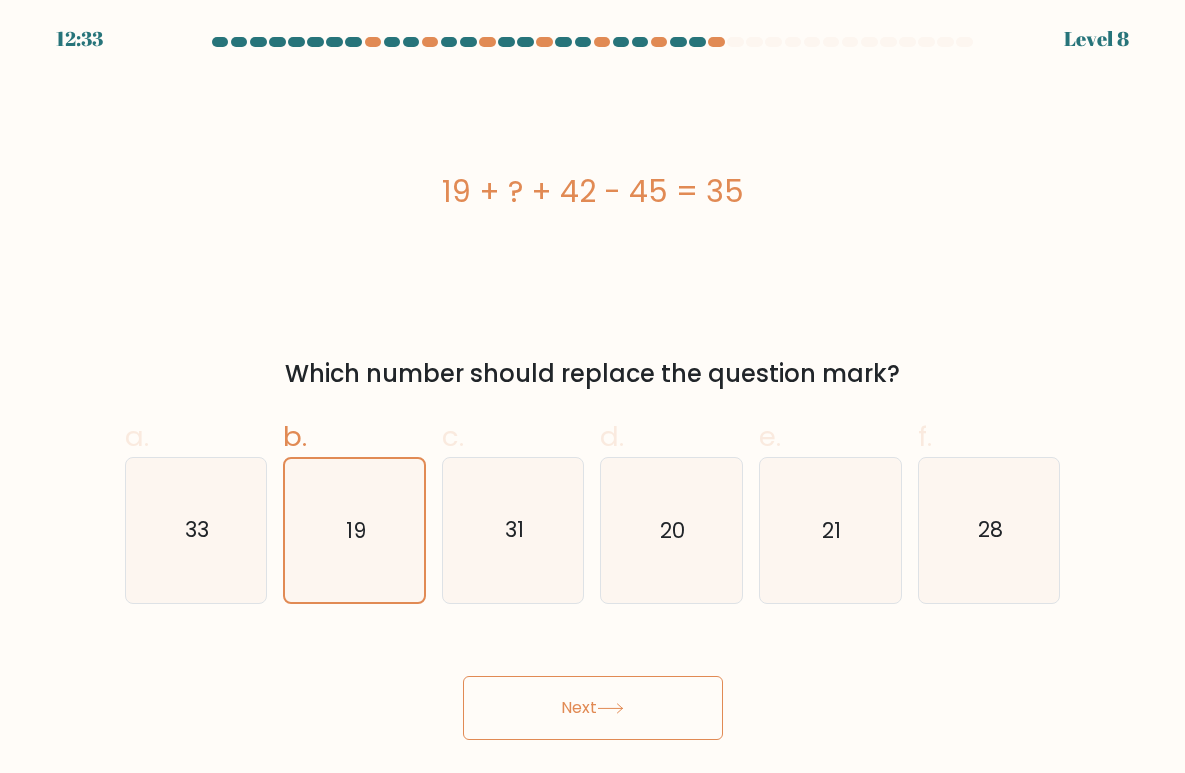 click on "Next" at bounding box center [593, 708] 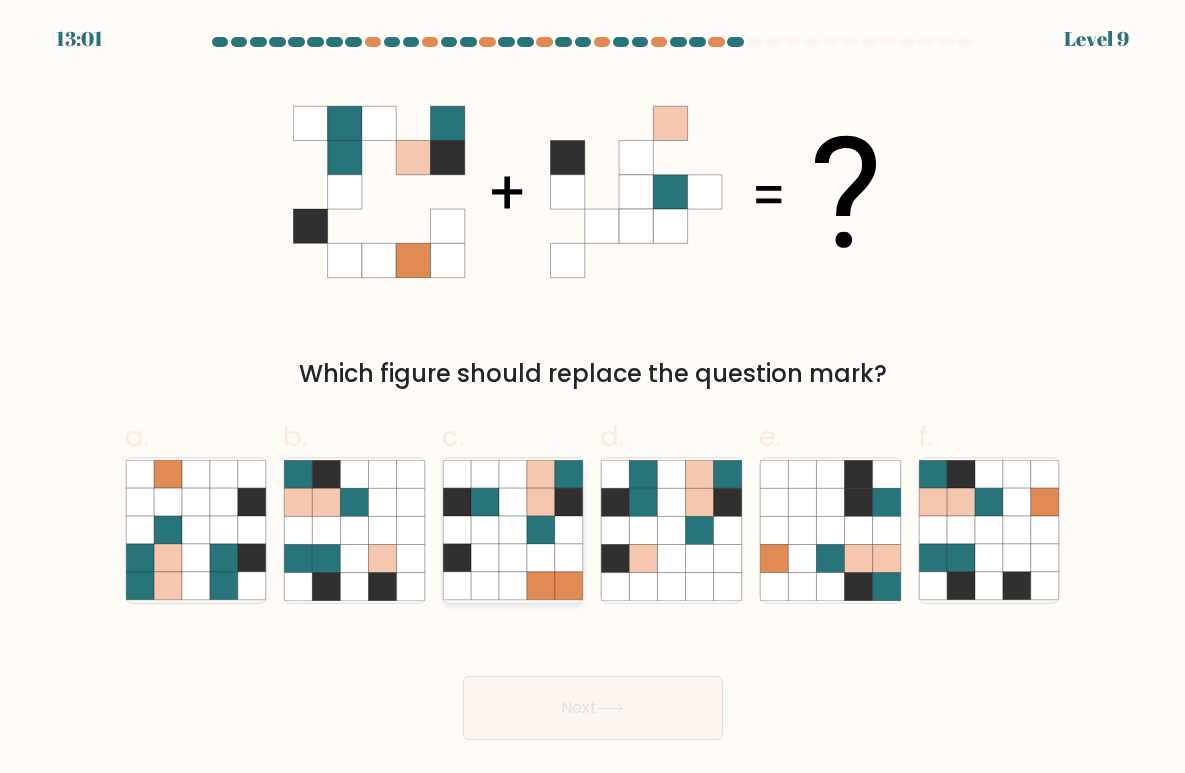 click 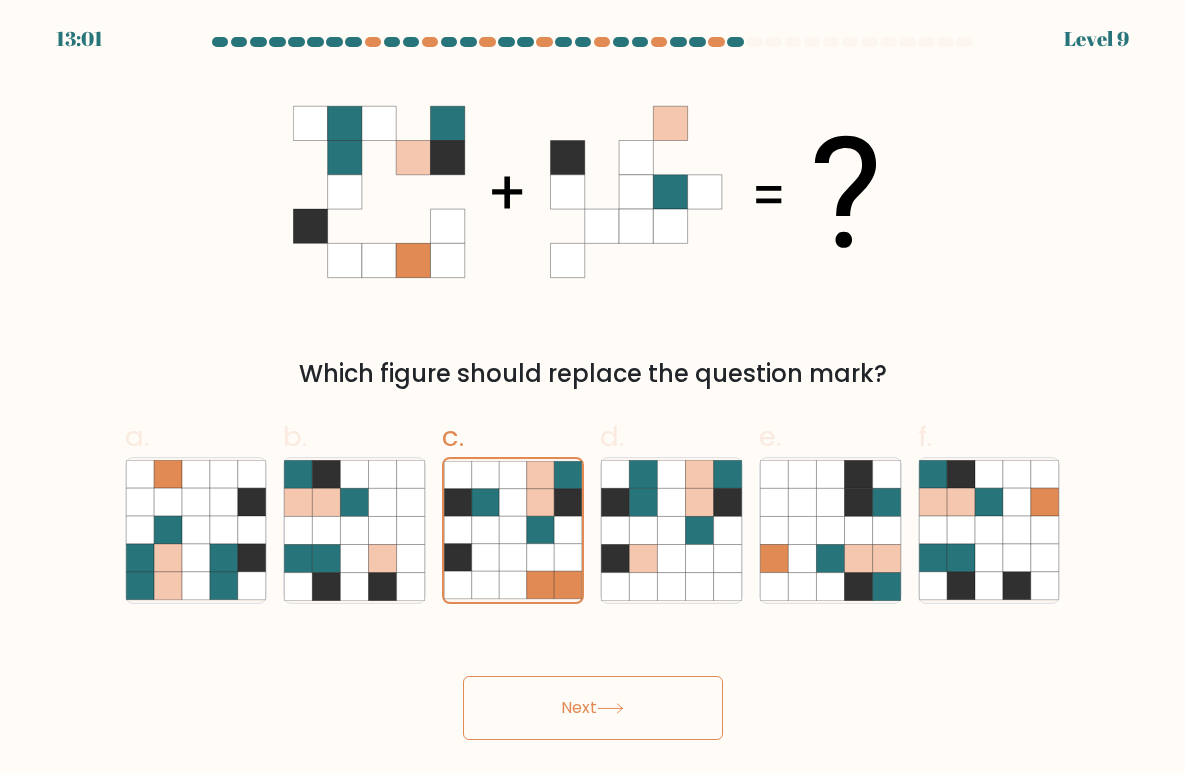 click on "Next" at bounding box center (593, 708) 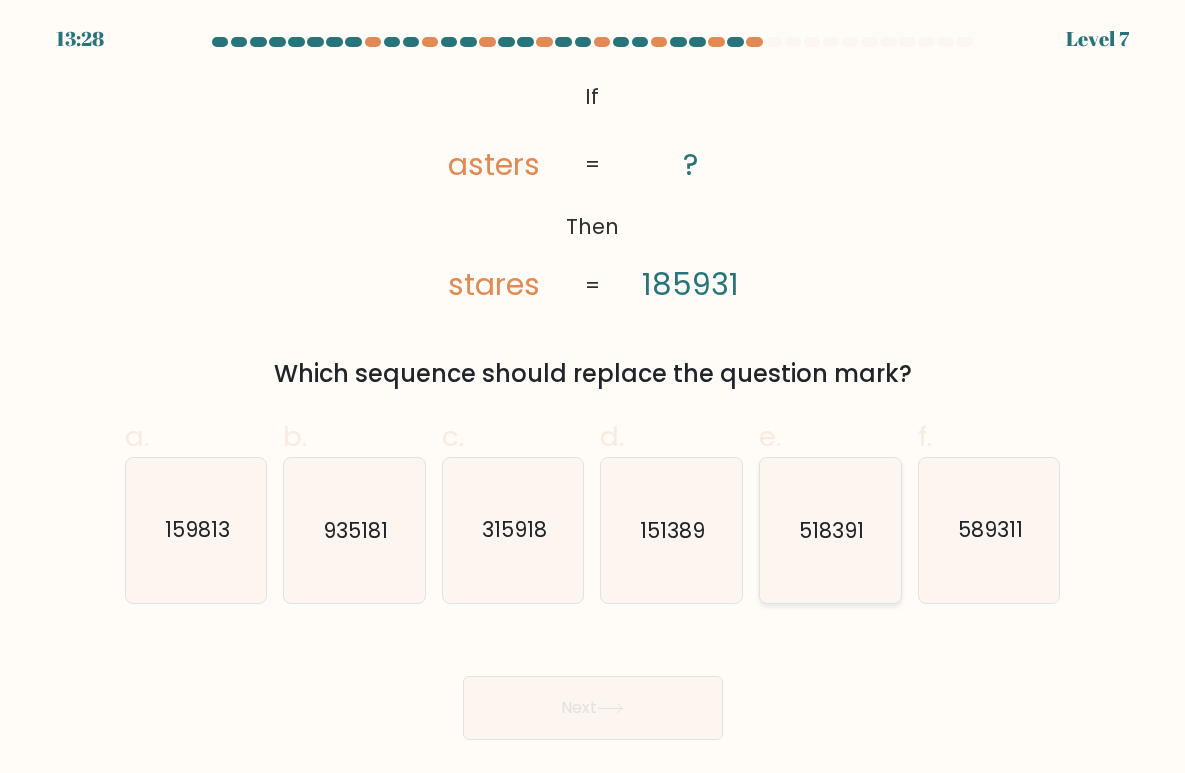 click on "518391" 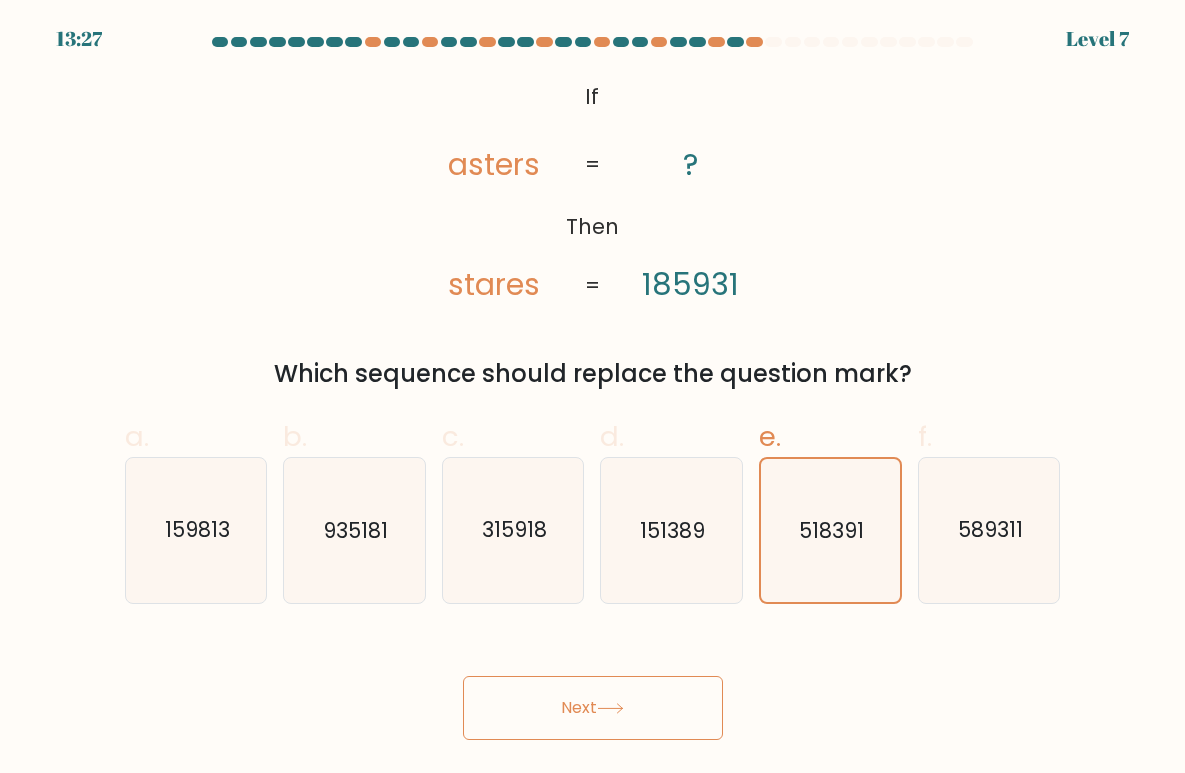click on "Next" at bounding box center (593, 708) 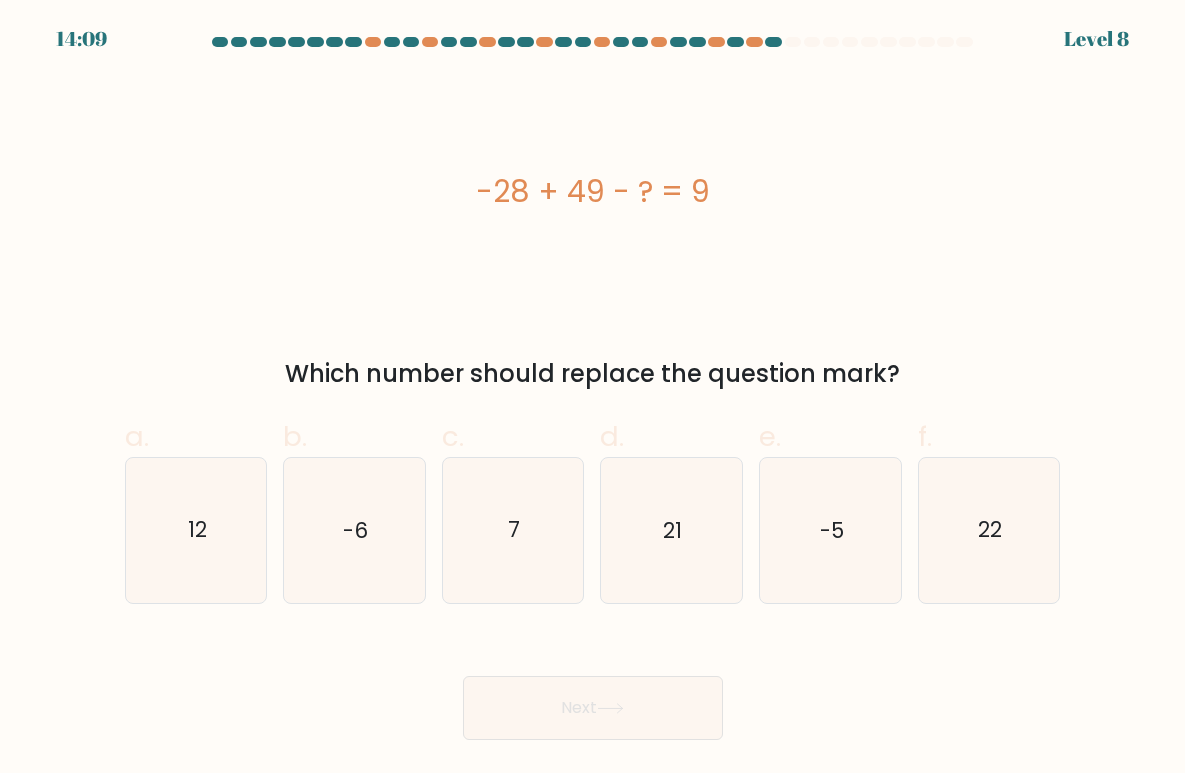 drag, startPoint x: 478, startPoint y: 186, endPoint x: 725, endPoint y: 187, distance: 247.00203 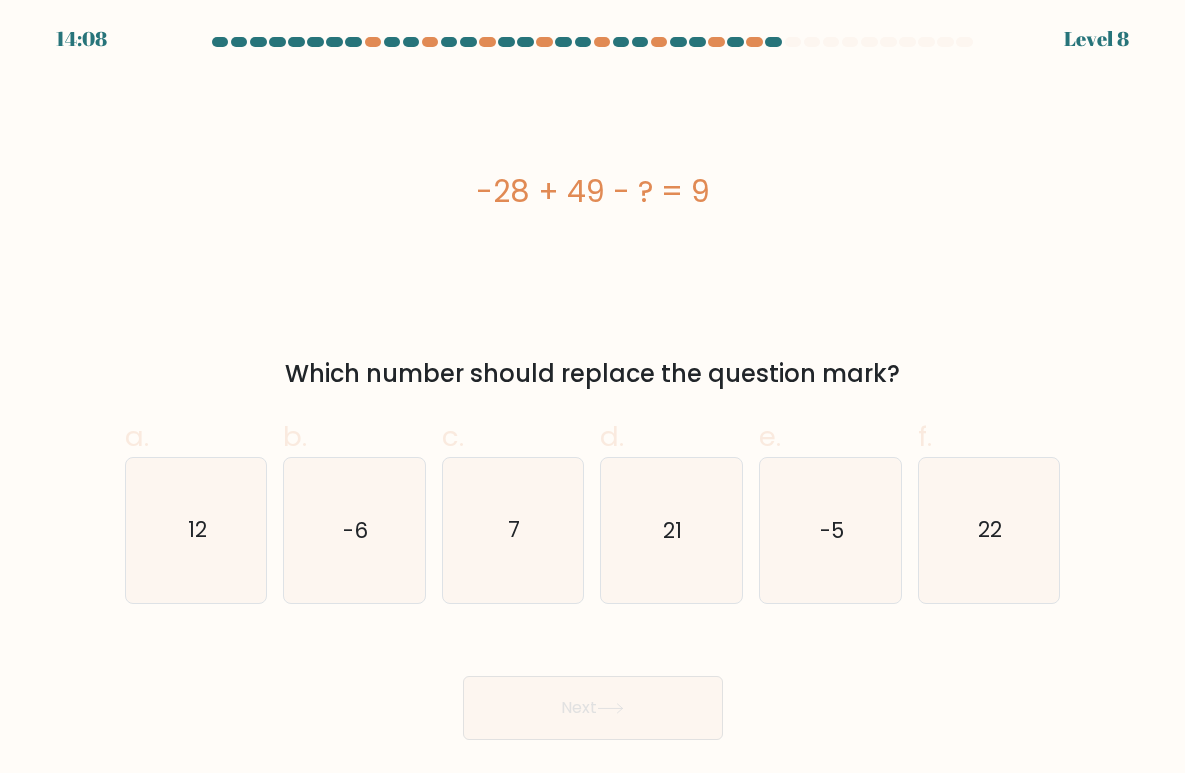 copy on "-28 + 49 - ? = 9" 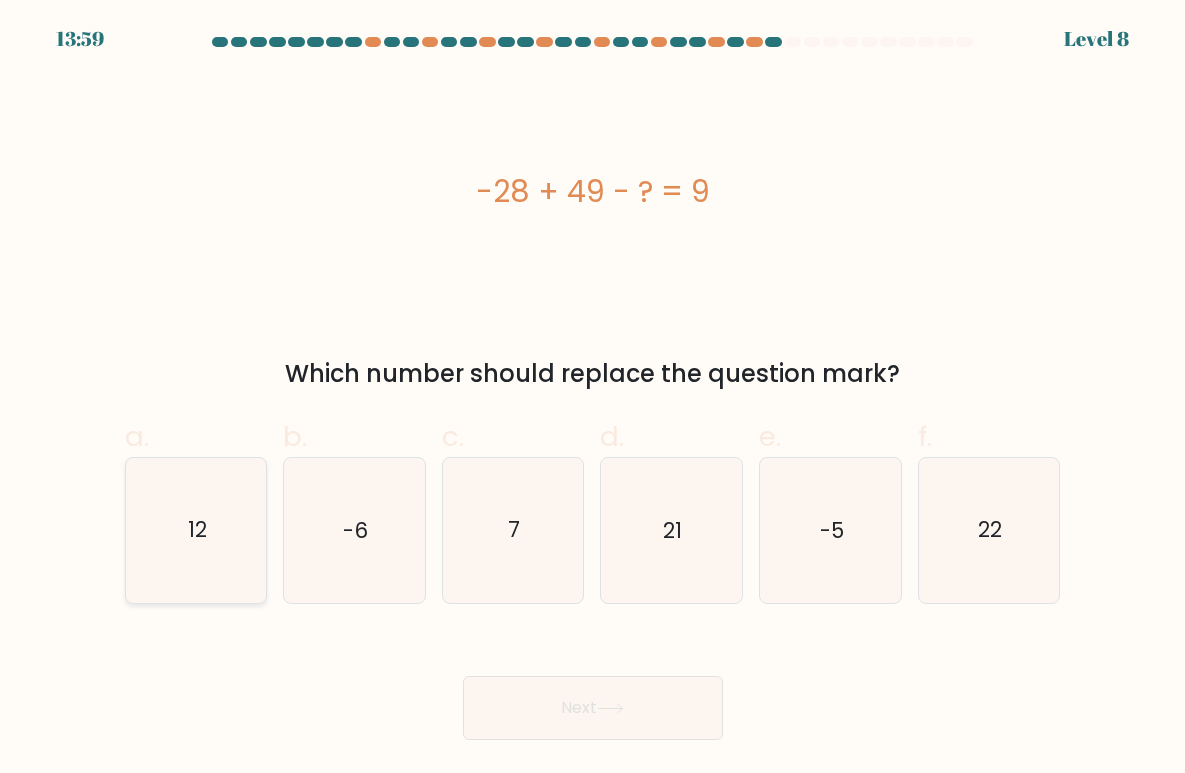 click on "12" 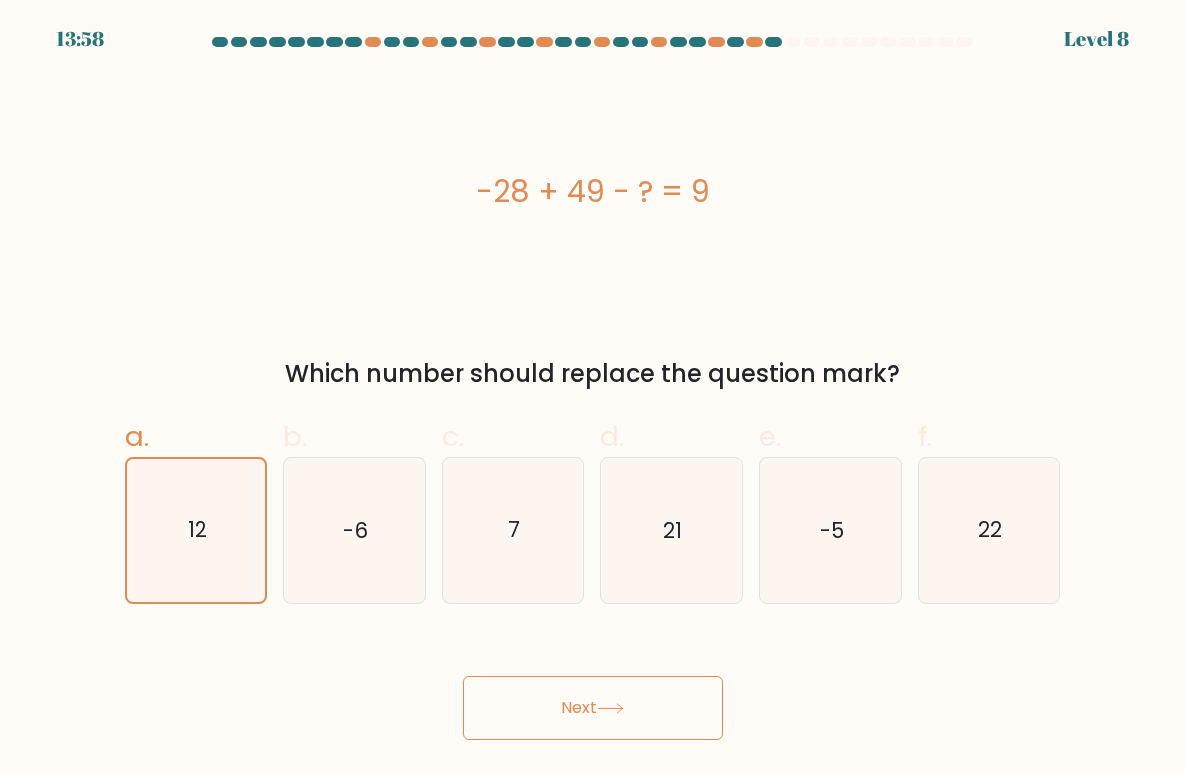 click on "Next" at bounding box center [593, 708] 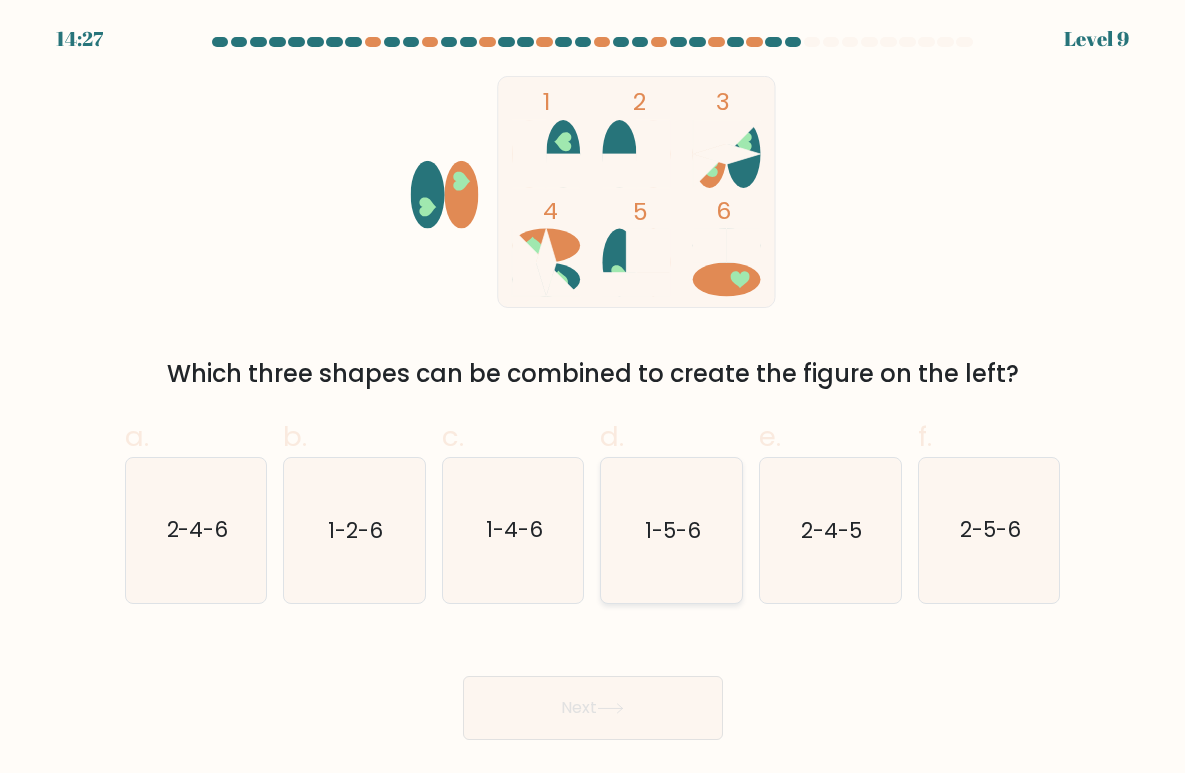 drag, startPoint x: 680, startPoint y: 459, endPoint x: 678, endPoint y: 516, distance: 57.035076 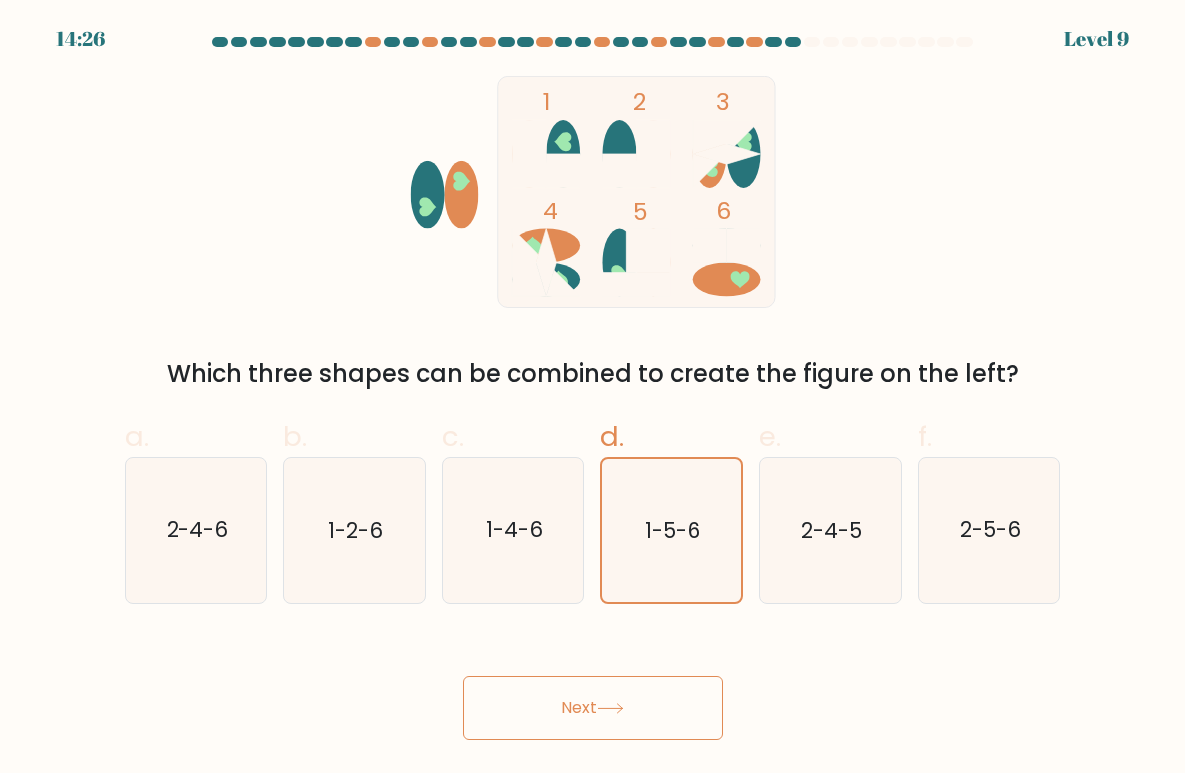 click on "Next" at bounding box center [593, 708] 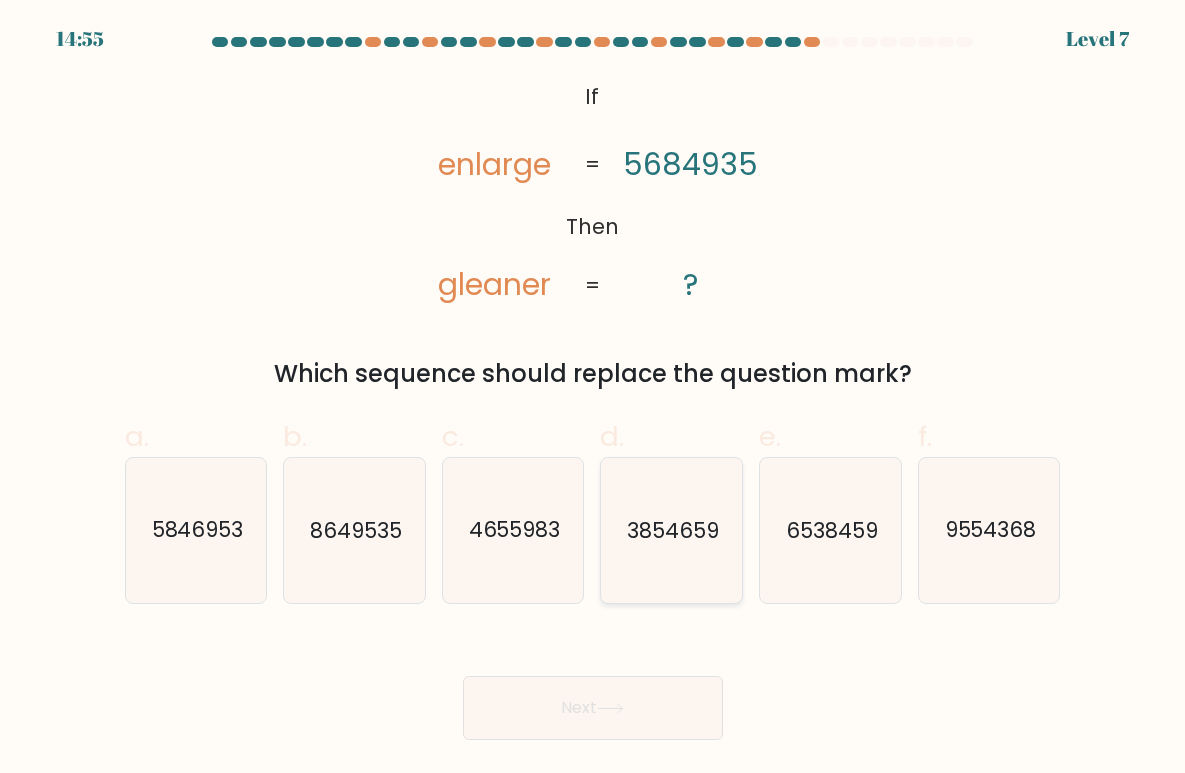 click on "3854659" 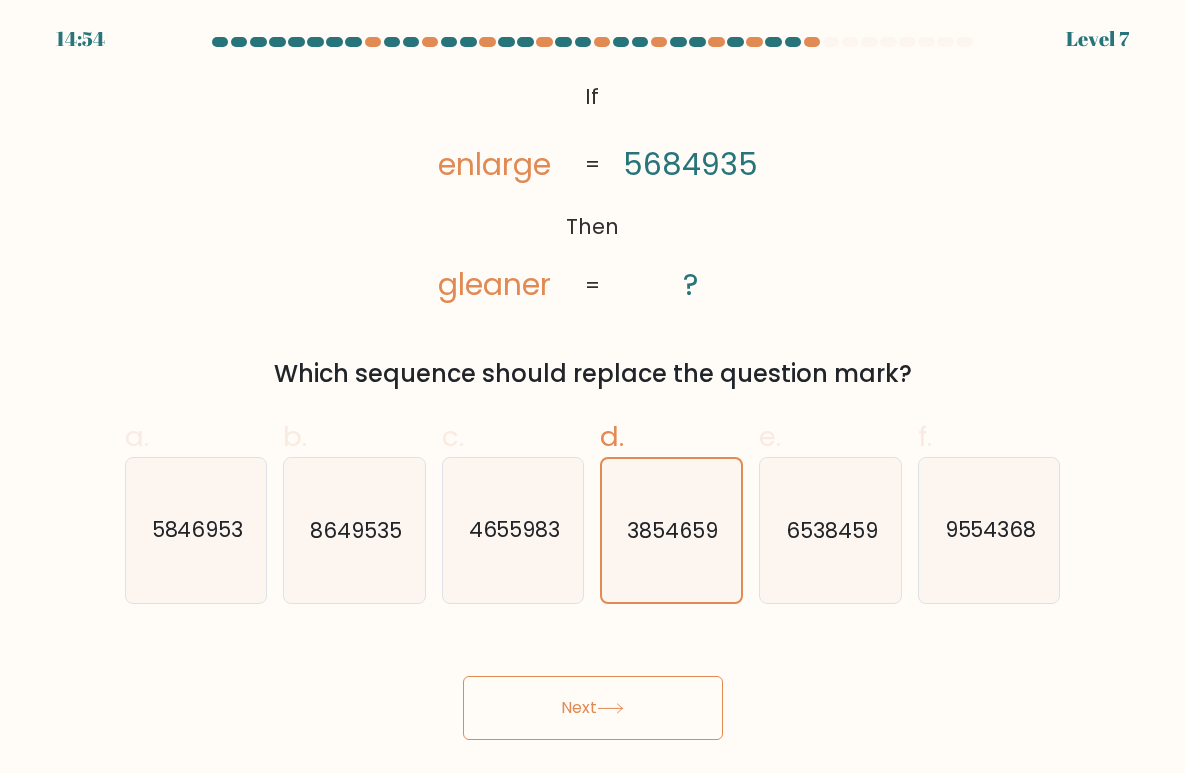 click on "Next" at bounding box center (593, 708) 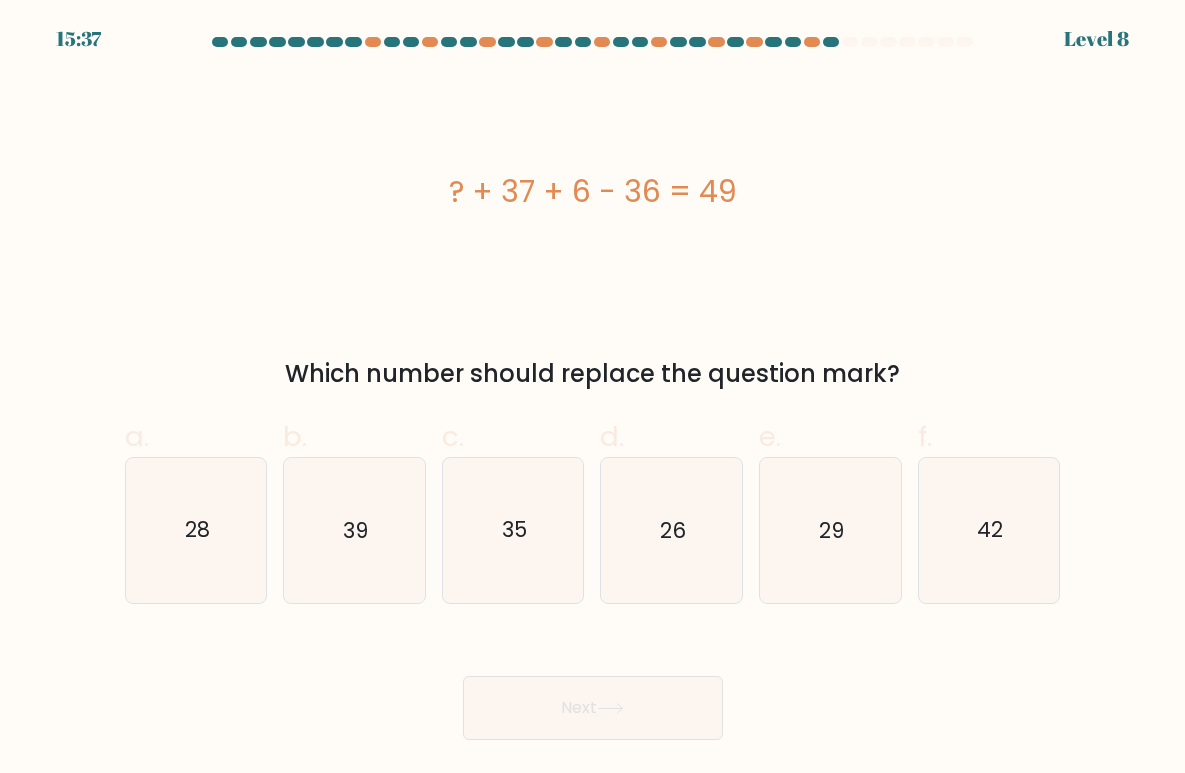 drag, startPoint x: 450, startPoint y: 191, endPoint x: 759, endPoint y: 191, distance: 309 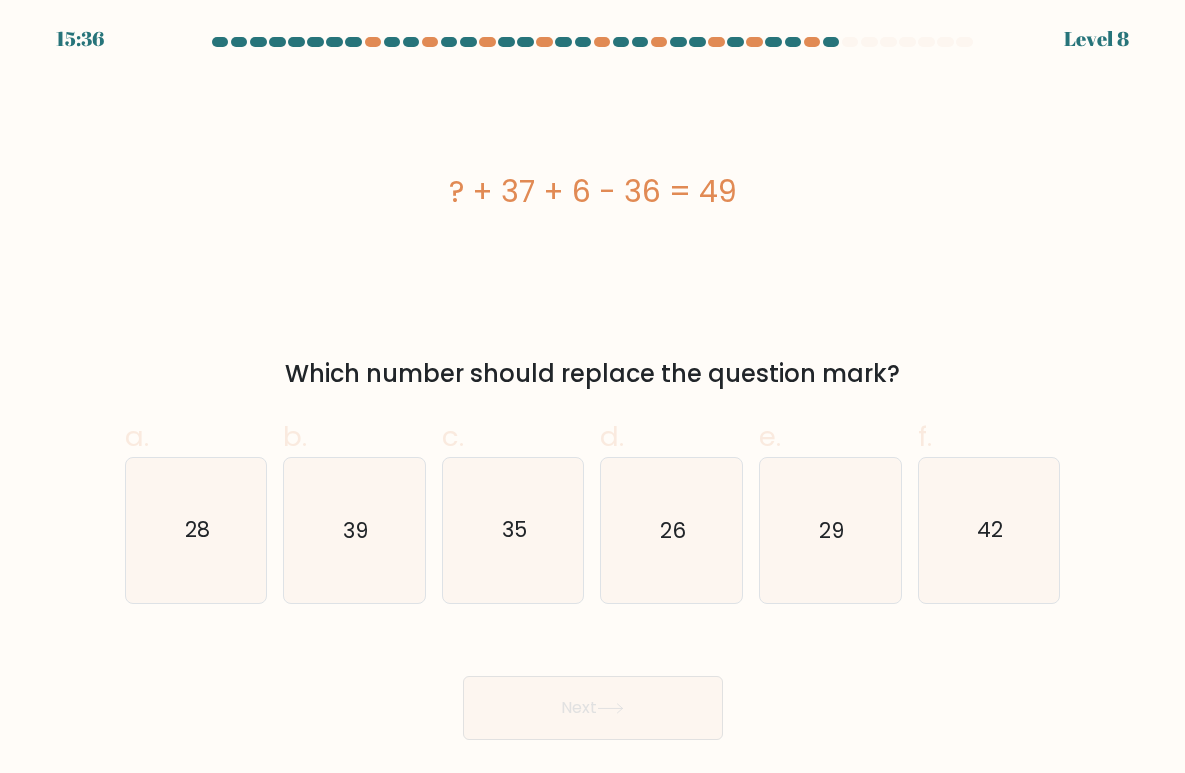copy on "? + 37 + 6 - 36 = 49" 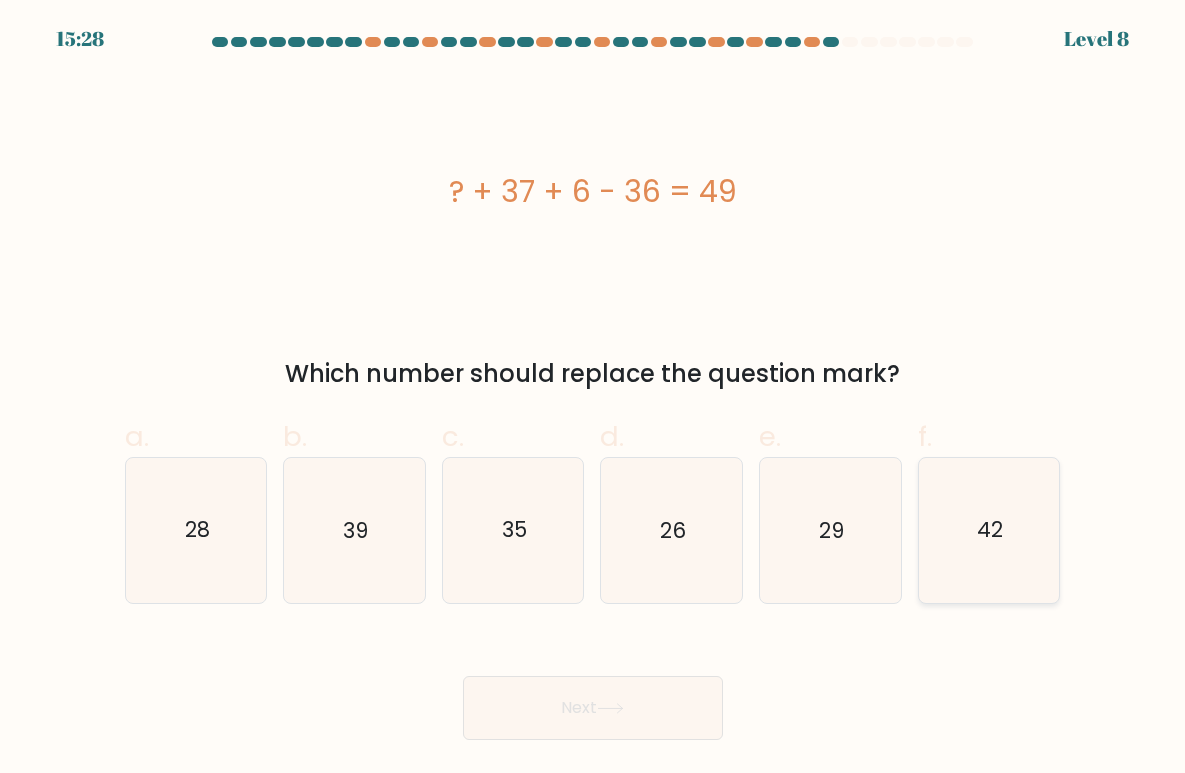 click on "42" 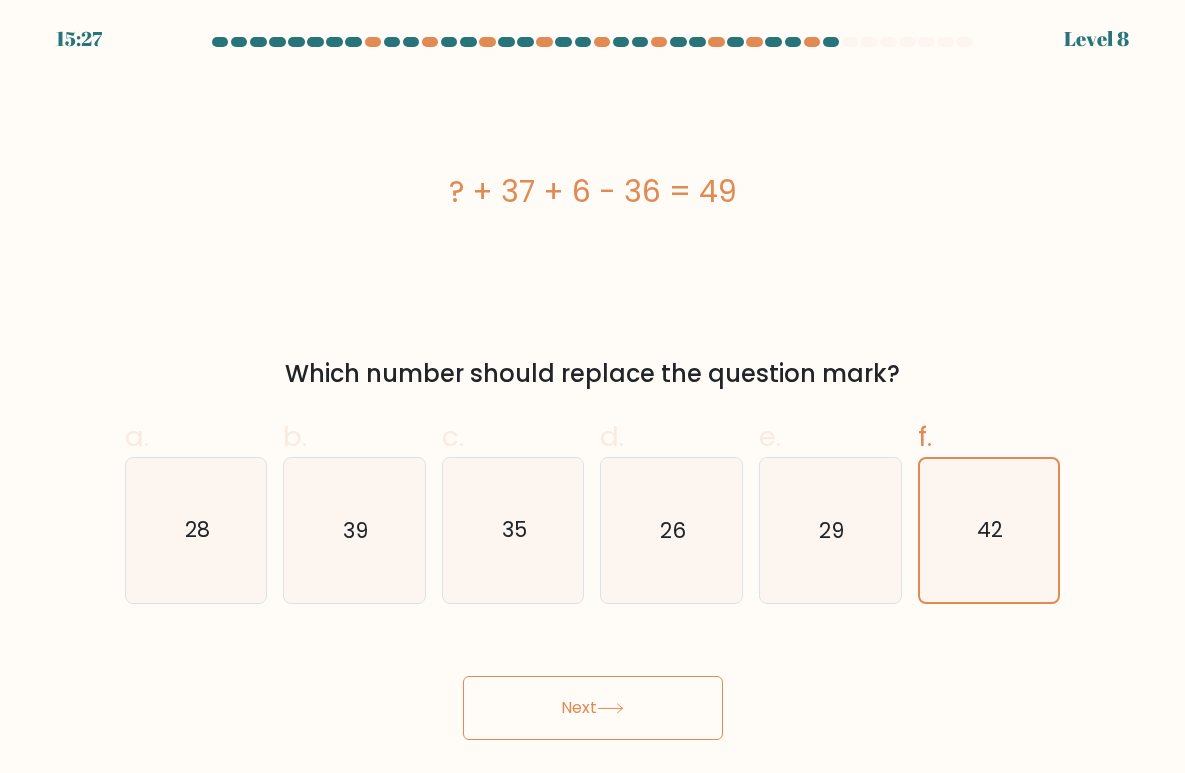 click on "Next" at bounding box center (593, 708) 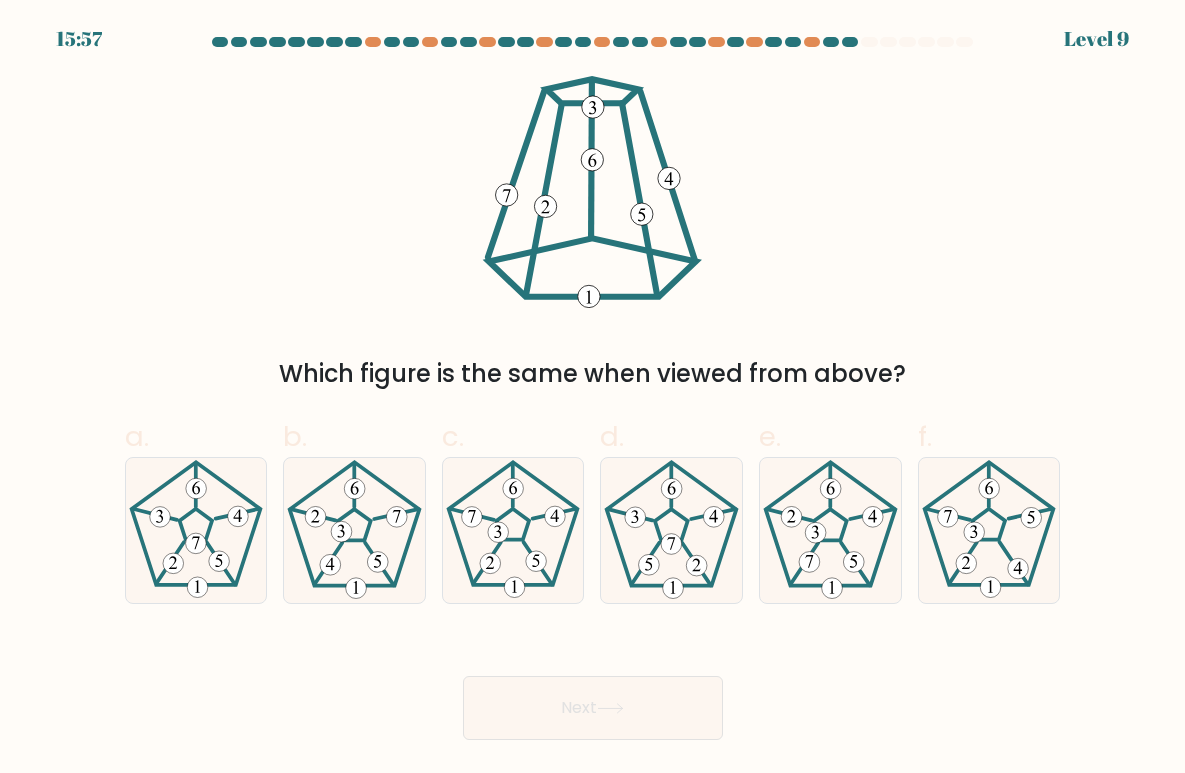 drag, startPoint x: 381, startPoint y: 570, endPoint x: 442, endPoint y: 604, distance: 69.83552 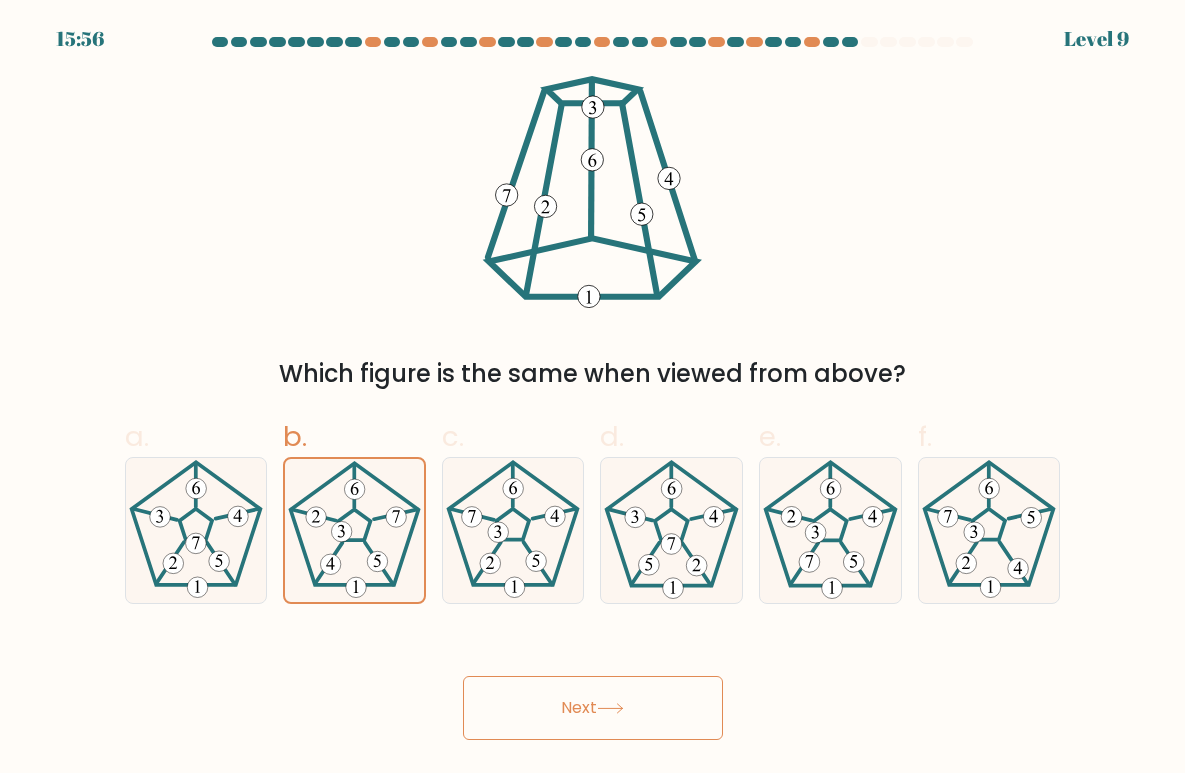 click 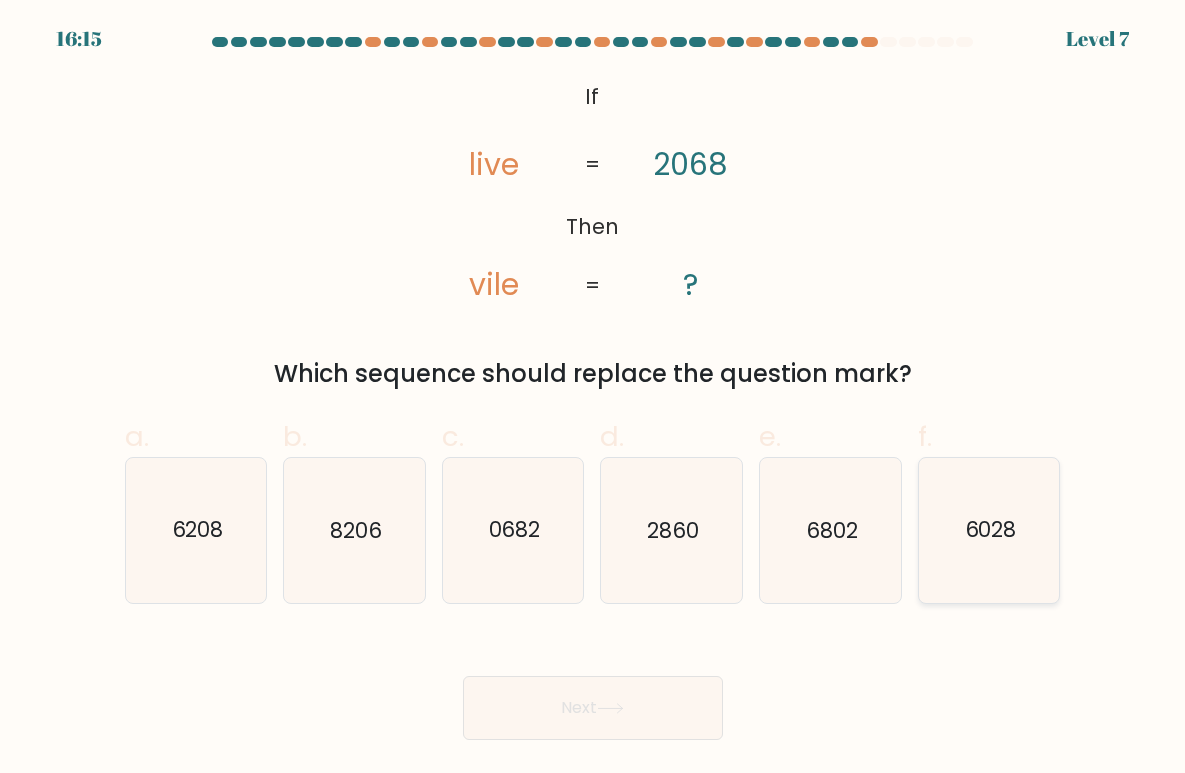 click on "6028" 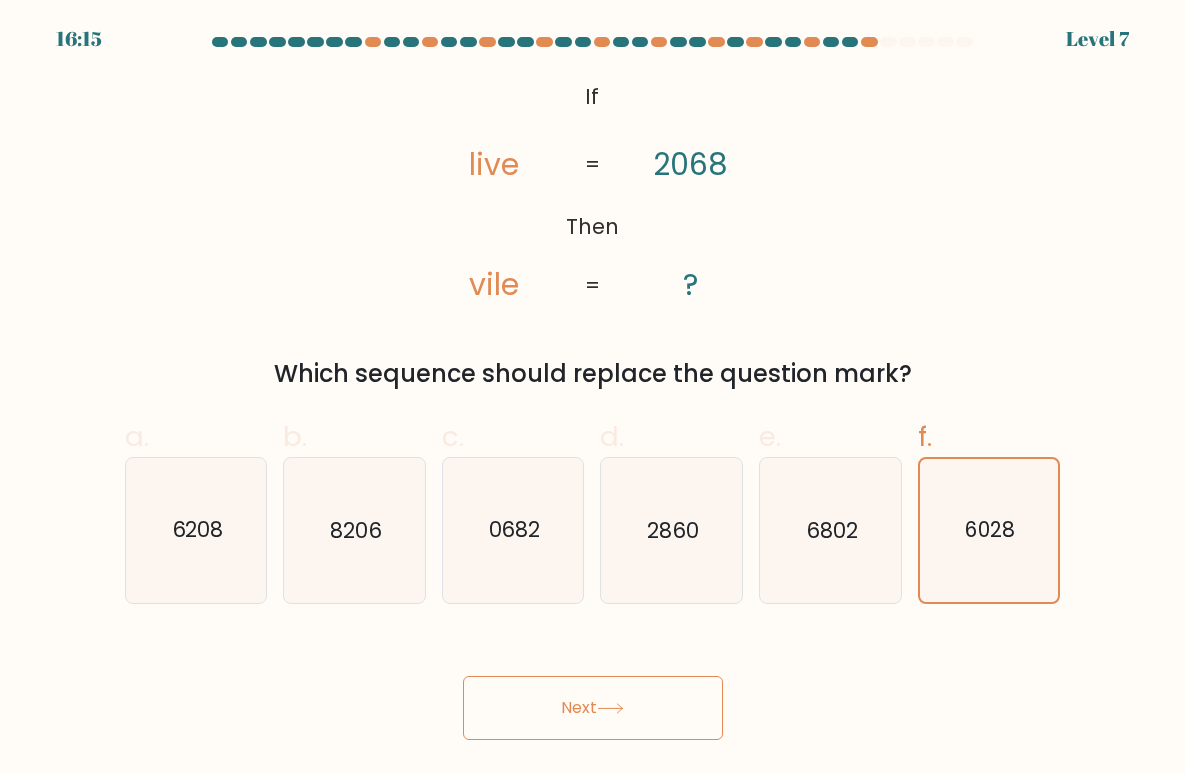 click on "Next" at bounding box center (593, 708) 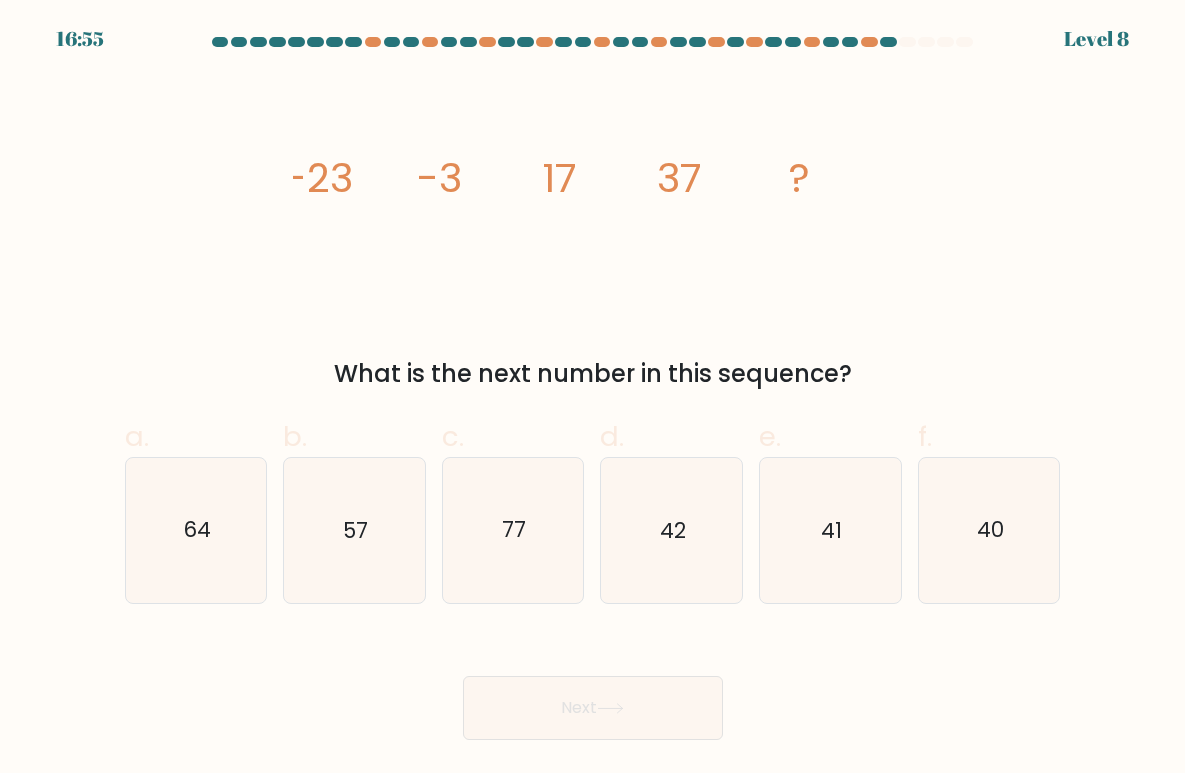 click on "-23" 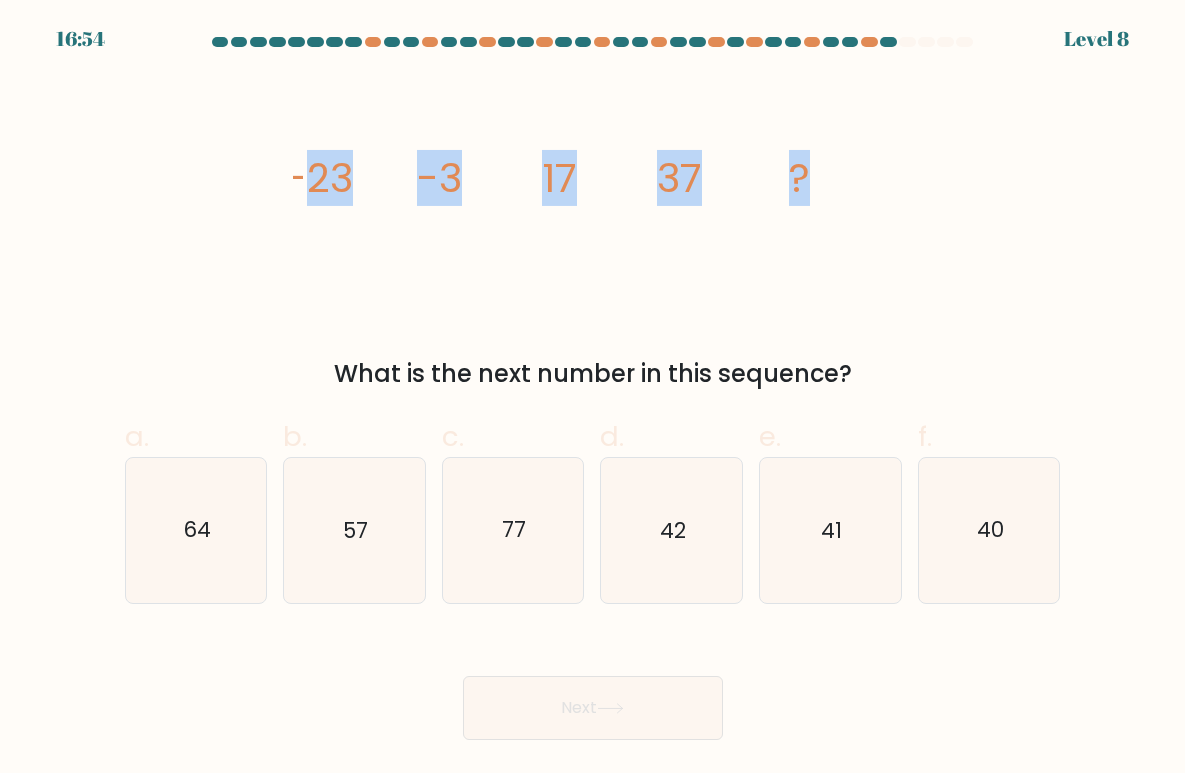 drag, startPoint x: 295, startPoint y: 172, endPoint x: 896, endPoint y: 181, distance: 601.0674 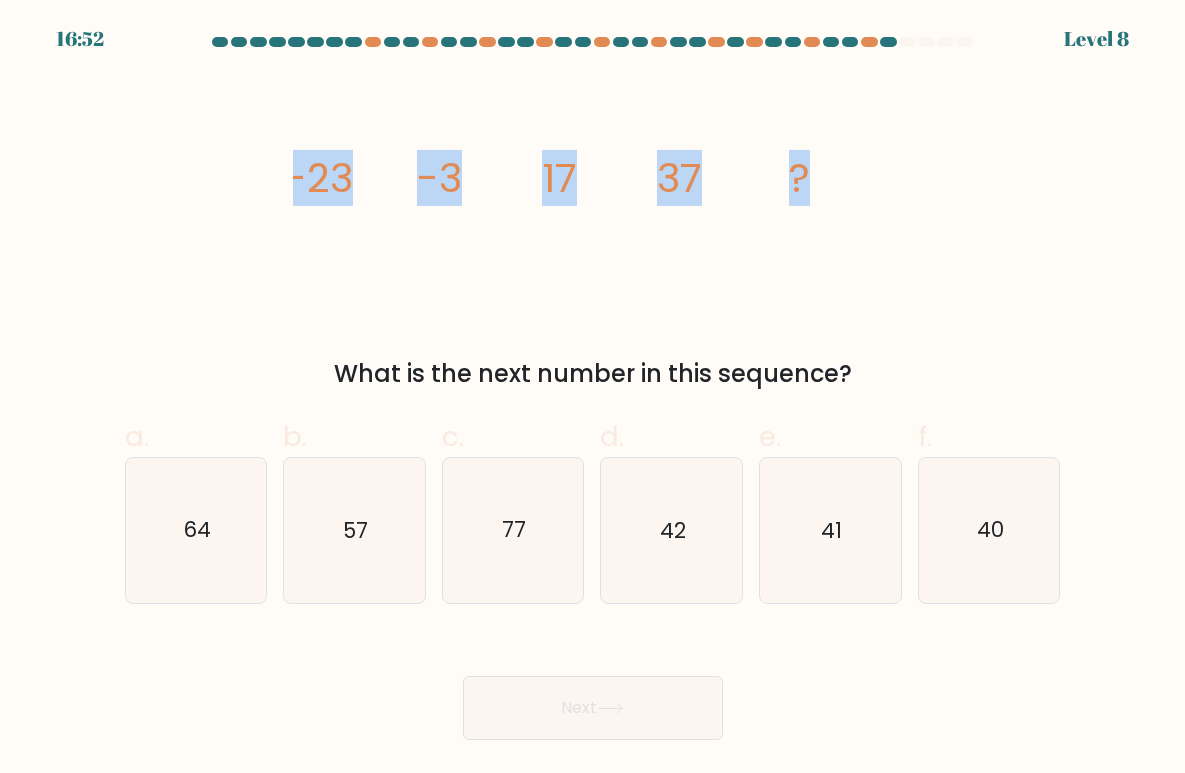 drag, startPoint x: 267, startPoint y: 178, endPoint x: 819, endPoint y: 168, distance: 552.0906 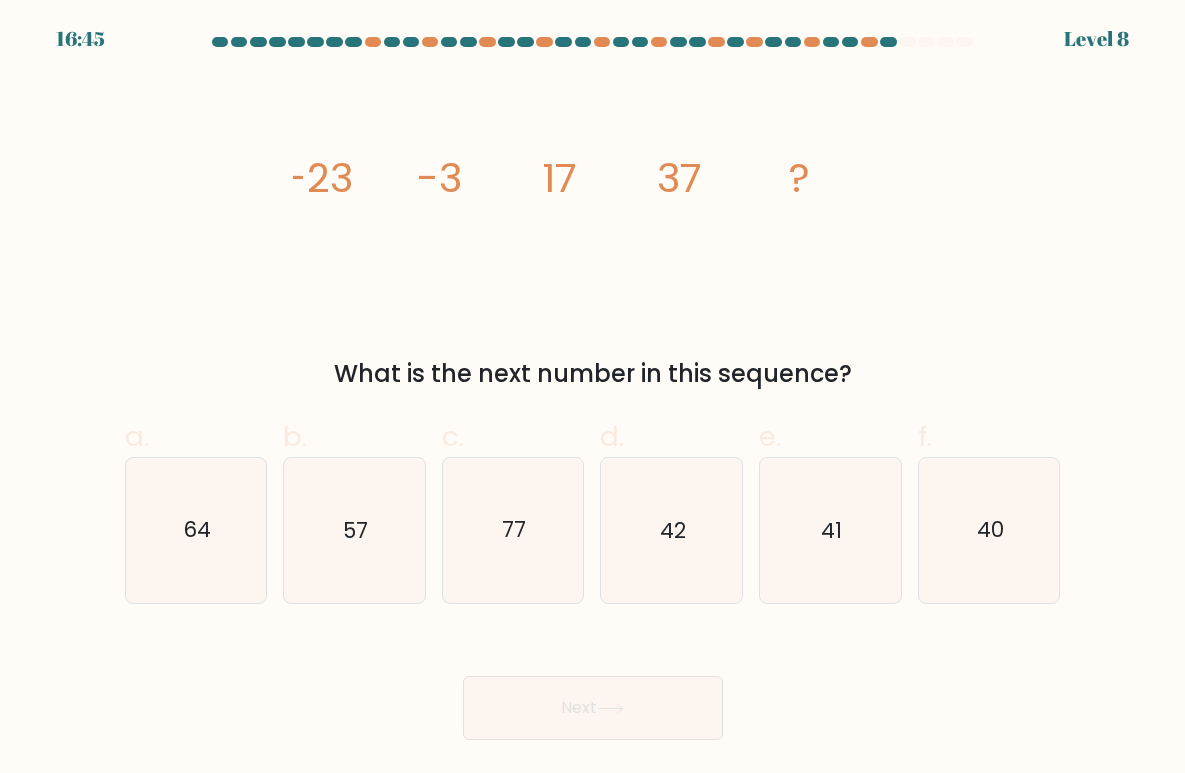 drag, startPoint x: 391, startPoint y: 520, endPoint x: 433, endPoint y: 555, distance: 54.67175 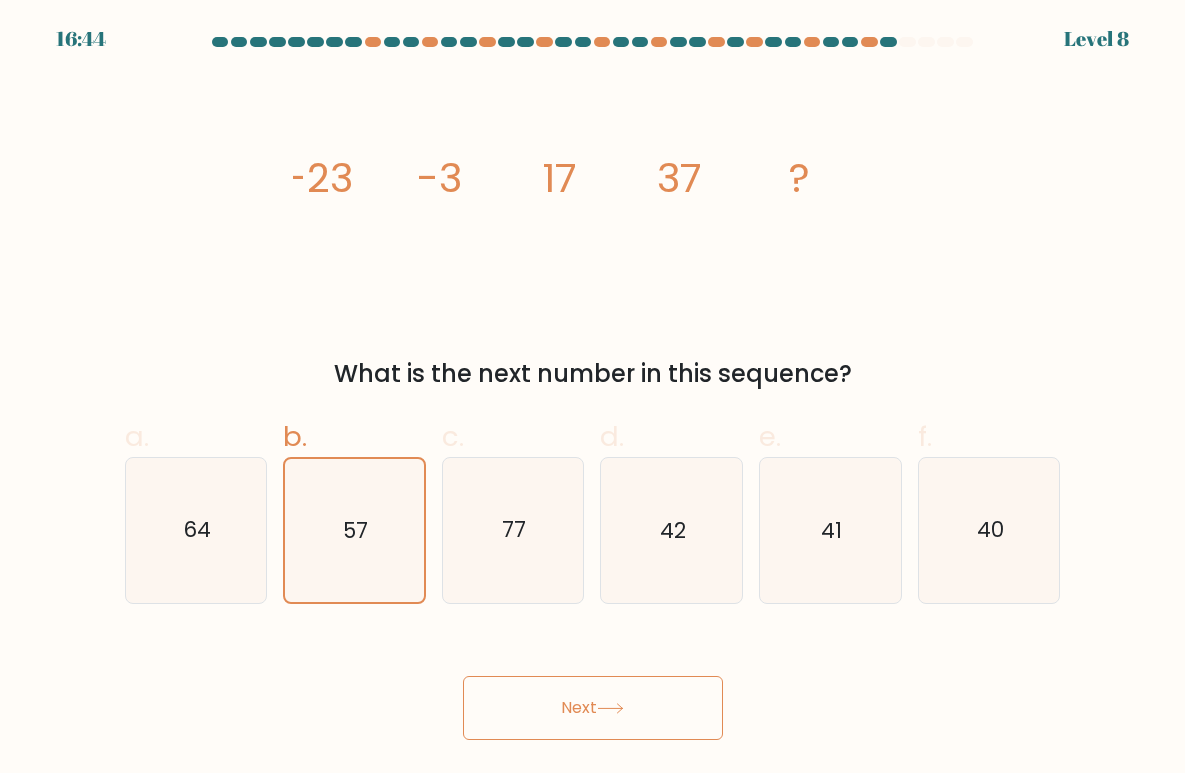 click on "Next" at bounding box center [593, 708] 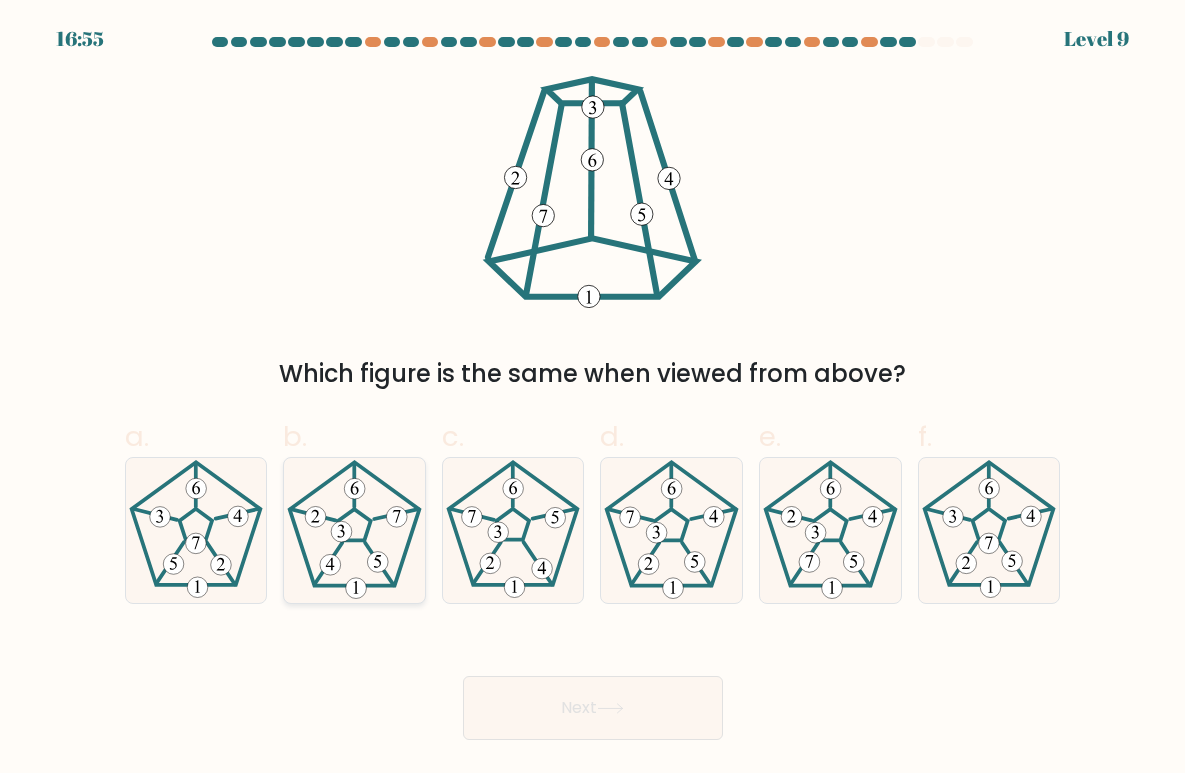 click 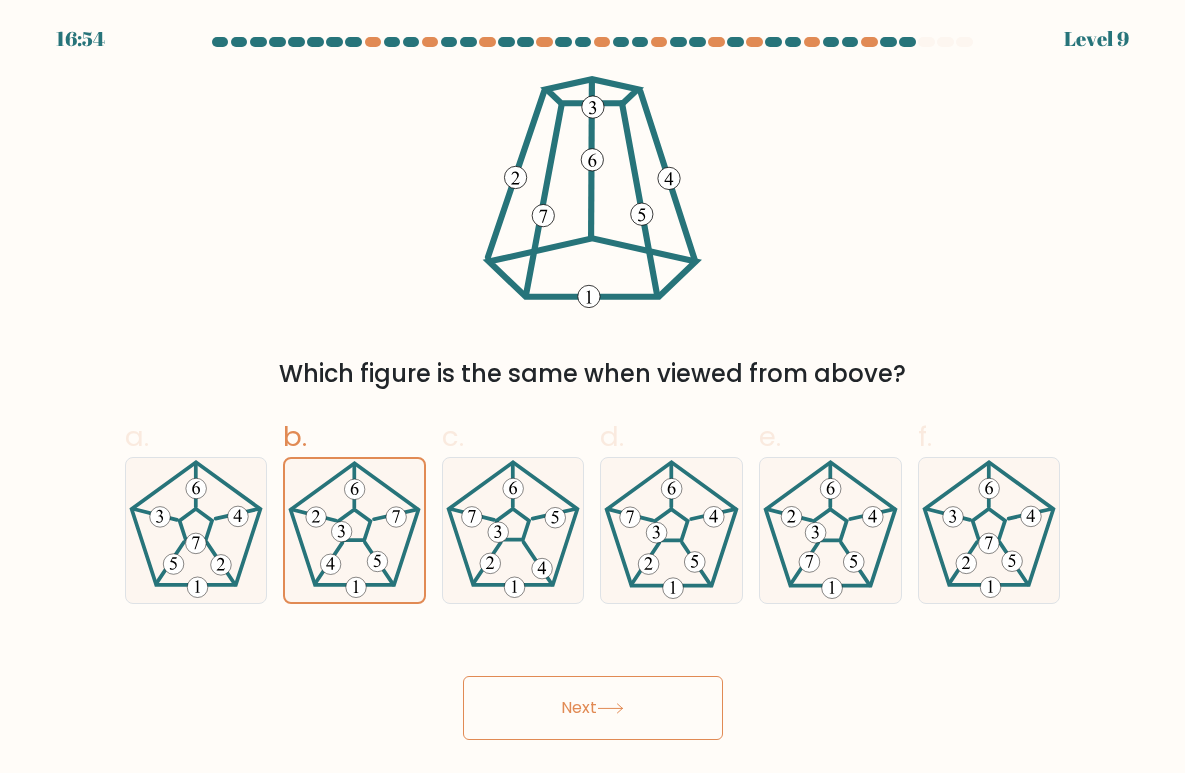 click on "Next" at bounding box center (593, 708) 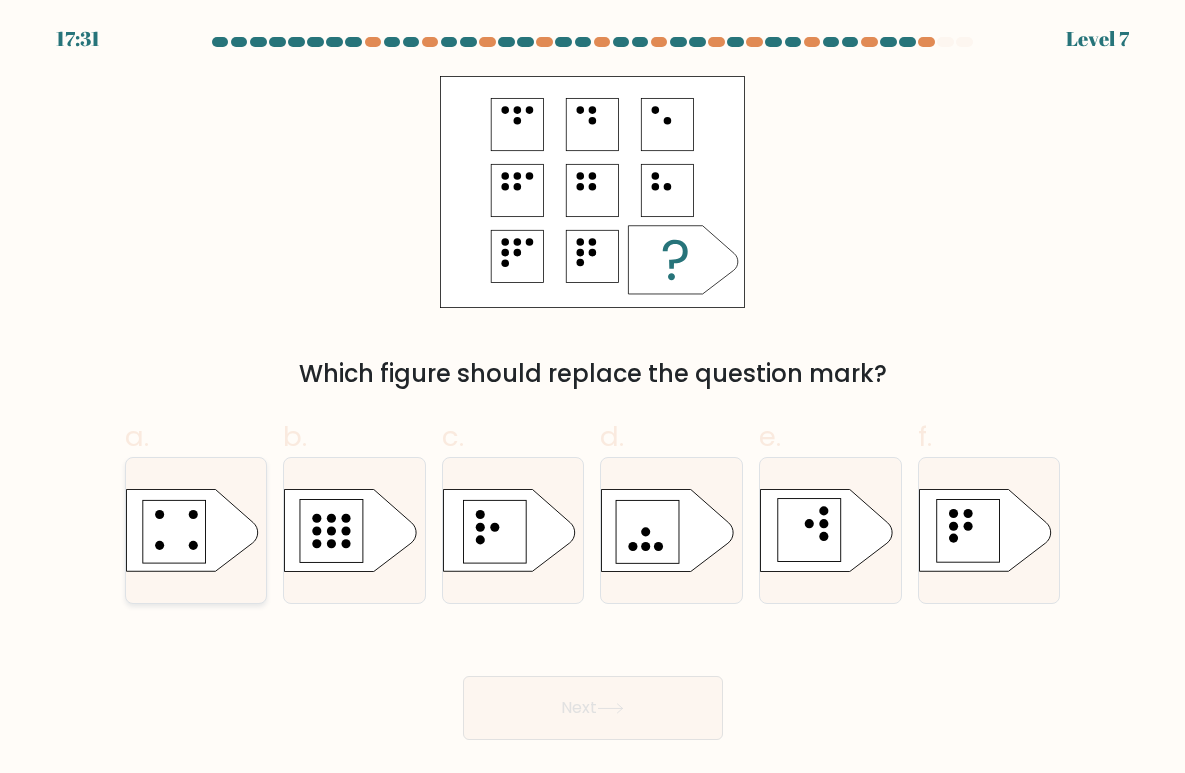 click 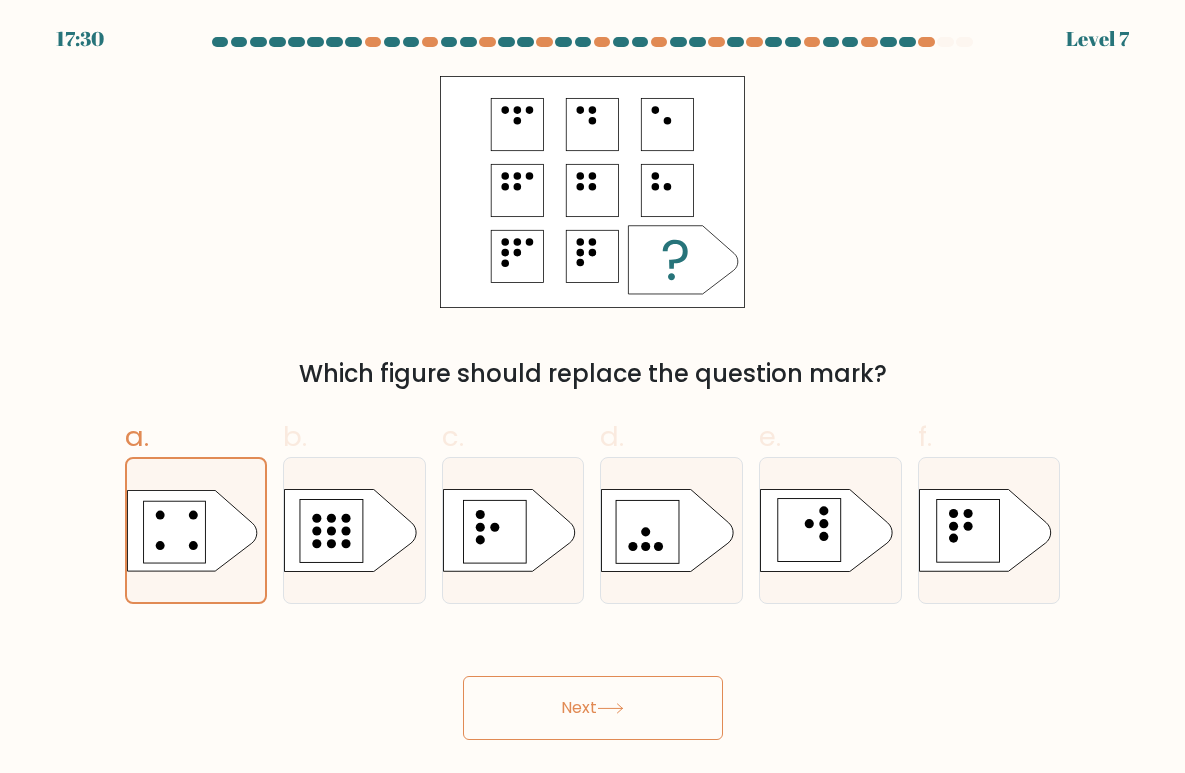 click on "Next" at bounding box center (593, 708) 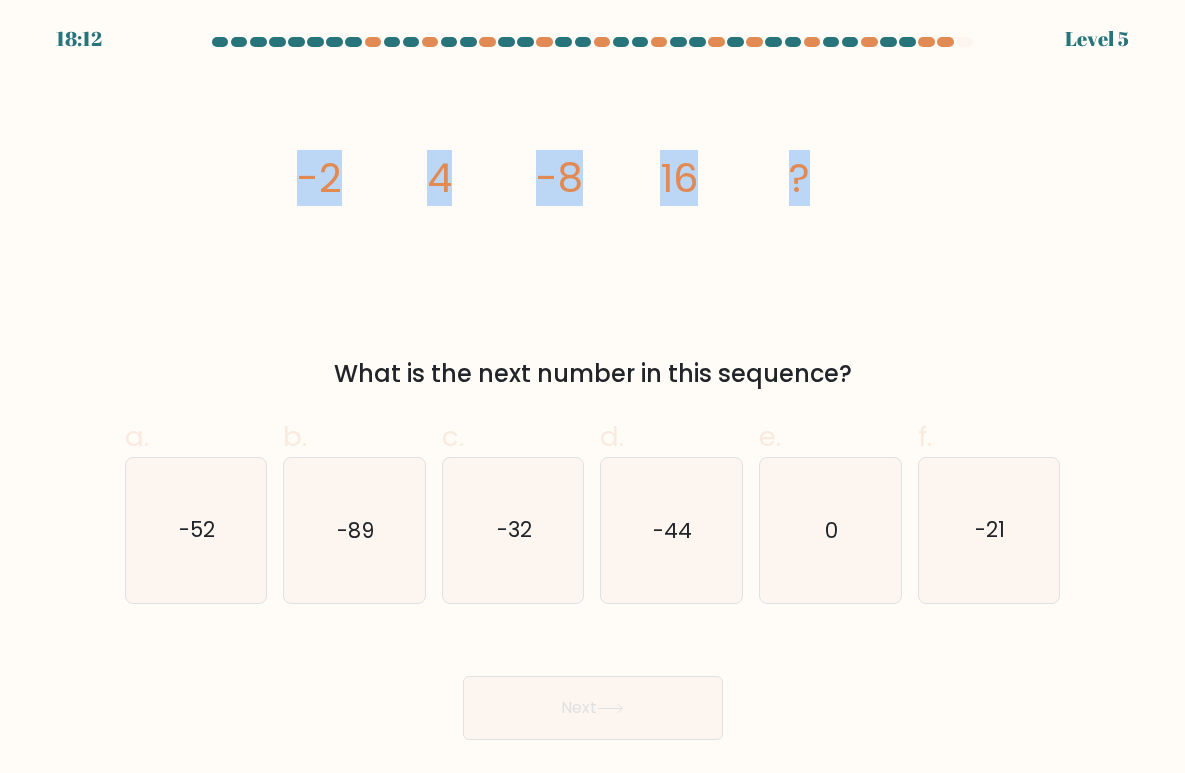 drag, startPoint x: 282, startPoint y: 174, endPoint x: 822, endPoint y: 174, distance: 540 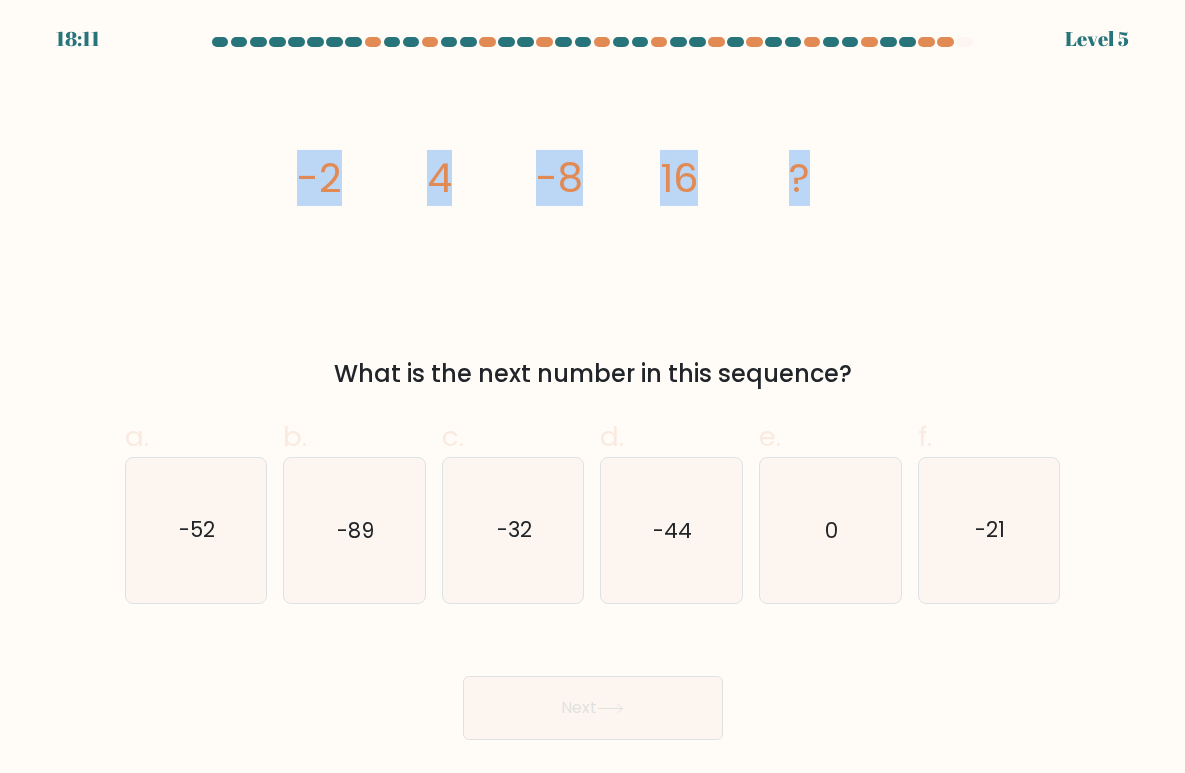 copy on "-2
4
-8
16
?" 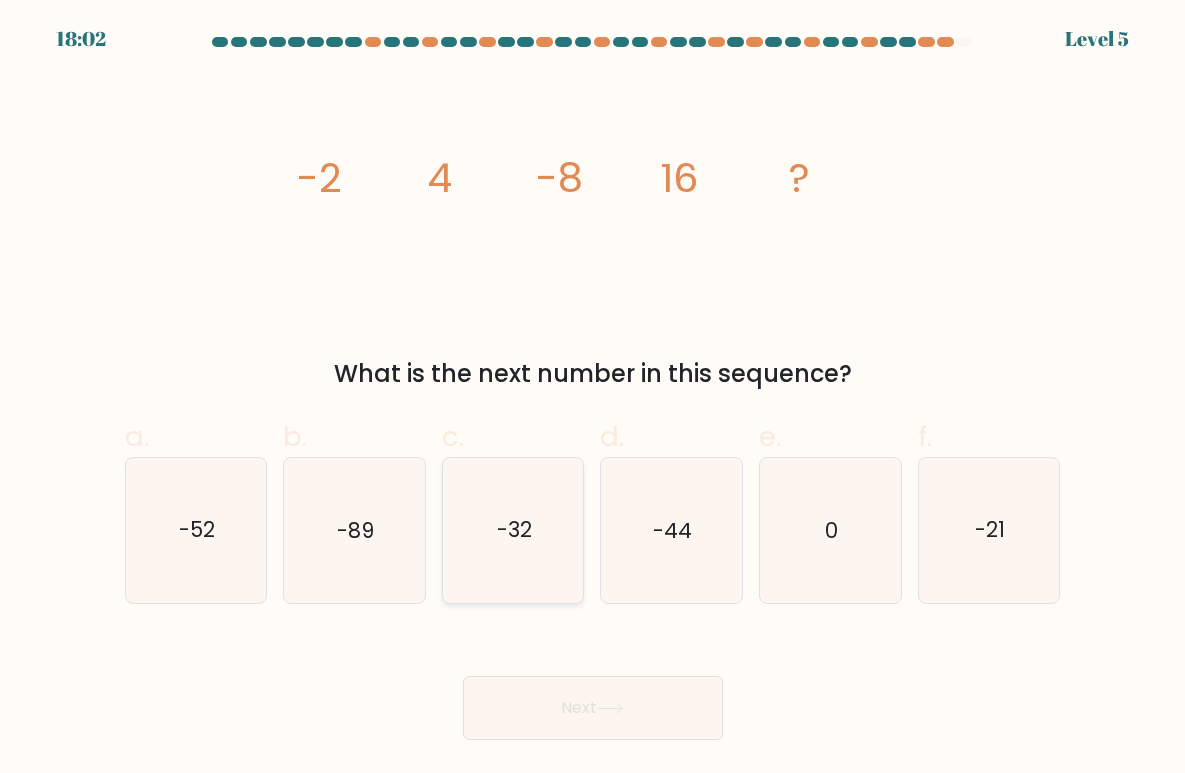 click on "-32" 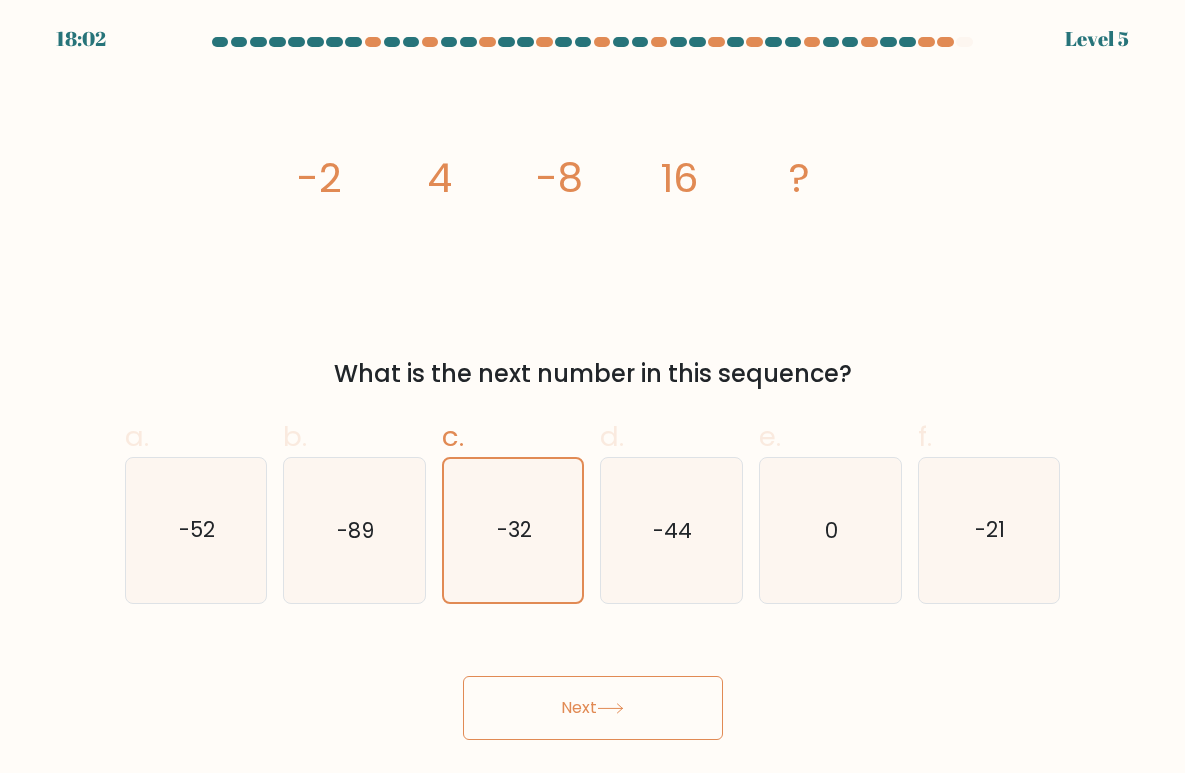 click on "Next" at bounding box center [593, 708] 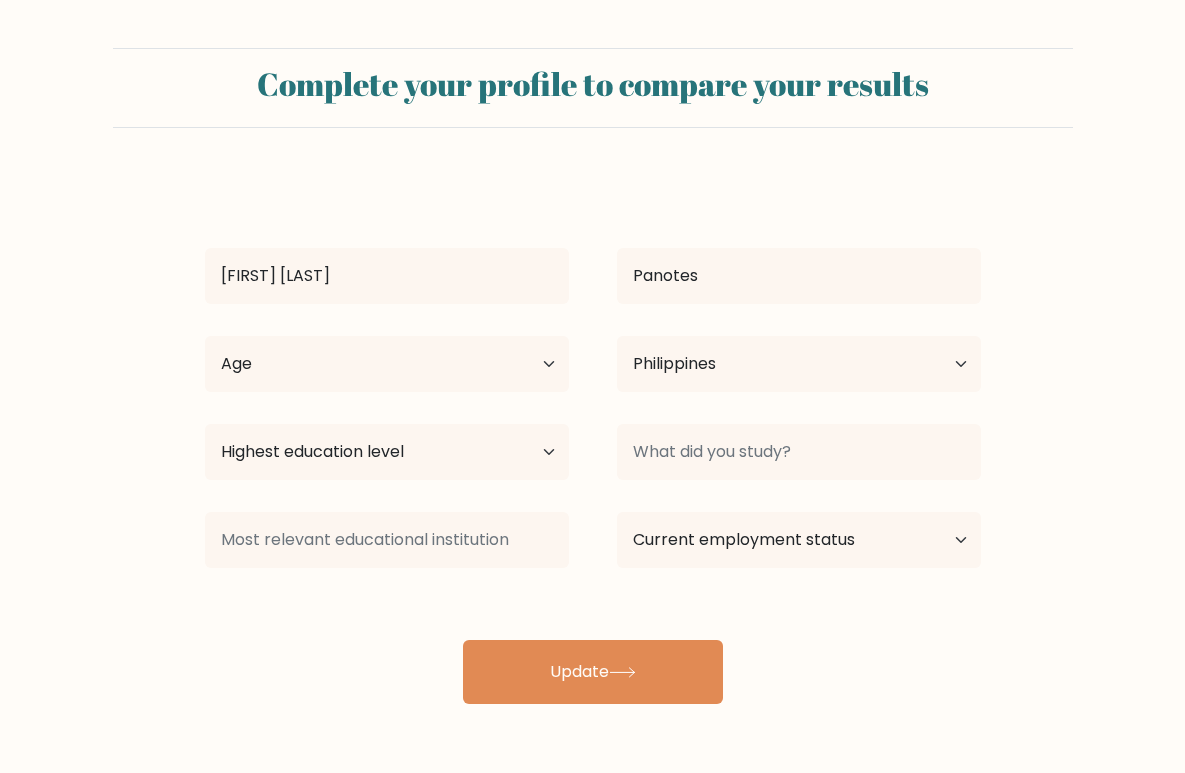 select on "PH" 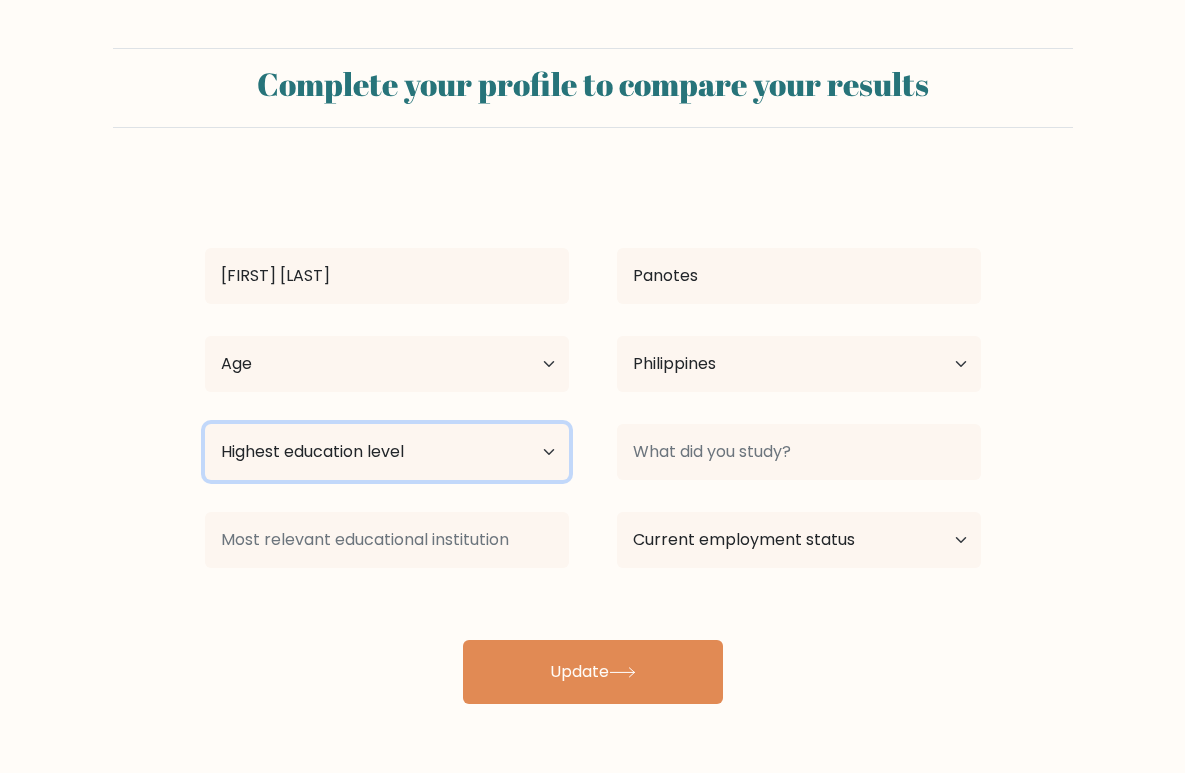 click on "Highest education level
No schooling
Primary
Lower Secondary
Upper Secondary
Occupation Specific
Bachelor's degree
Master's degree
Doctoral degree" at bounding box center (387, 452) 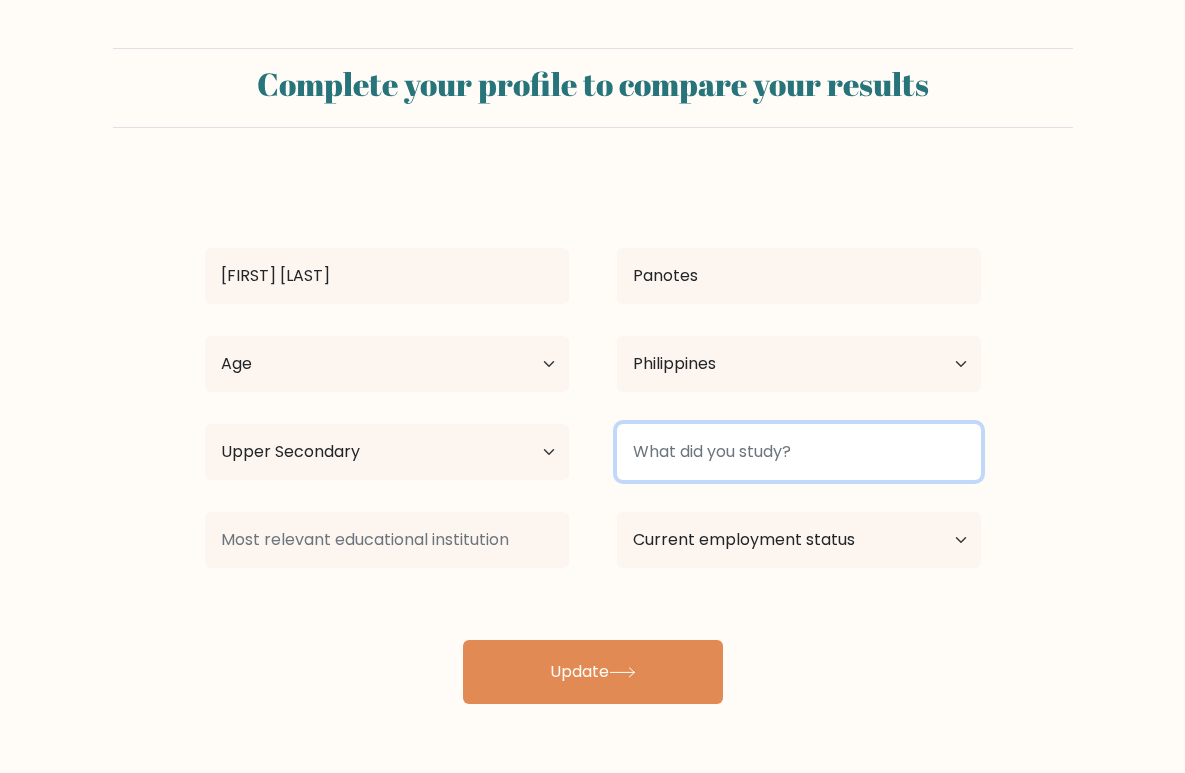 click at bounding box center (799, 452) 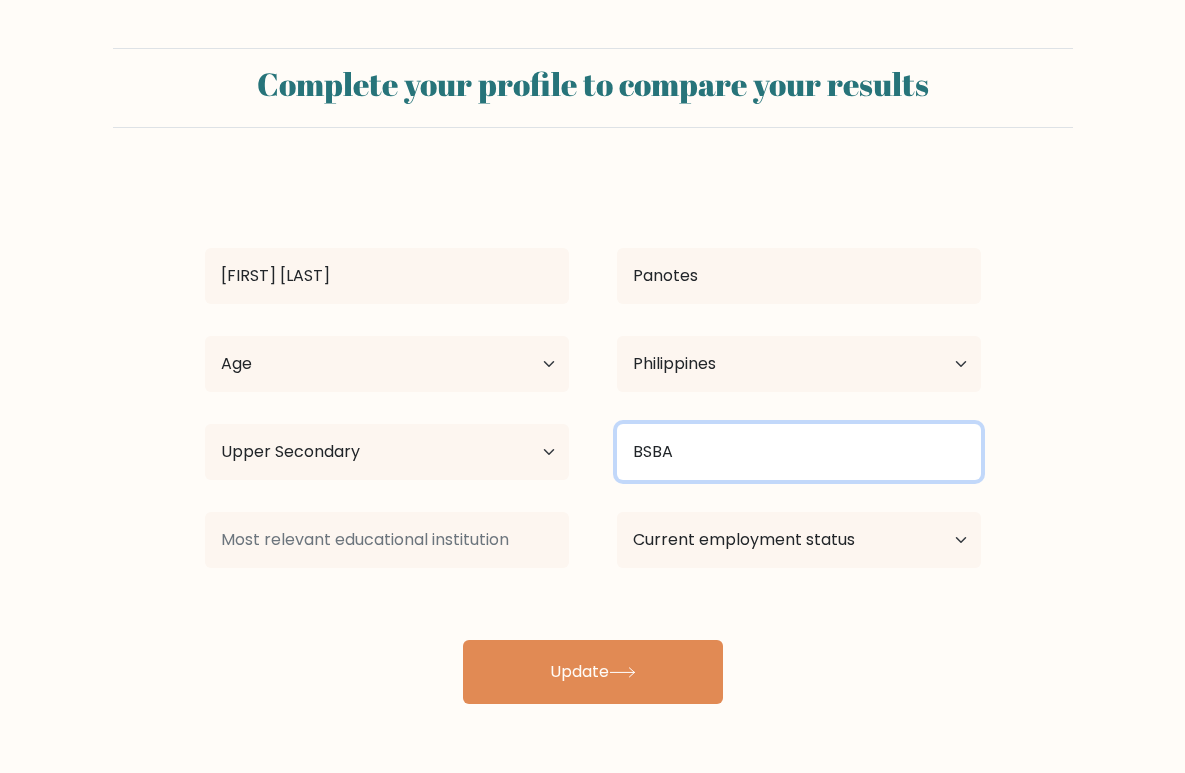 type on "BSBA" 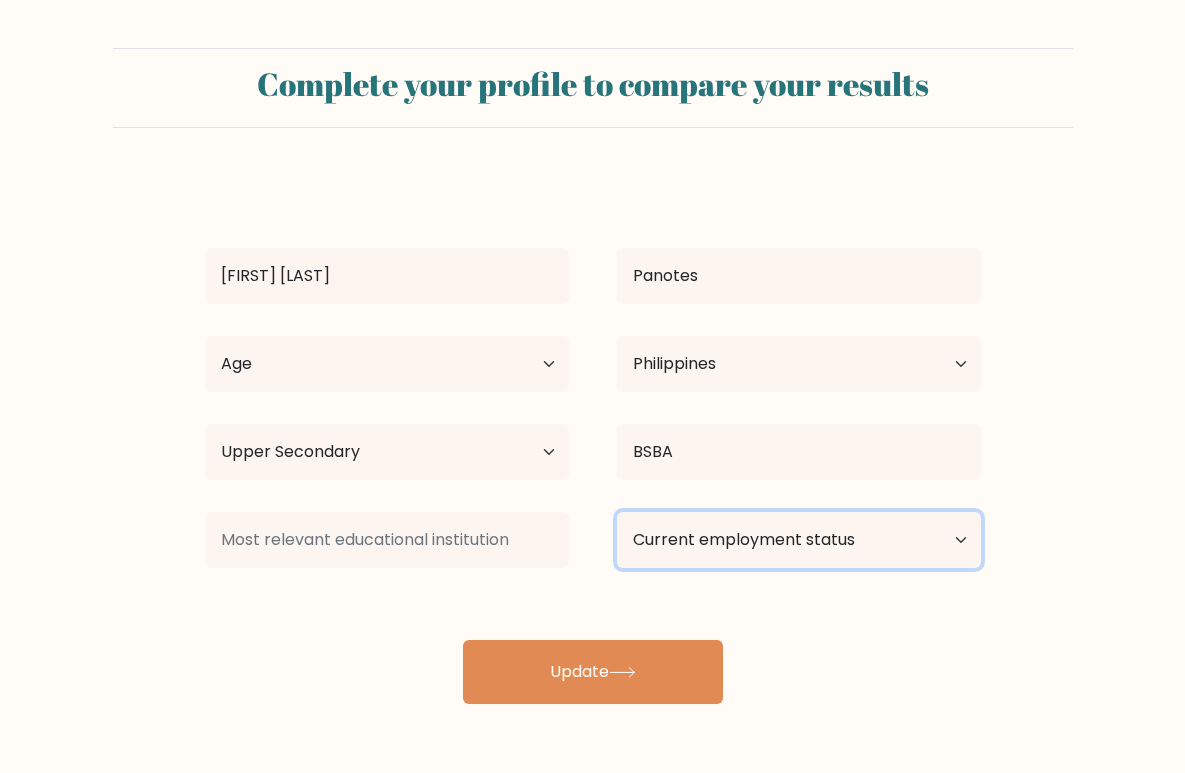 click on "Current employment status
Employed
Student
Retired
Other / prefer not to answer" at bounding box center [799, 540] 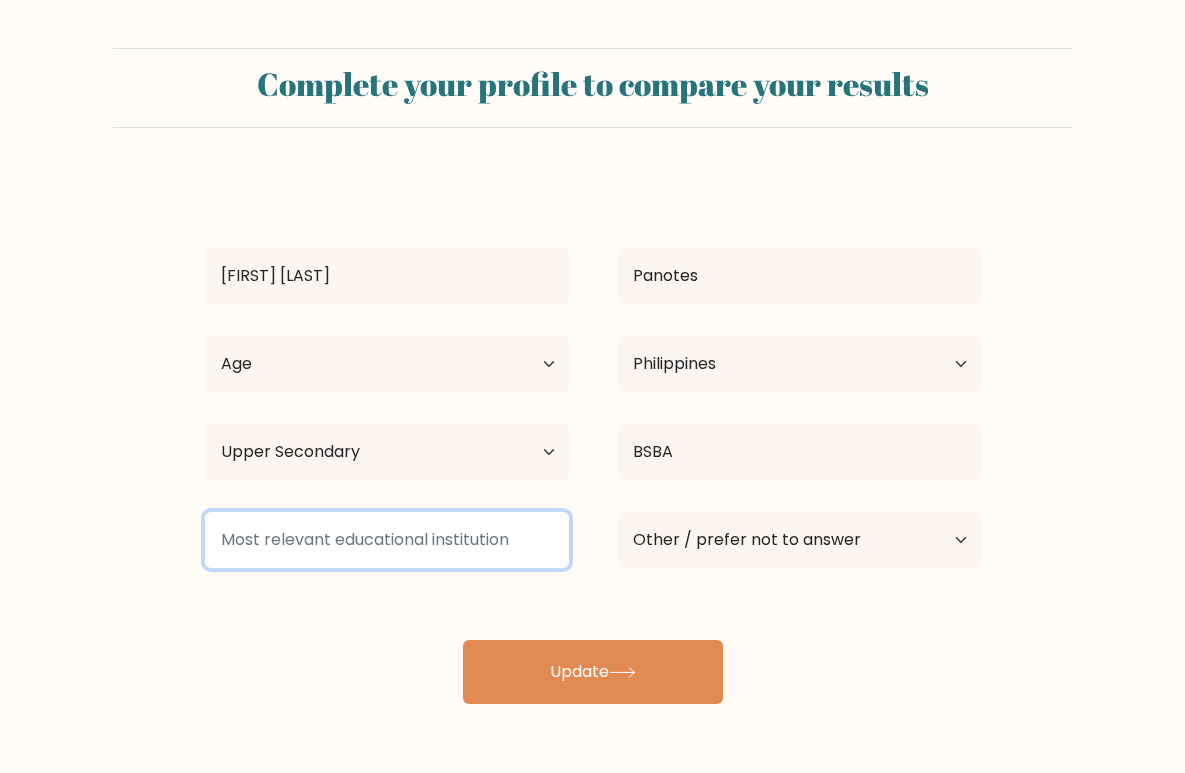click at bounding box center (387, 540) 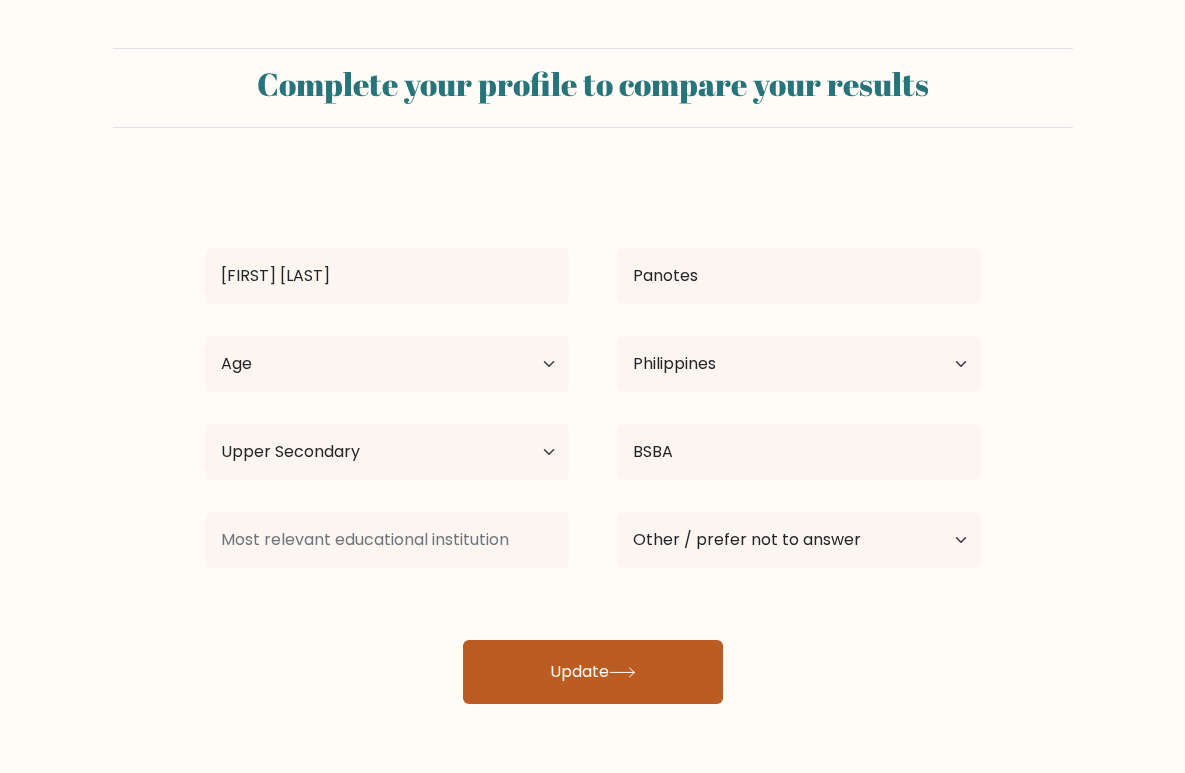 click on "Update" at bounding box center (593, 672) 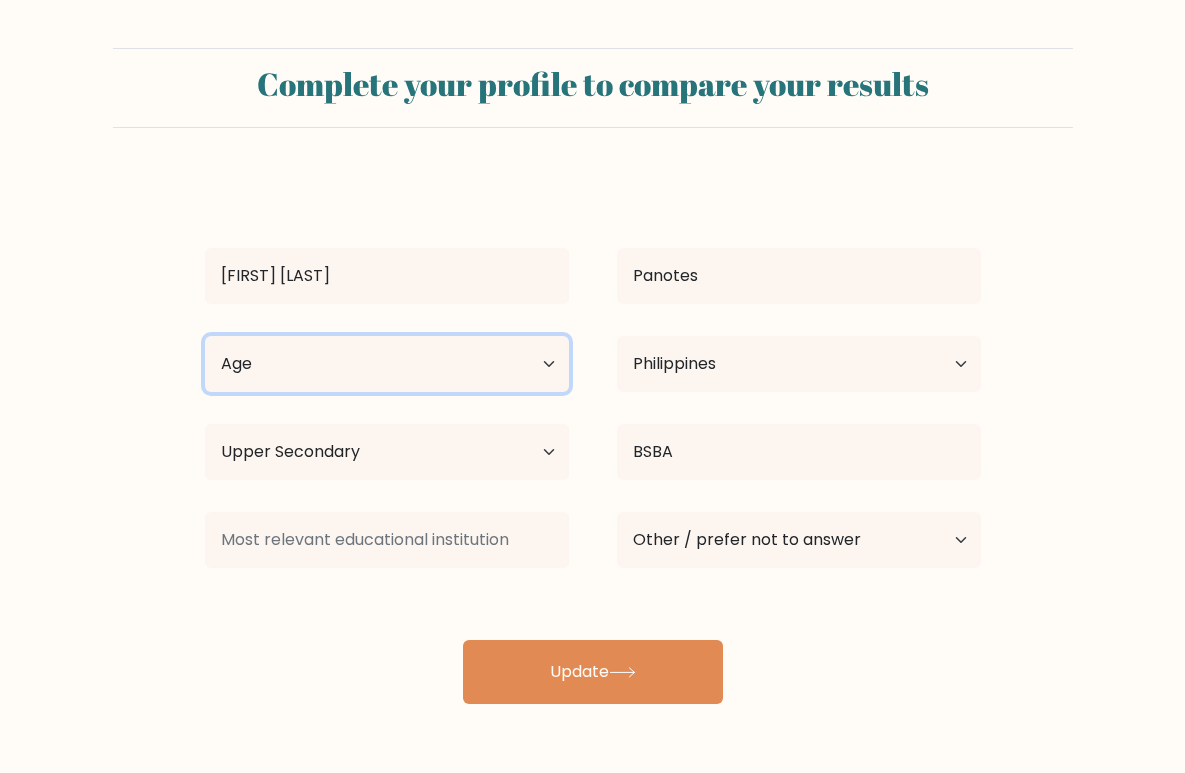 click on "Age
Under 18 years old
18-24 years old
25-34 years old
35-44 years old
45-54 years old
55-64 years old
65 years old and above" at bounding box center [387, 364] 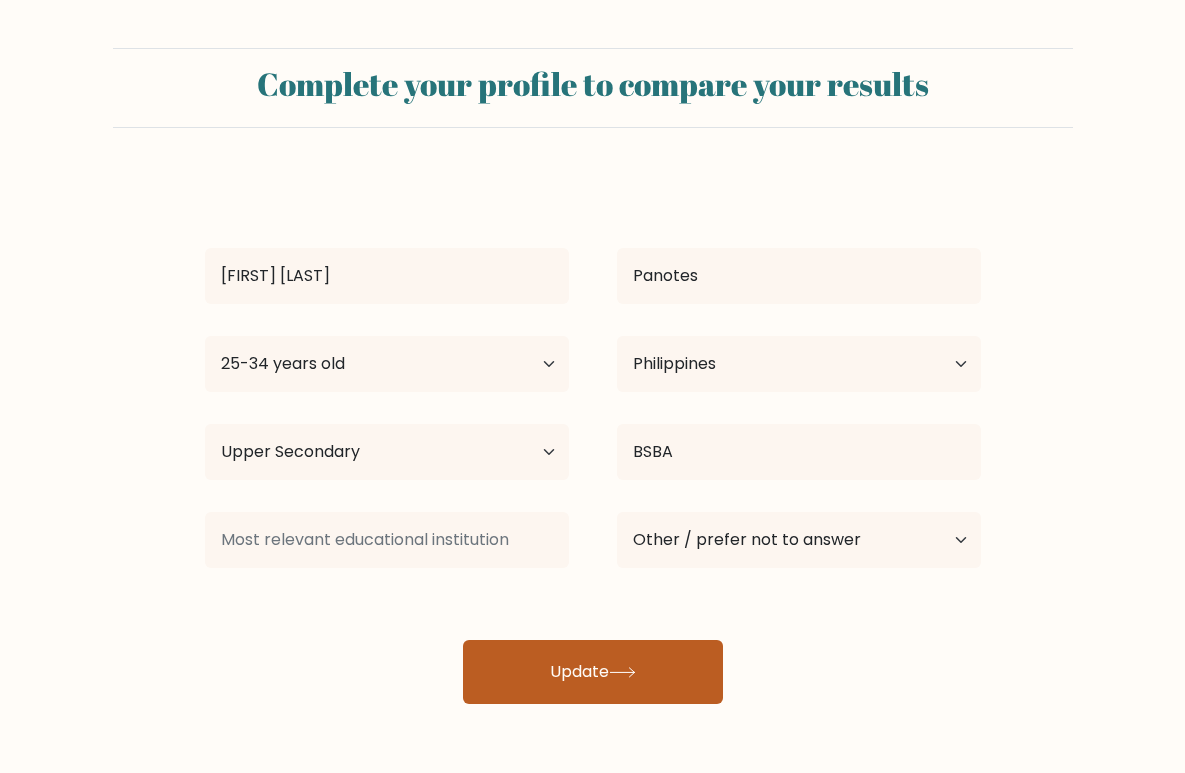 click on "Update" at bounding box center [593, 672] 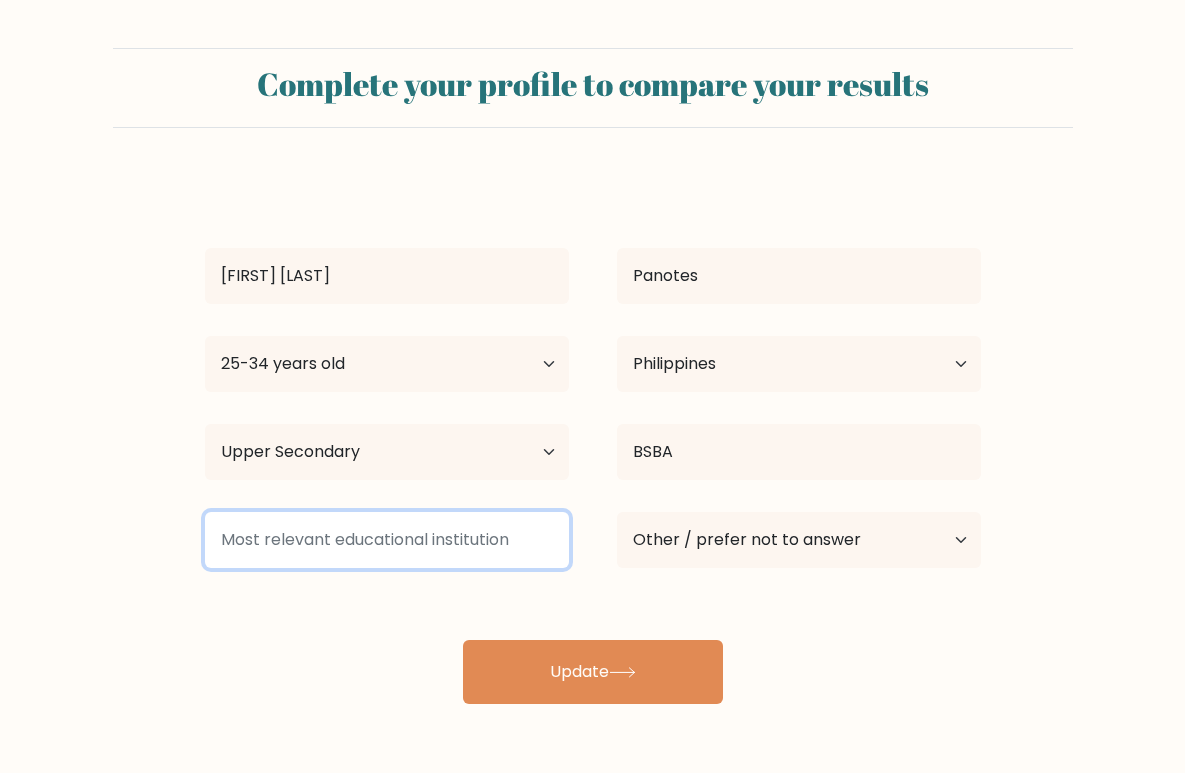 drag, startPoint x: 215, startPoint y: 536, endPoint x: 519, endPoint y: 536, distance: 304 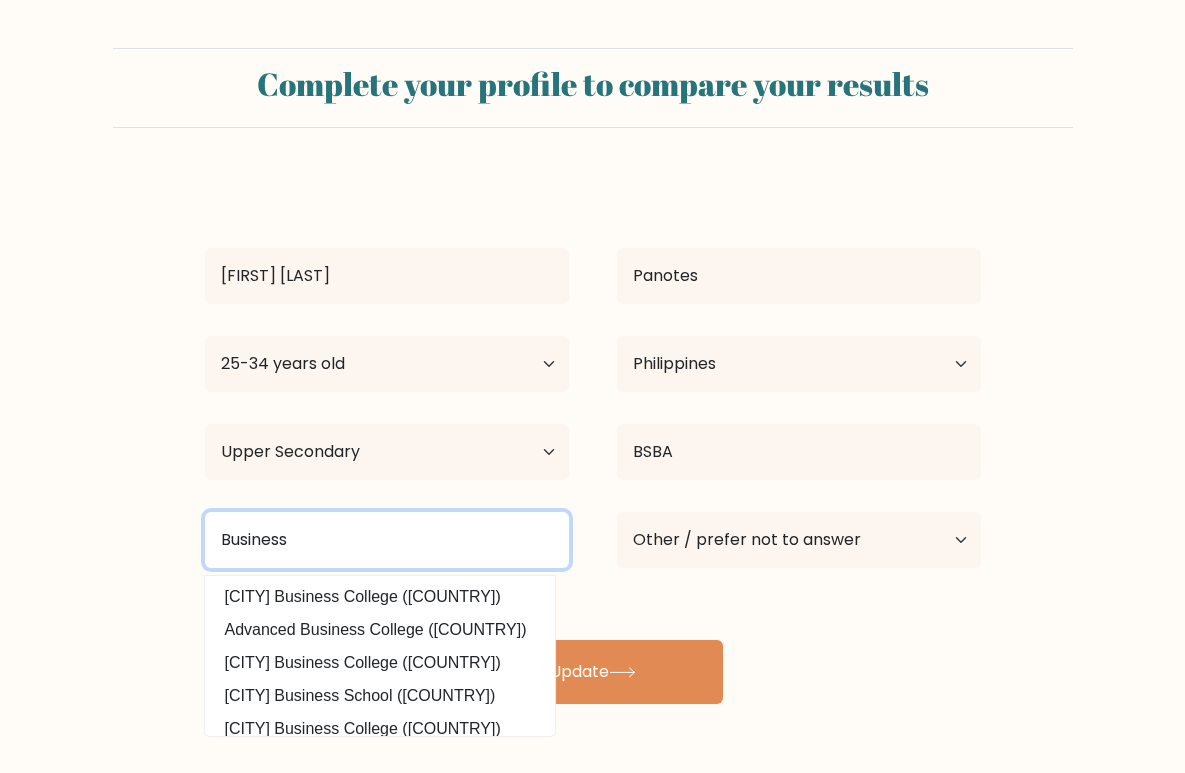 type on "Business" 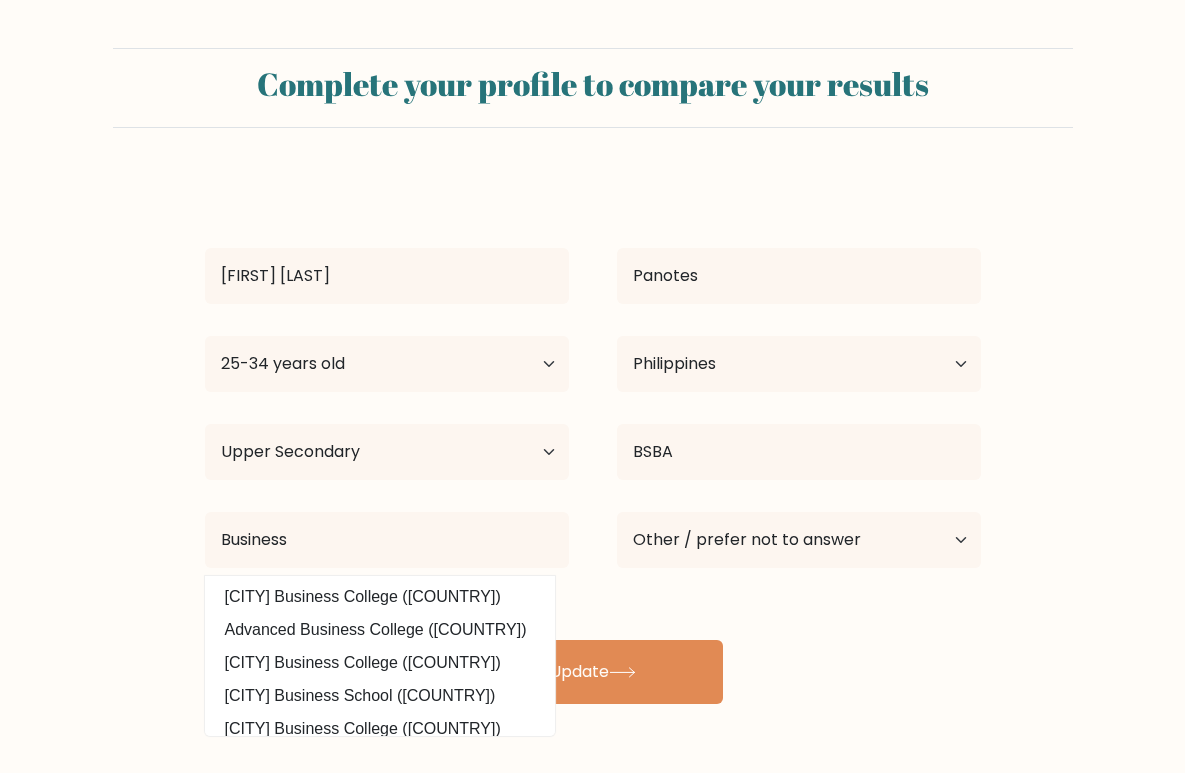 click on "Alyssa Mariel
Panotes
Age
Under 18 years old
18-24 years old
25-34 years old
35-44 years old
45-54 years old
55-64 years old
65 years old and above
Country
Afghanistan
Albania
Algeria
American Samoa
Andorra
Angola
Anguilla
Antarctica
Antigua and Barbuda
Argentina
Armenia
Aruba
Australia
Austria
Azerbaijan
Bahamas
Bahrain
Bangladesh
Barbados
Belarus
Belgium
Belize
Benin
Bermuda
Bhutan" at bounding box center [593, 440] 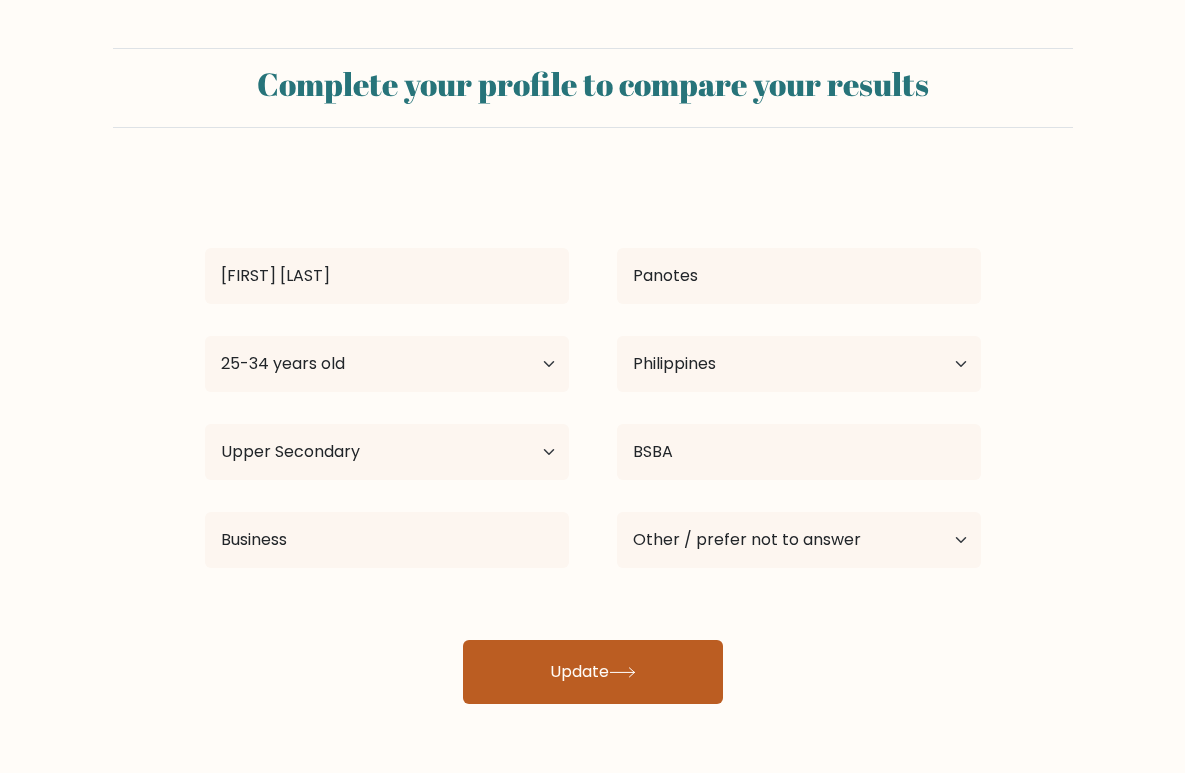click on "Update" at bounding box center (593, 672) 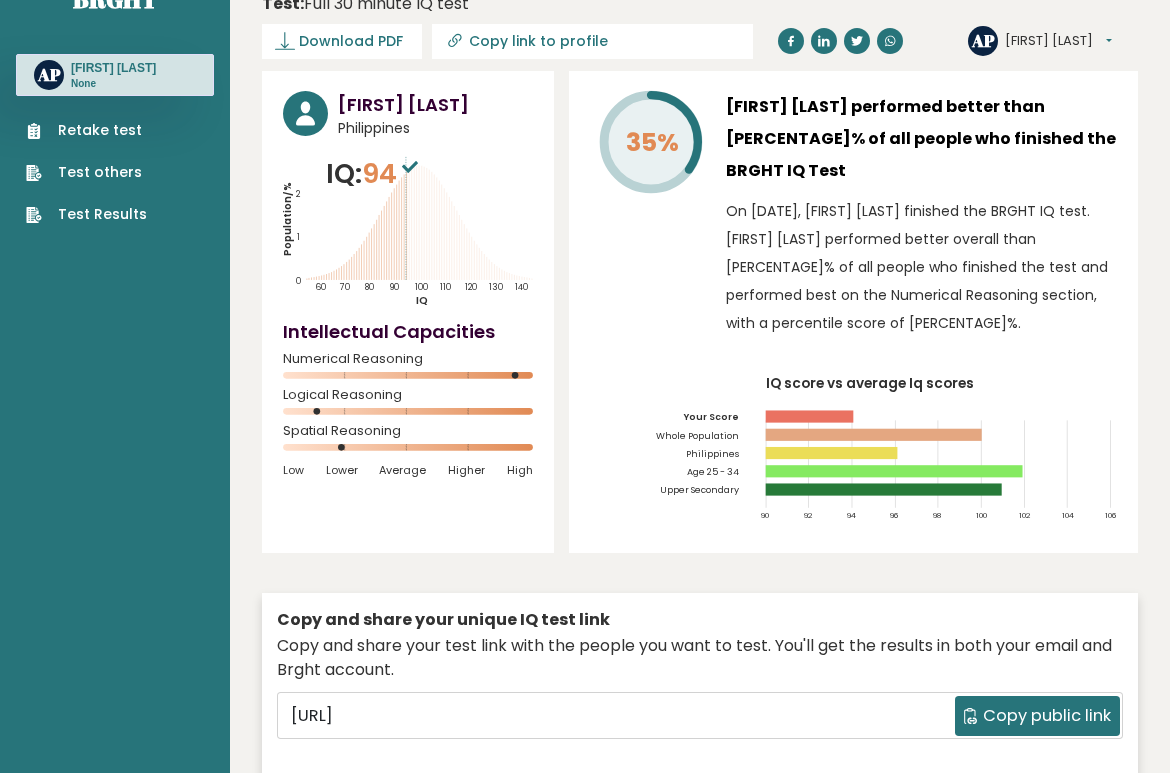 scroll, scrollTop: 0, scrollLeft: 0, axis: both 